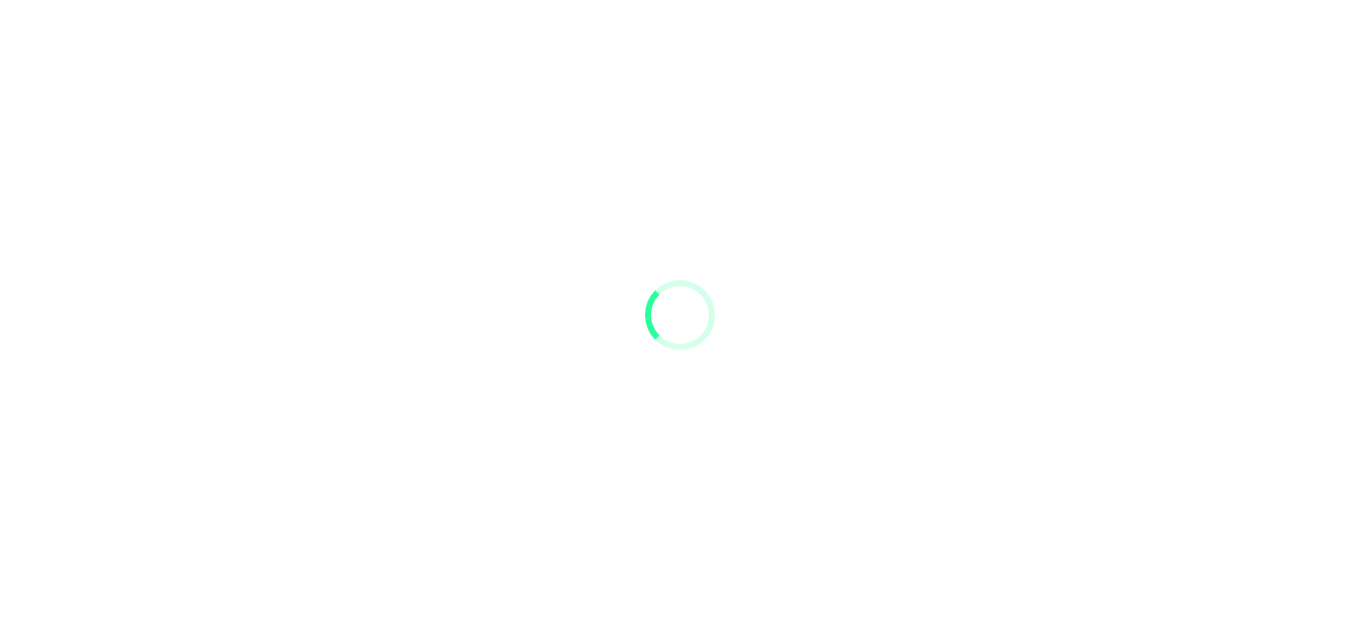 scroll, scrollTop: 0, scrollLeft: 0, axis: both 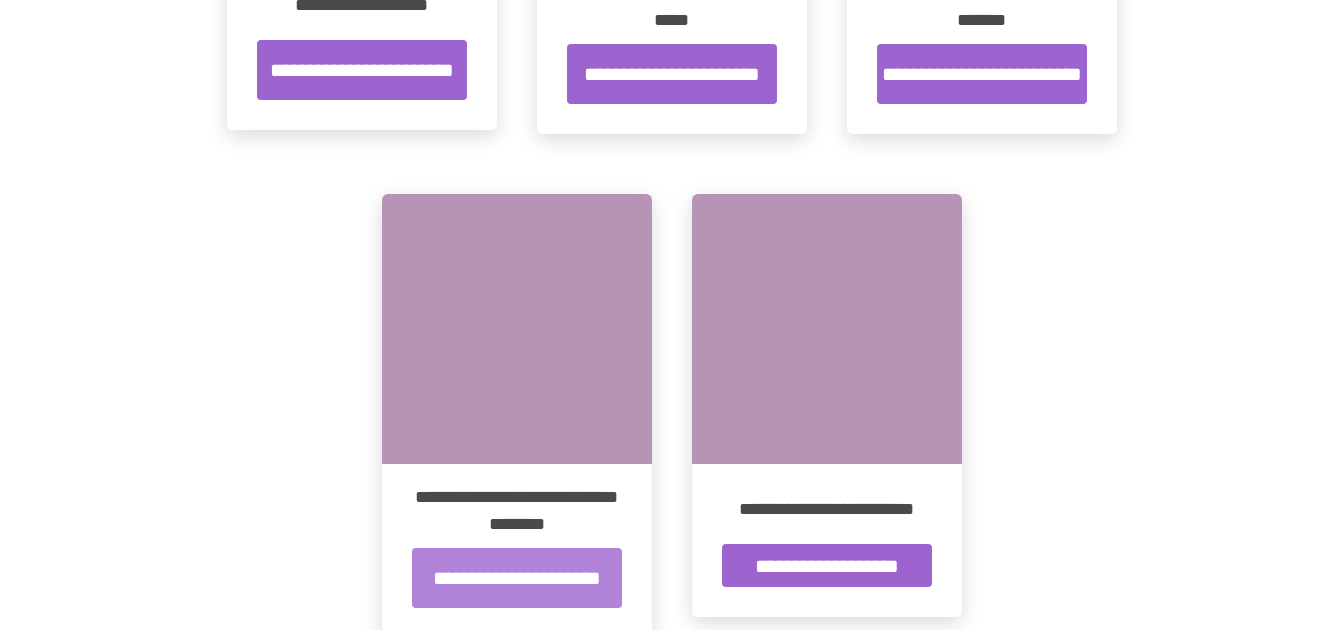 click on "**********" at bounding box center (517, 578) 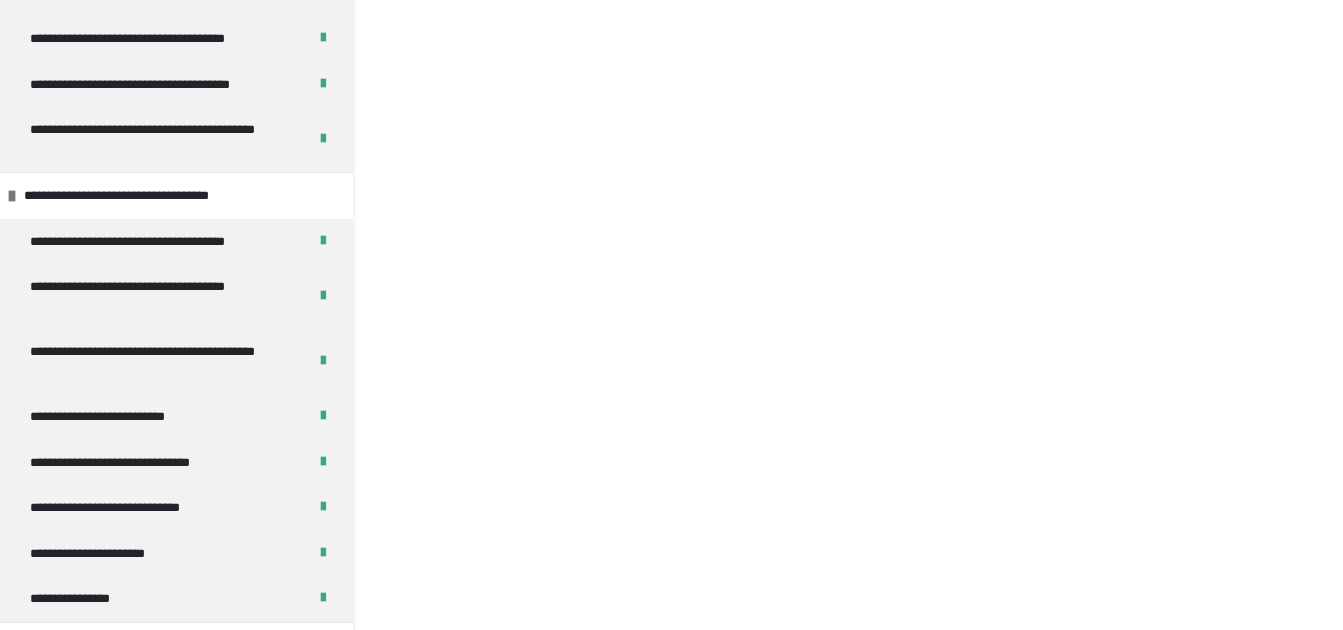 scroll, scrollTop: 0, scrollLeft: 0, axis: both 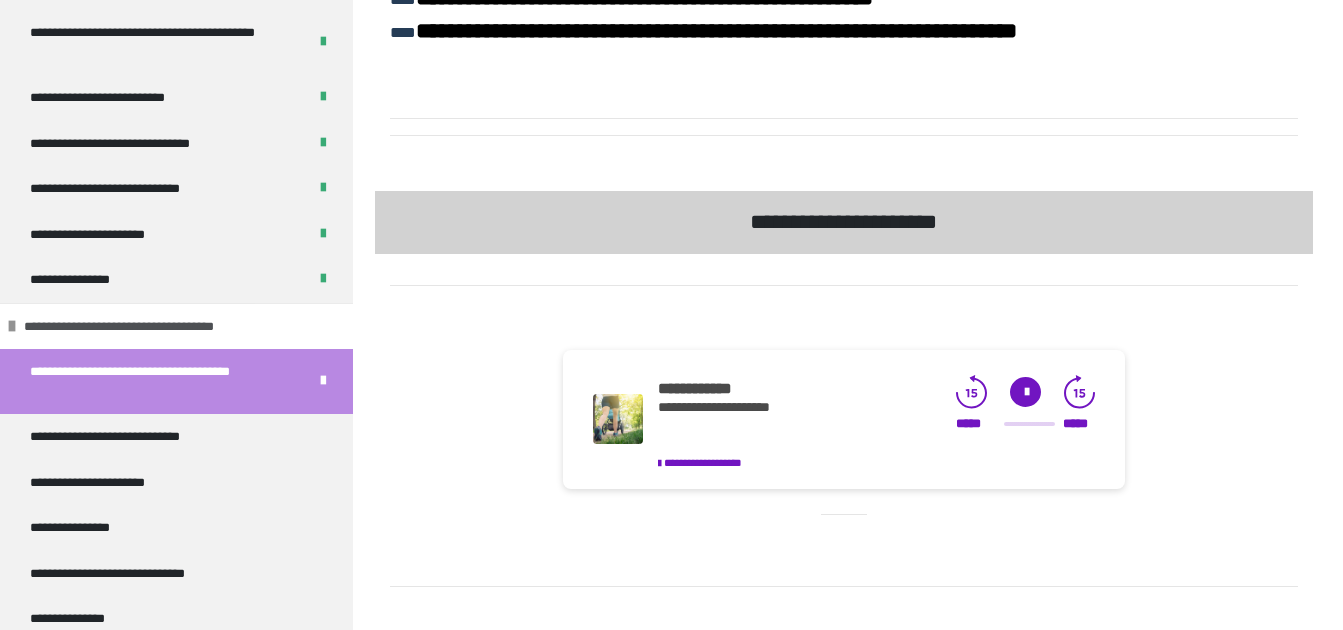 click on "**********" at bounding box center [140, 327] 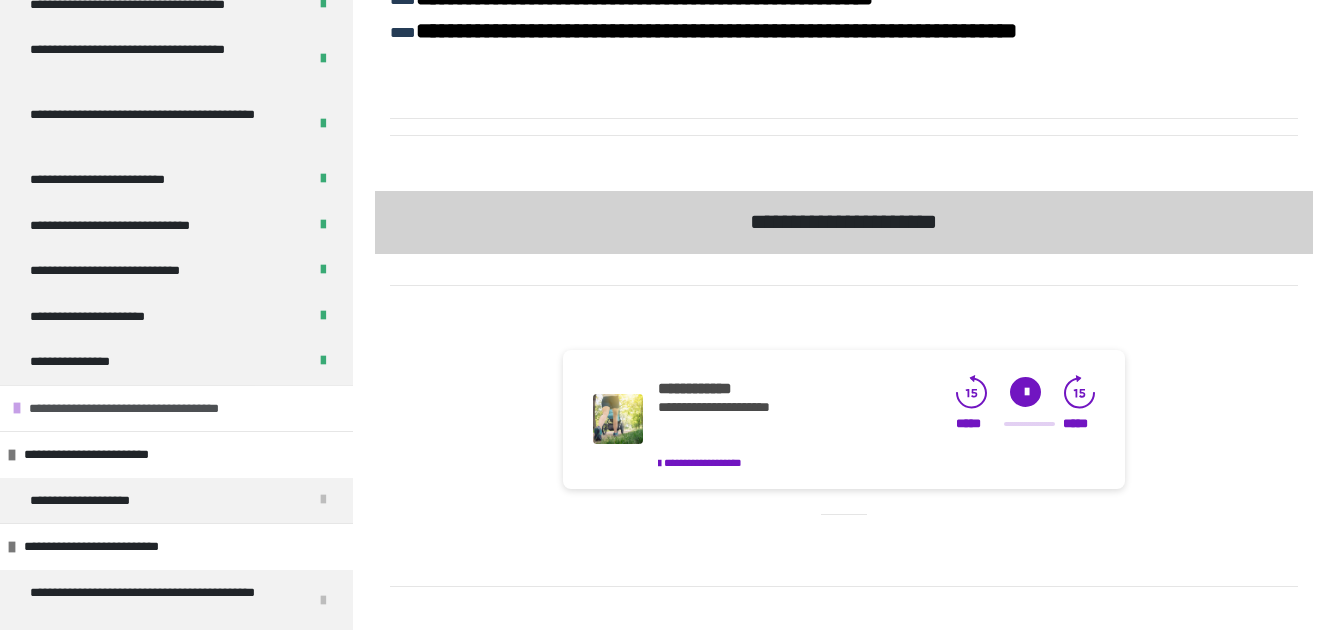 scroll, scrollTop: 594, scrollLeft: 0, axis: vertical 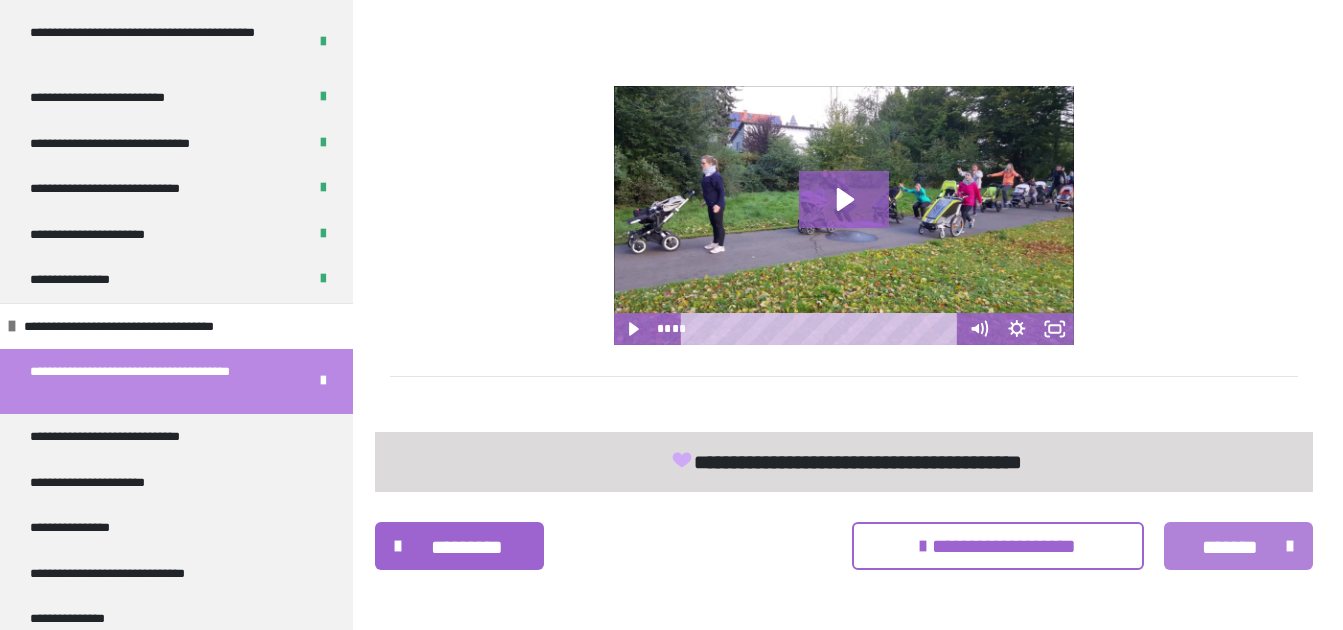 click on "*******" at bounding box center [1230, 547] 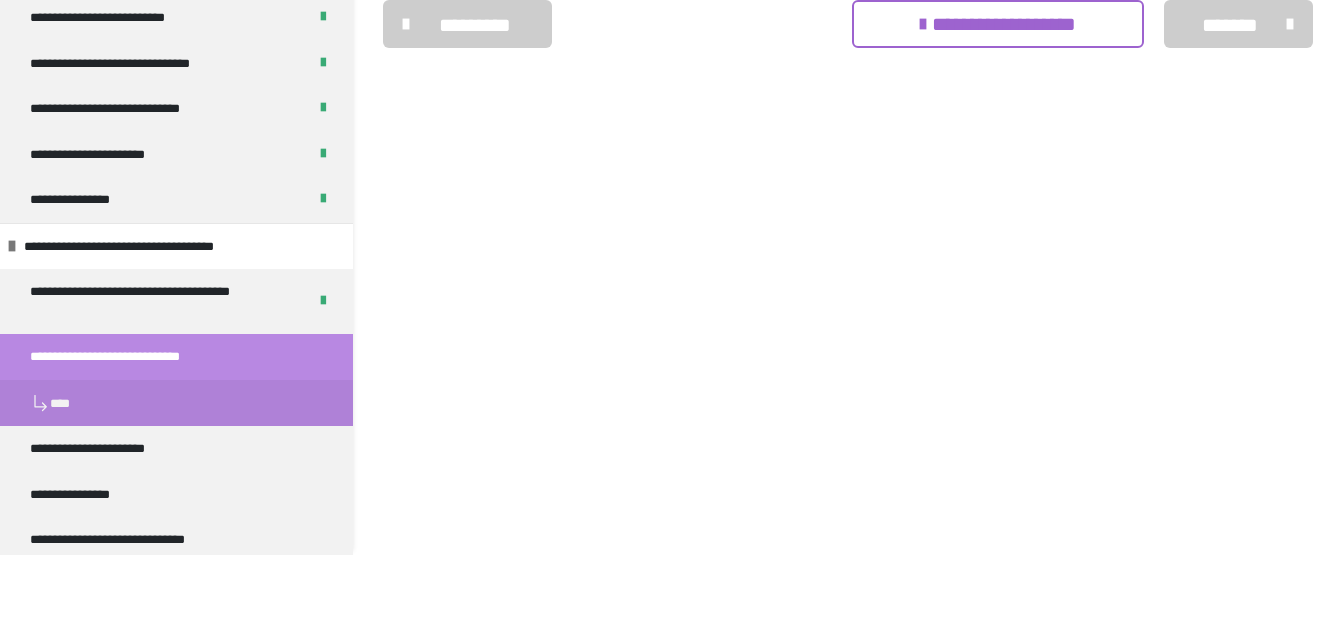 scroll, scrollTop: 0, scrollLeft: 0, axis: both 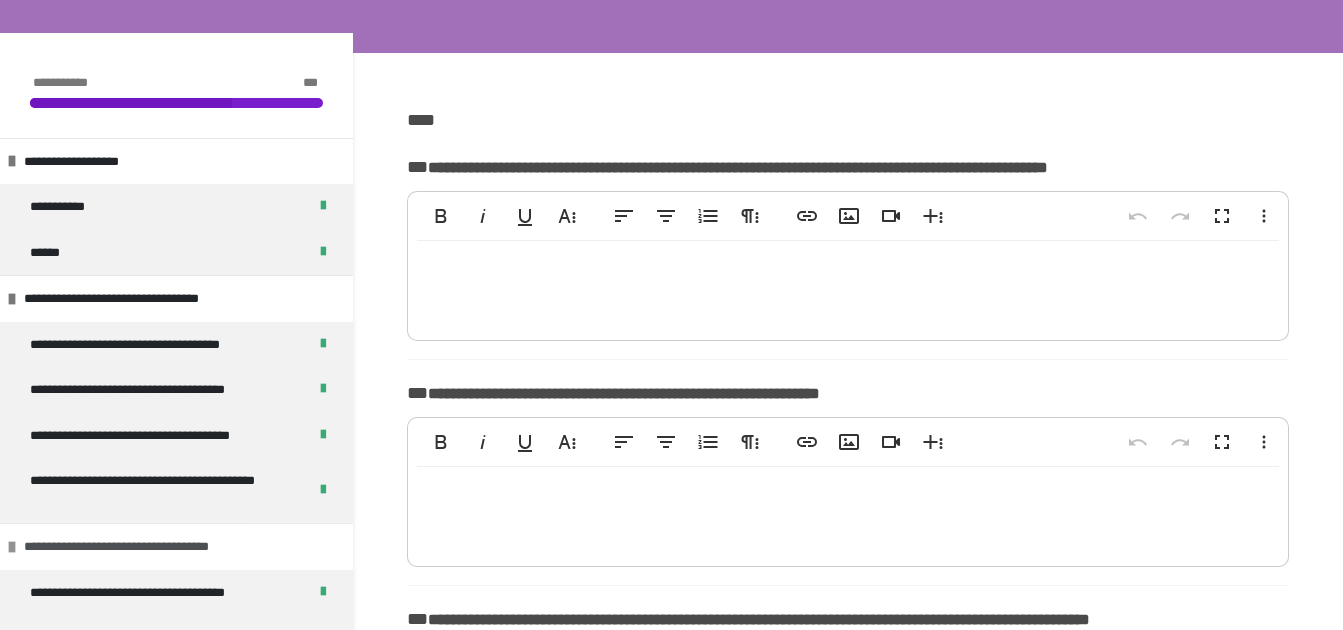 click on "**********" at bounding box center [135, 547] 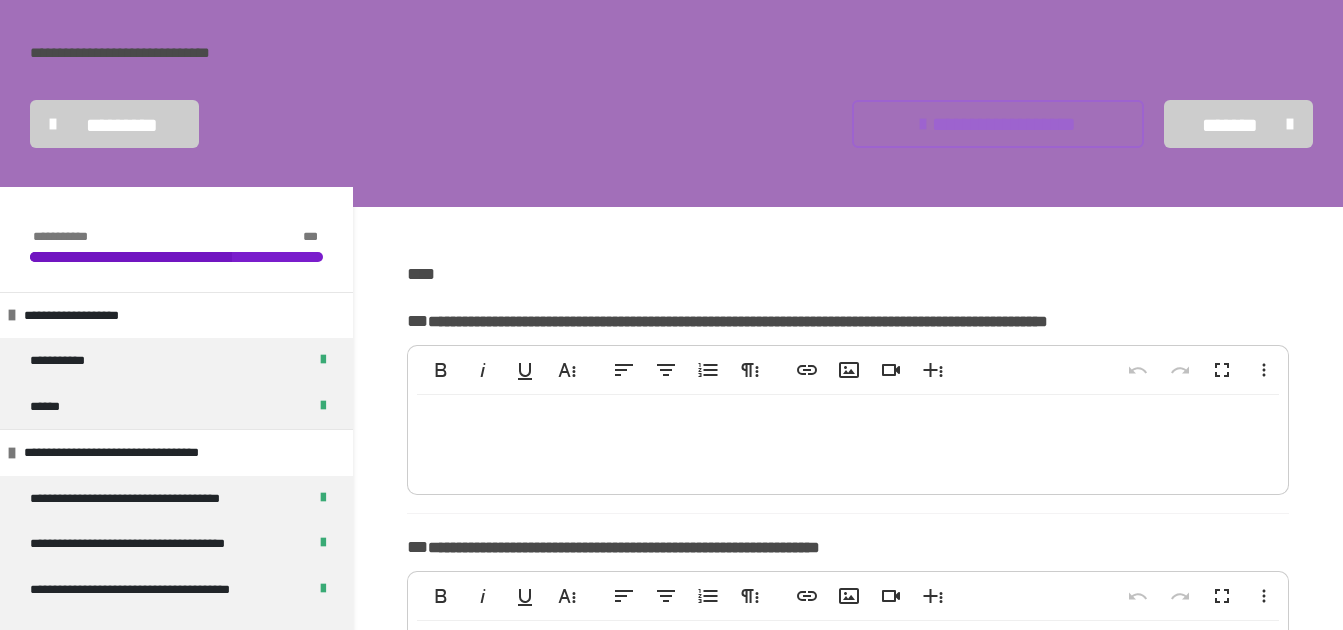 scroll, scrollTop: 0, scrollLeft: 0, axis: both 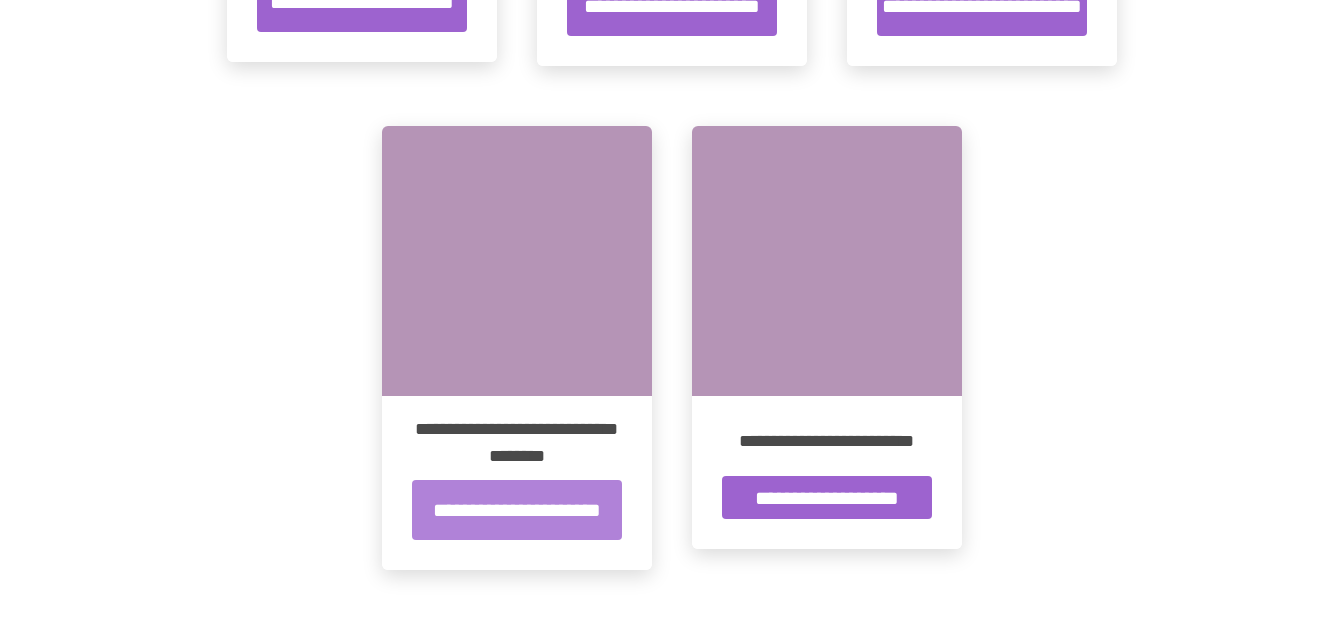 click on "**********" at bounding box center (517, 510) 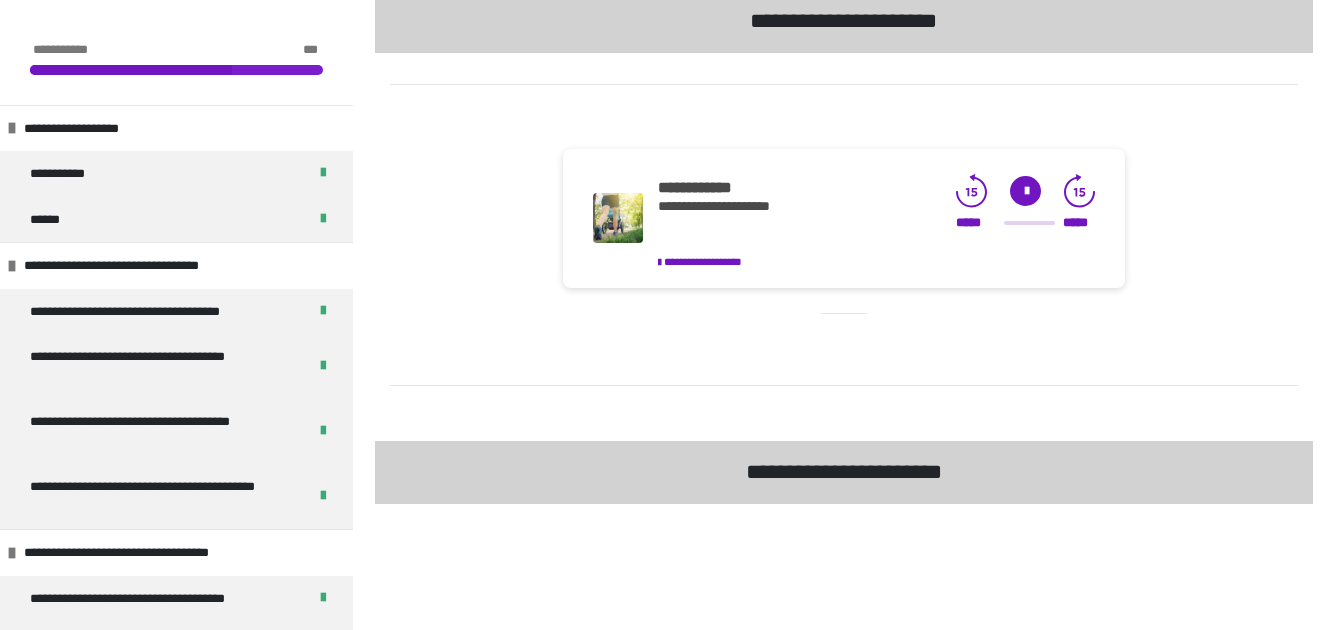scroll, scrollTop: 708, scrollLeft: 0, axis: vertical 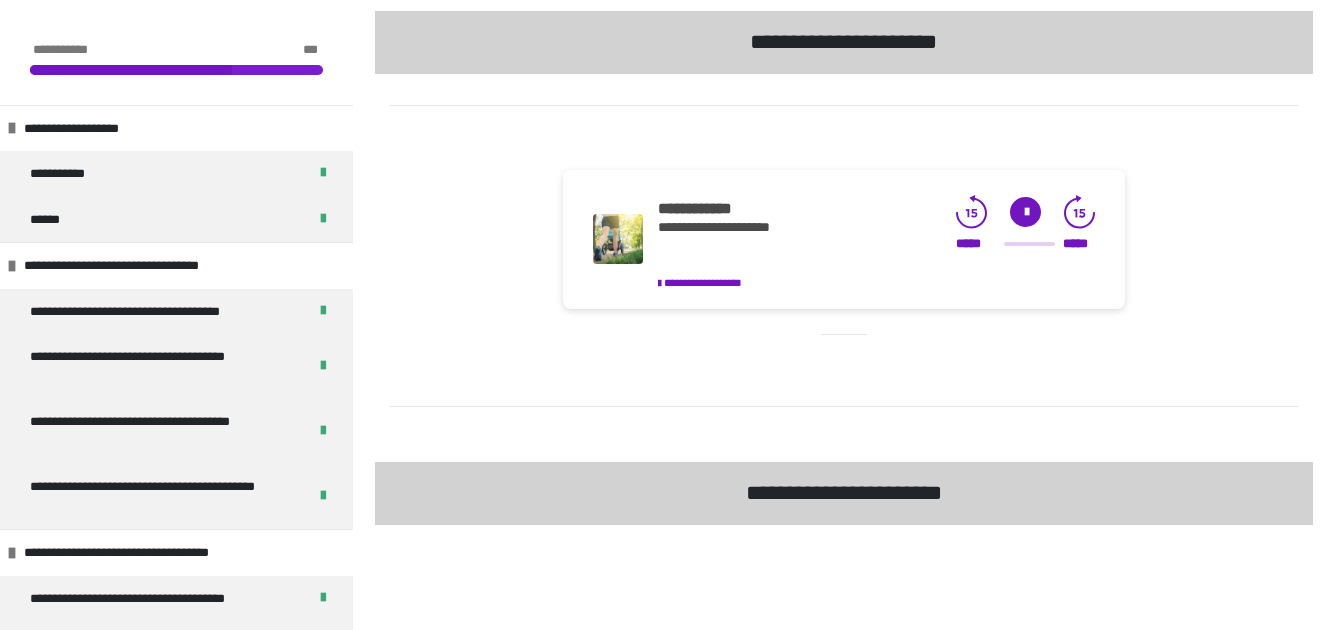 click at bounding box center (1025, 212) 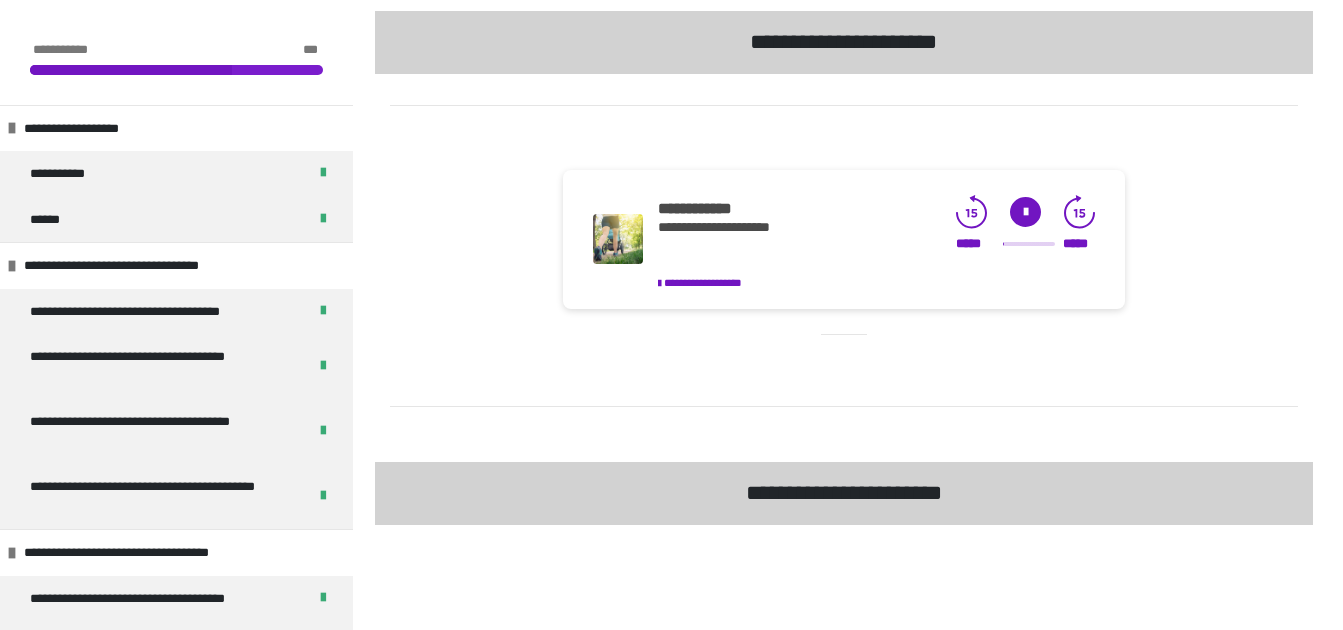 click at bounding box center (1025, 212) 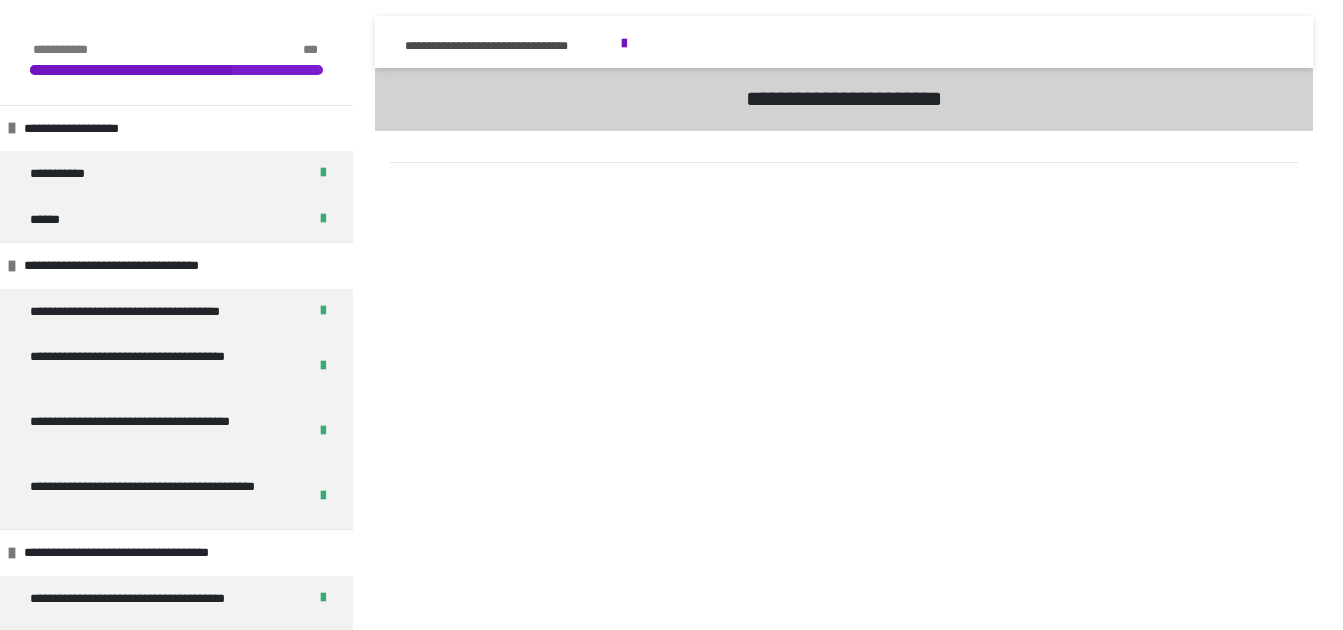 scroll, scrollTop: 2459, scrollLeft: 0, axis: vertical 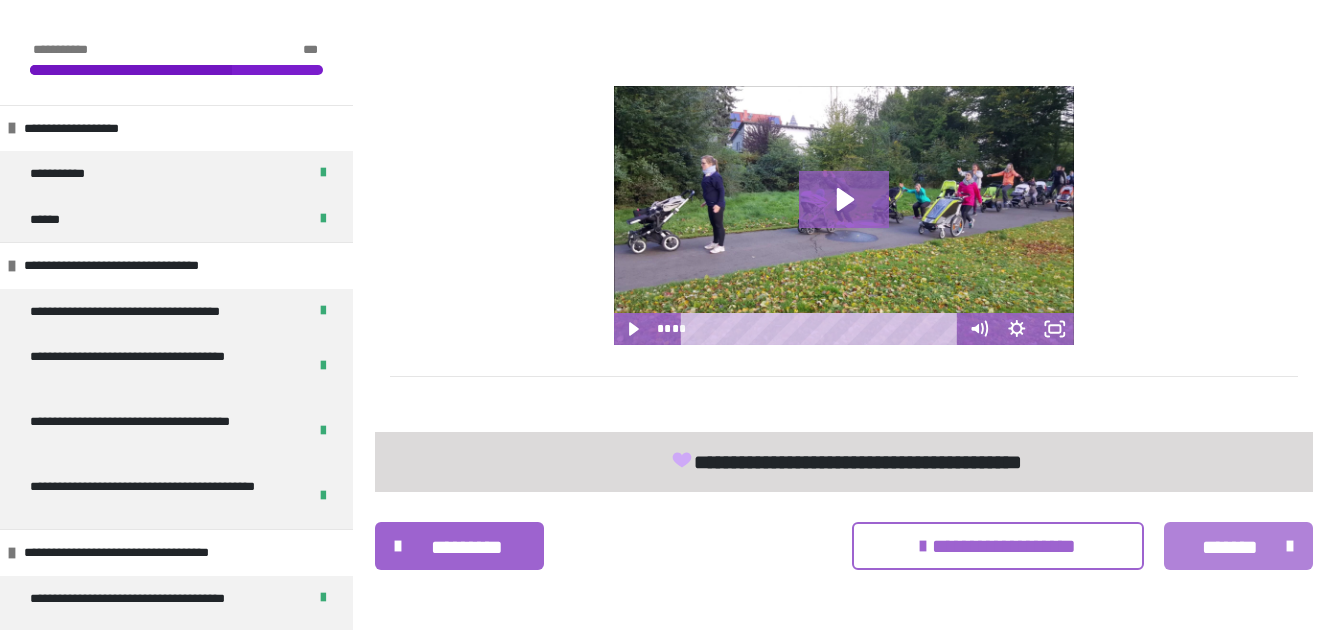 click on "*******" at bounding box center [1230, 547] 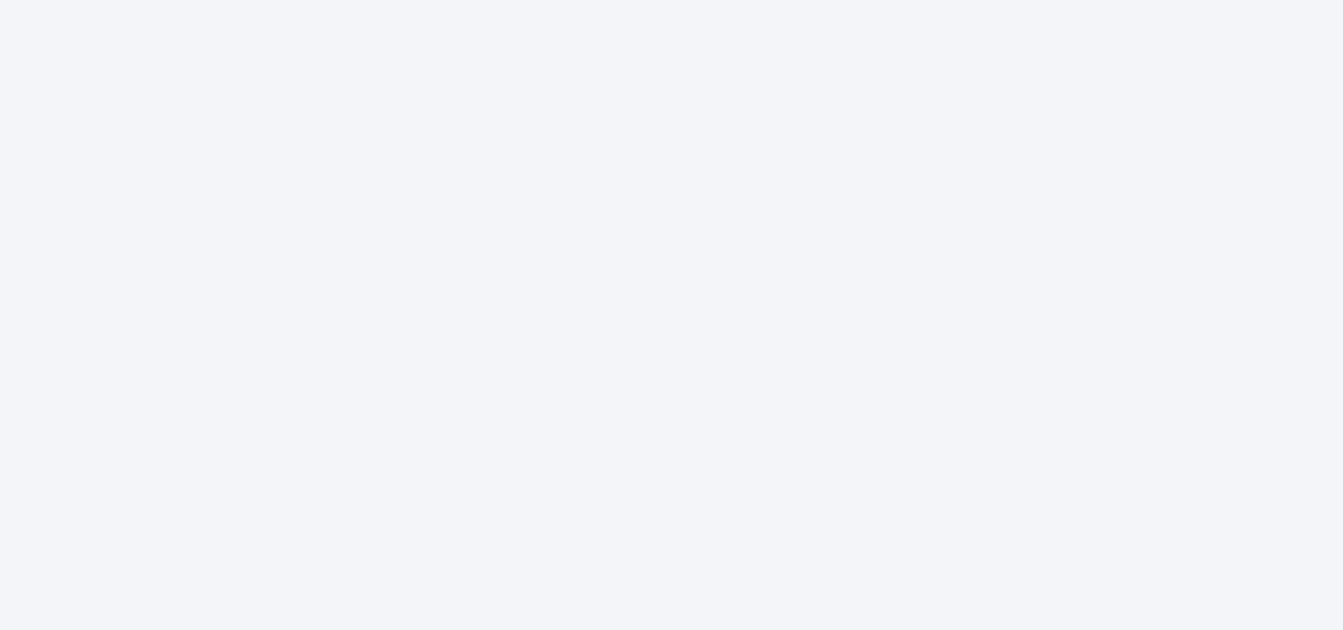 scroll, scrollTop: 0, scrollLeft: 0, axis: both 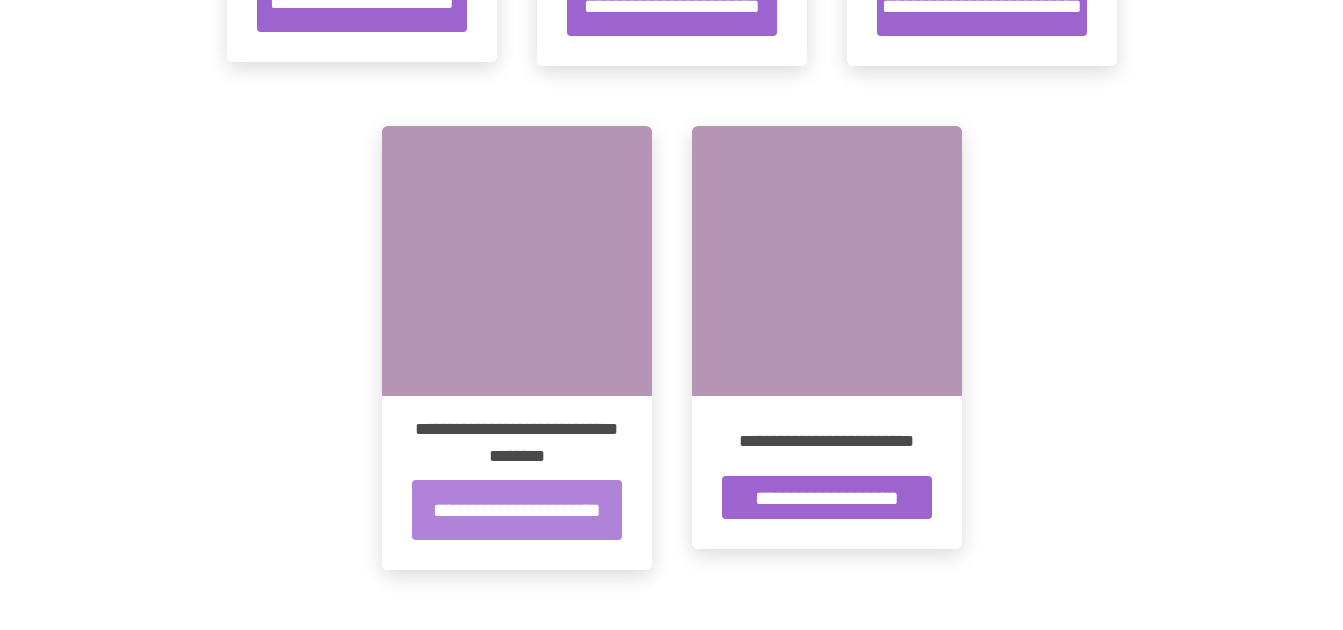 click on "**********" at bounding box center (517, 510) 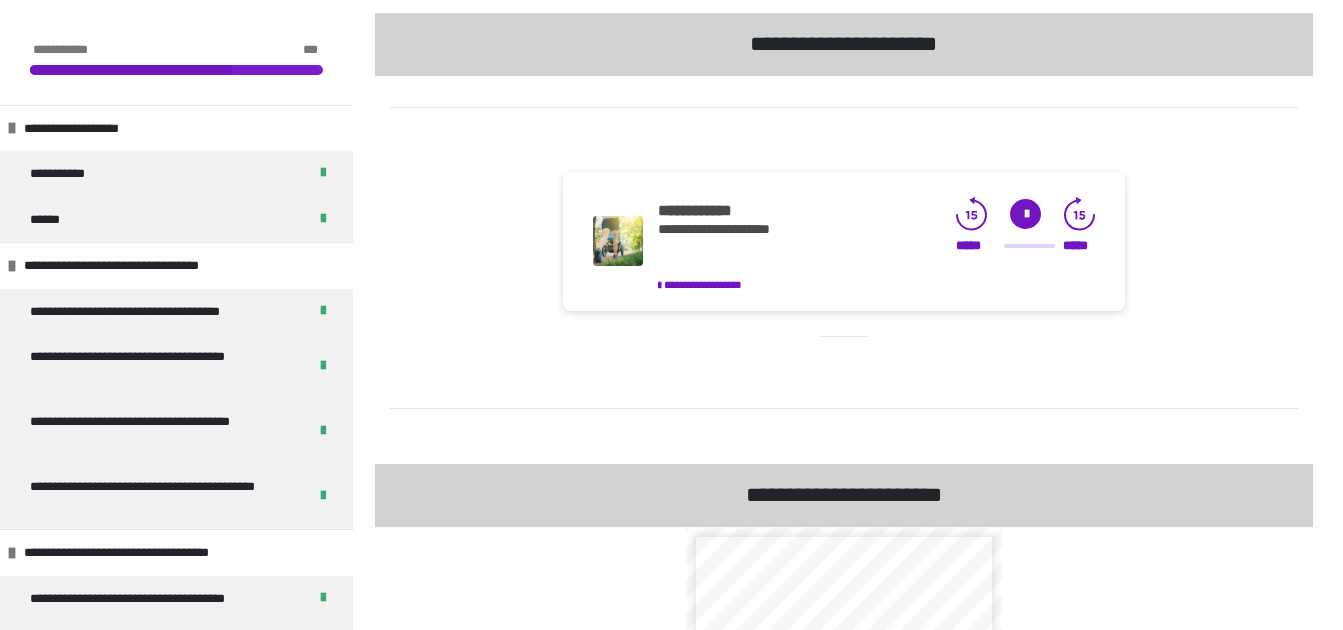 scroll, scrollTop: 695, scrollLeft: 0, axis: vertical 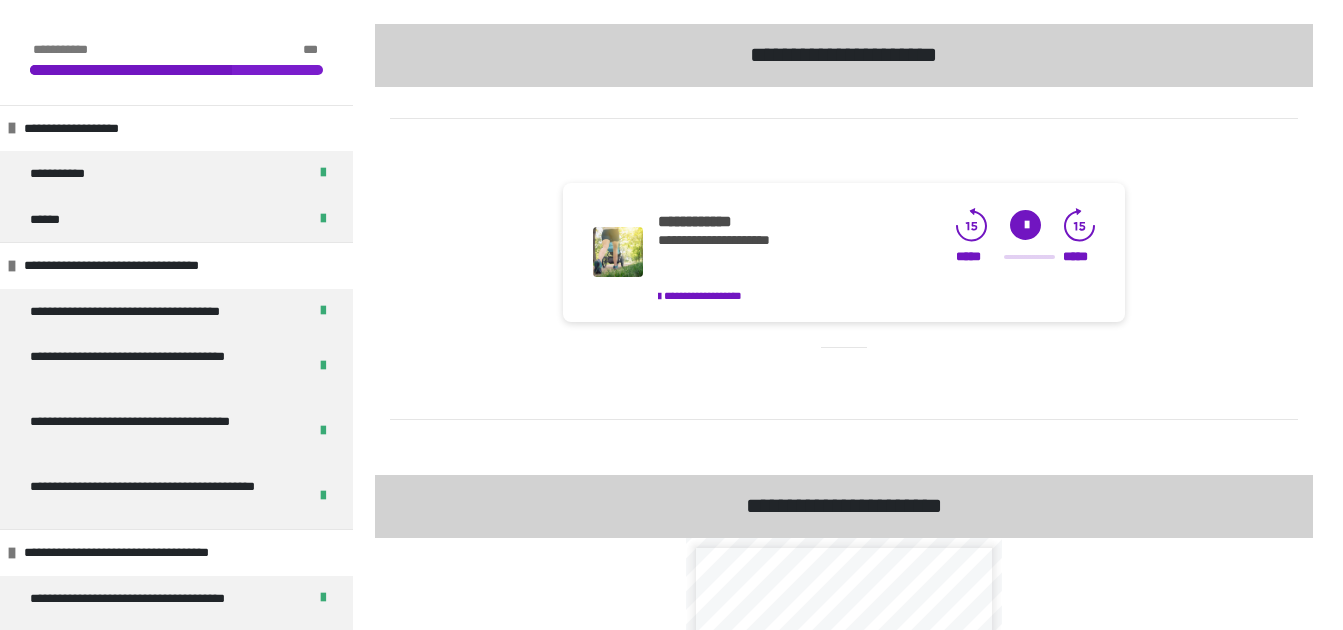 click at bounding box center [1025, 225] 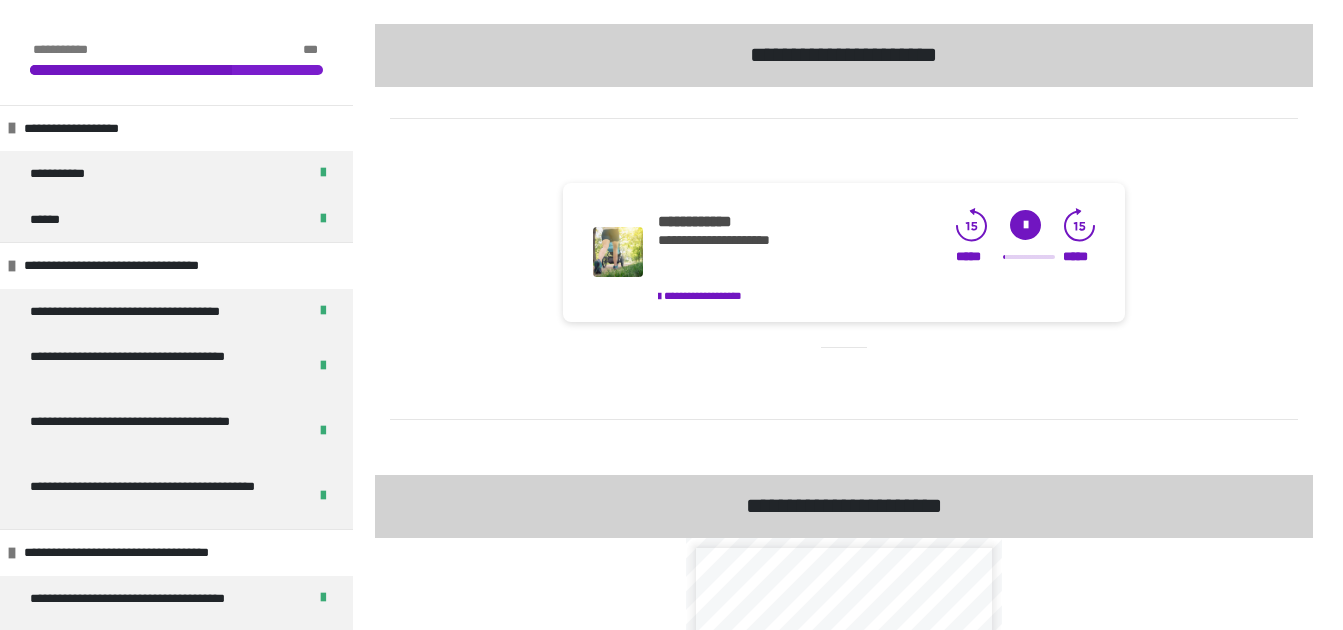click on "[FIRST] [LAST] [LAST] [LAST] [NON-PERSONAL] [FIRST] [LAST] [LAST] [LAST]" at bounding box center (844, 253) 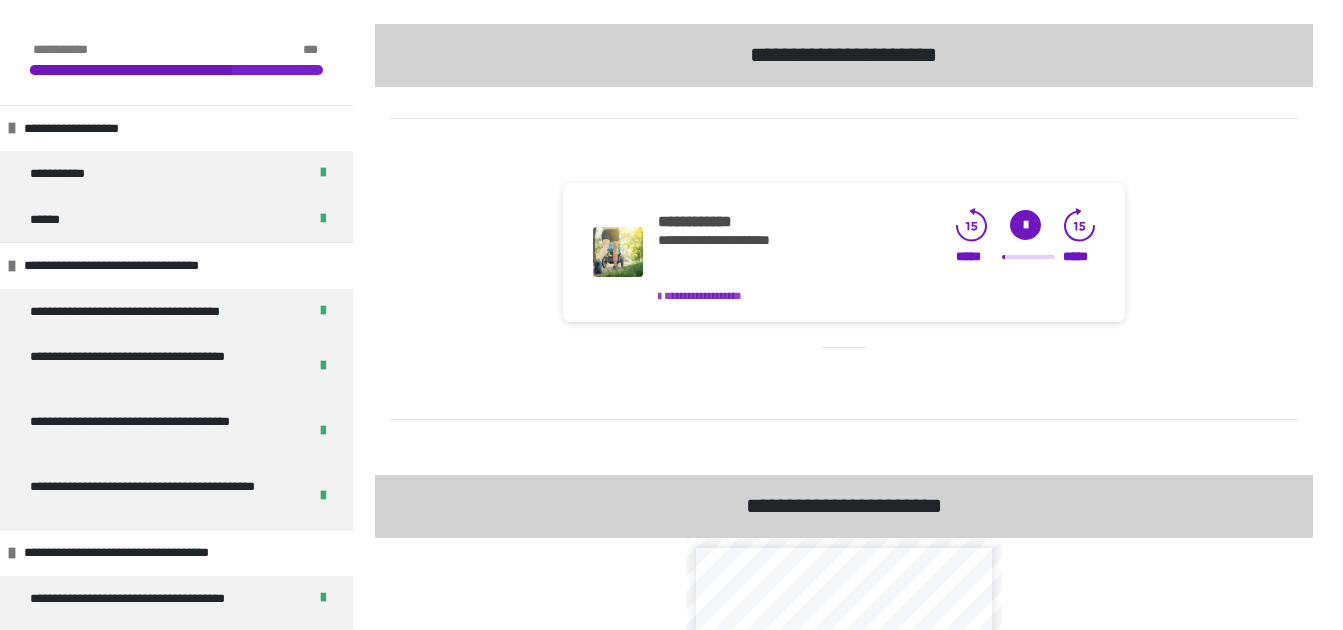 click on "**********" at bounding box center (703, 295) 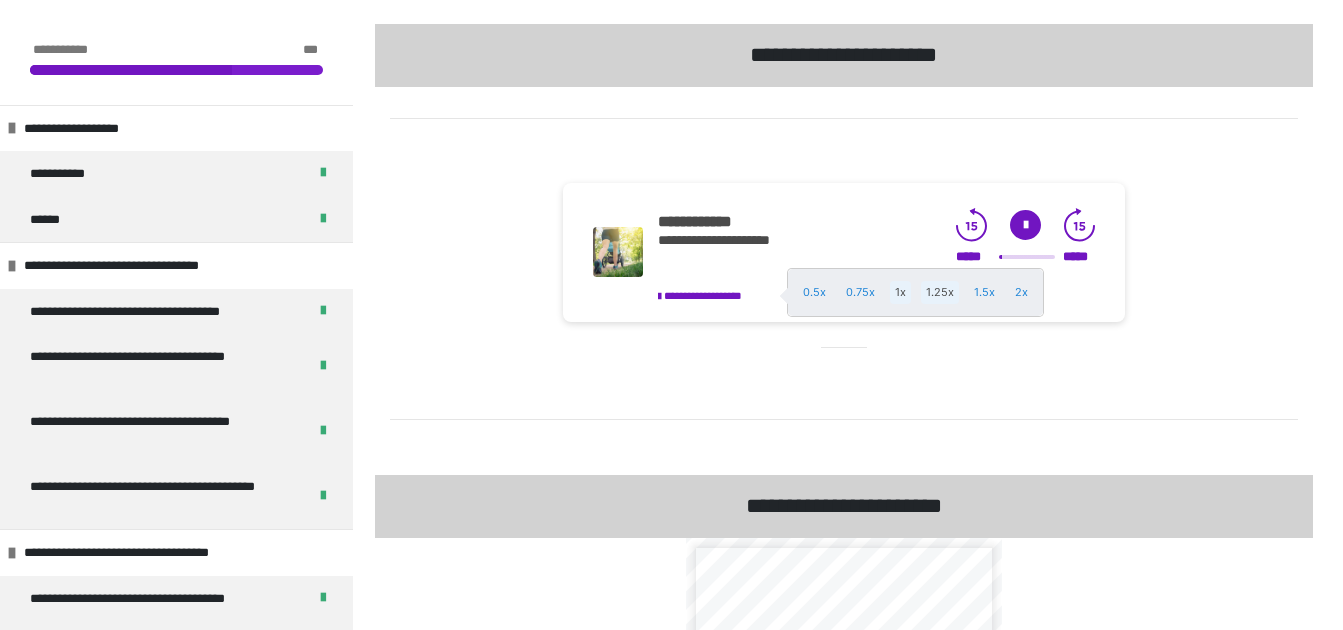 click on "1.25x" at bounding box center (940, 292) 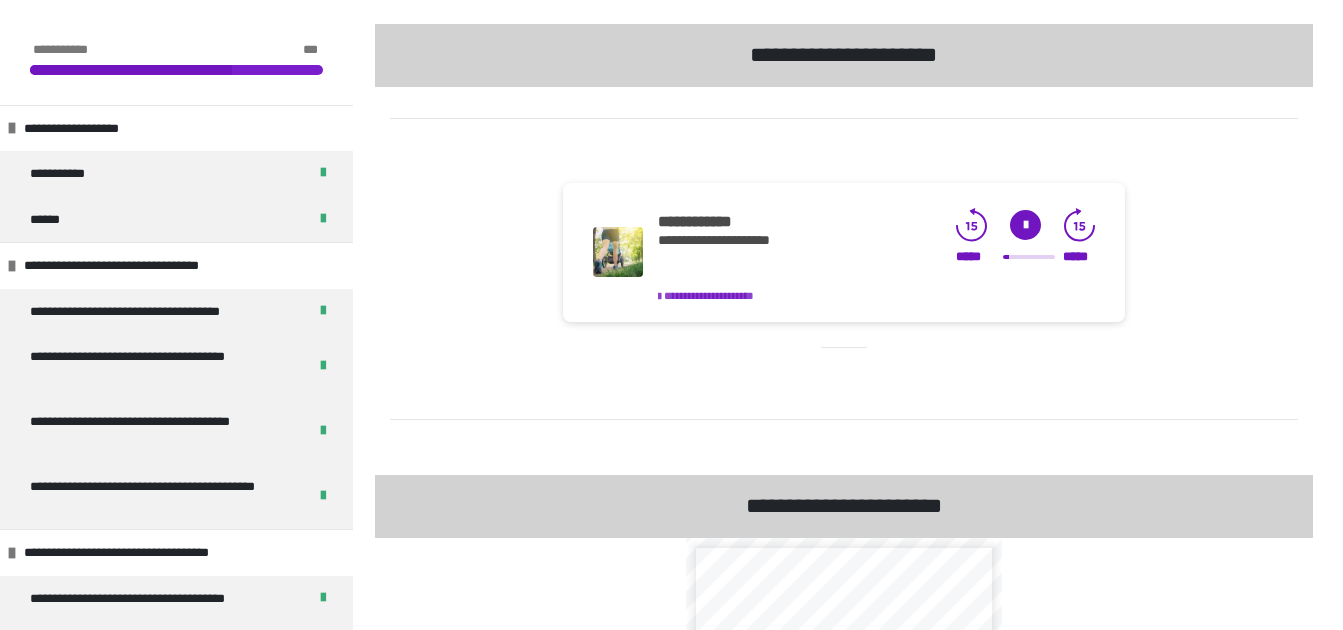 click on "[FIRST] [LAST]" at bounding box center [709, 295] 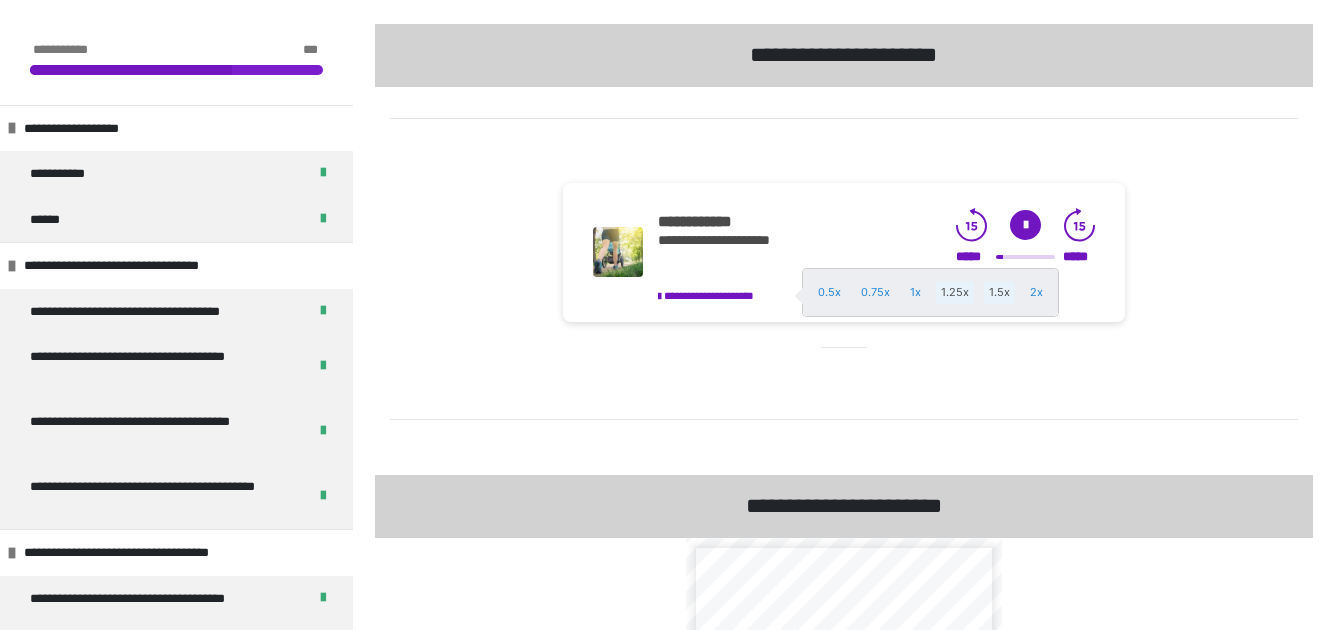 click on "1.5x" at bounding box center [999, 292] 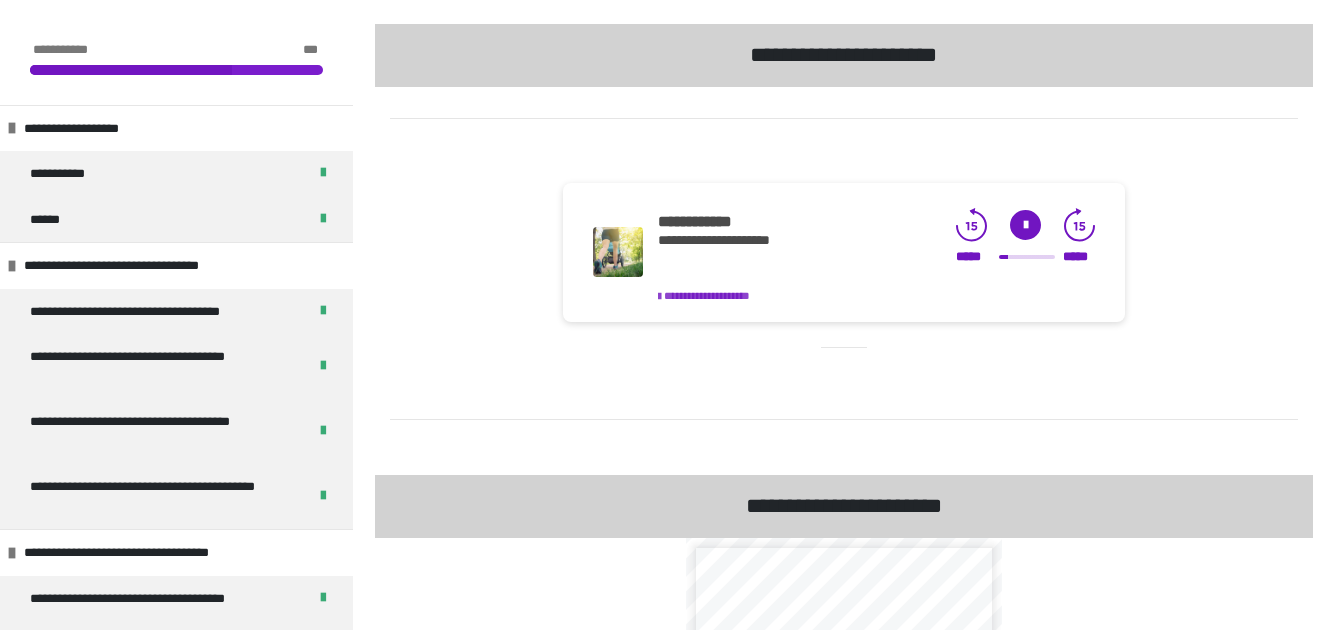 click on "[FIRST] [LAST]" at bounding box center [707, 295] 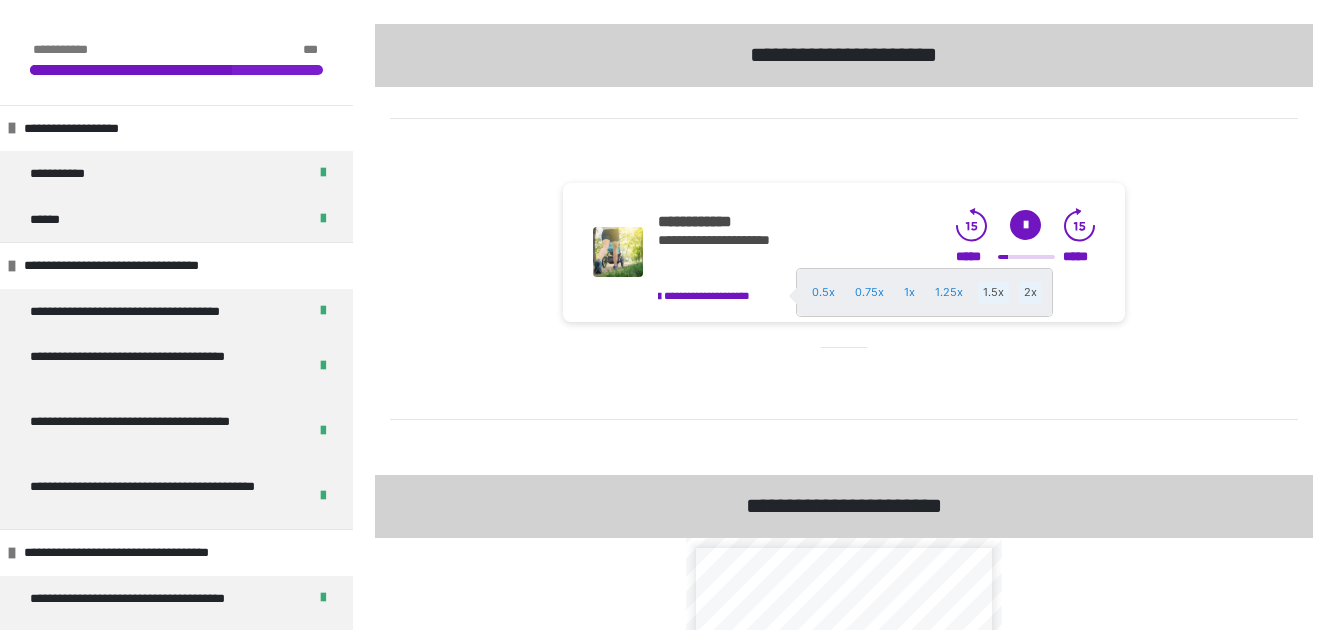 click on "2x" at bounding box center (1030, 292) 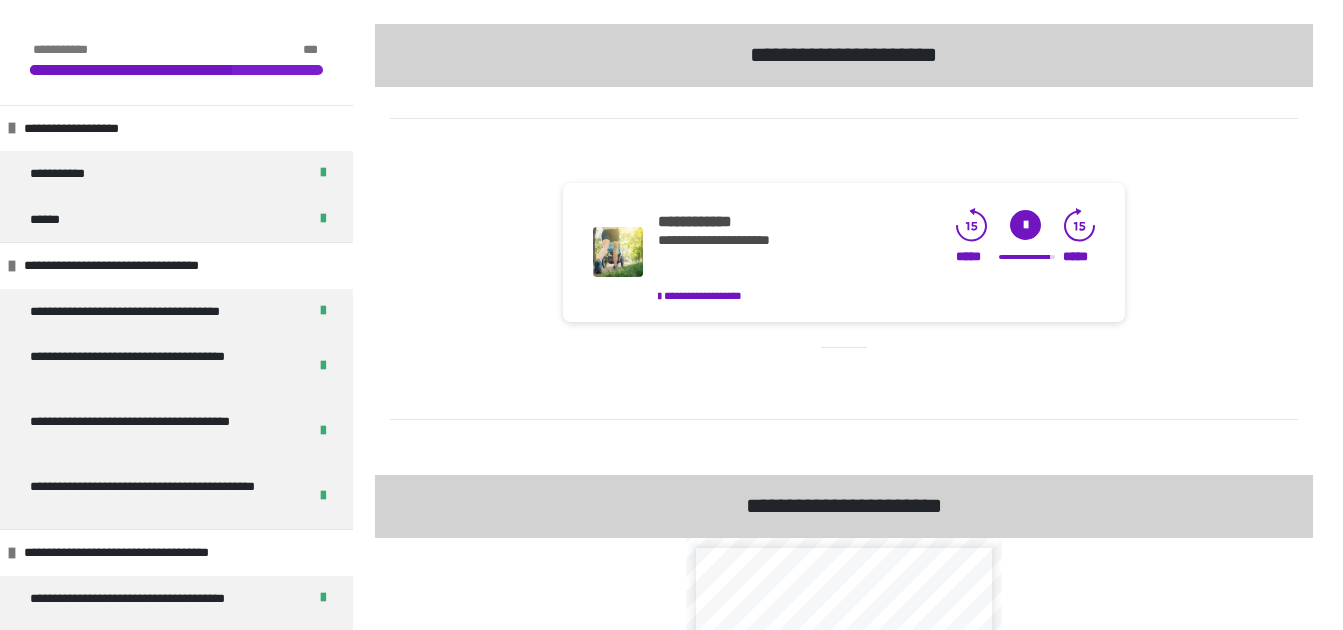 click at bounding box center [1025, 225] 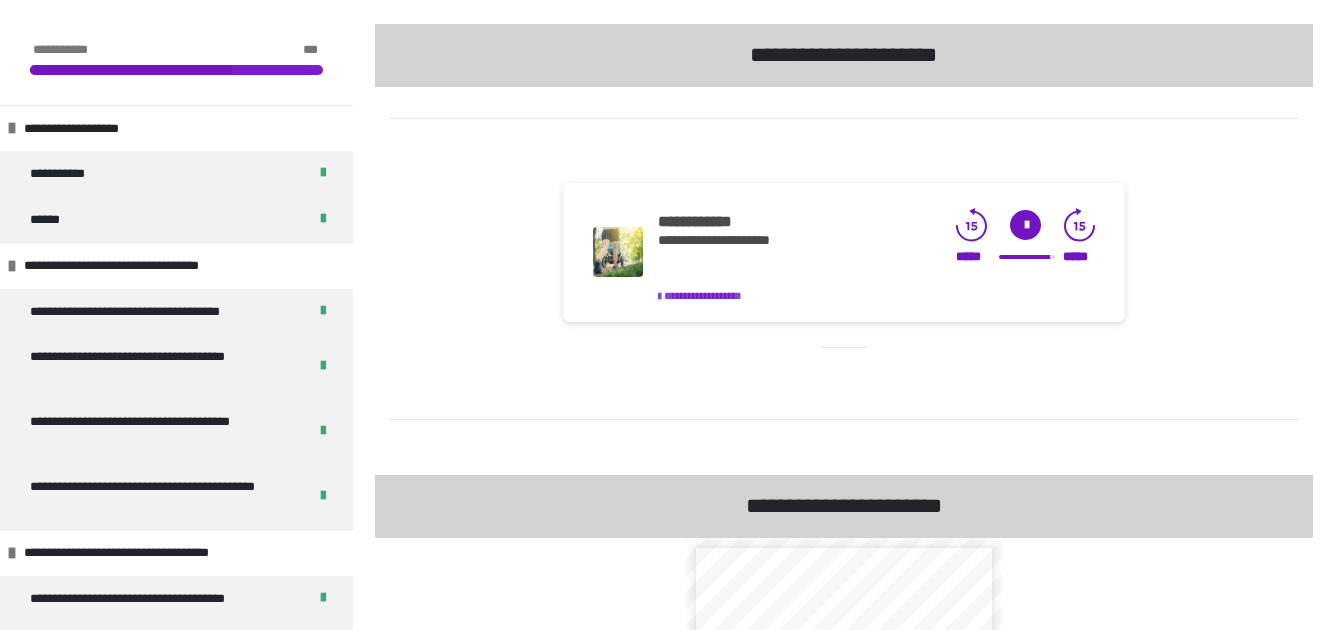 click on "**********" at bounding box center [720, 296] 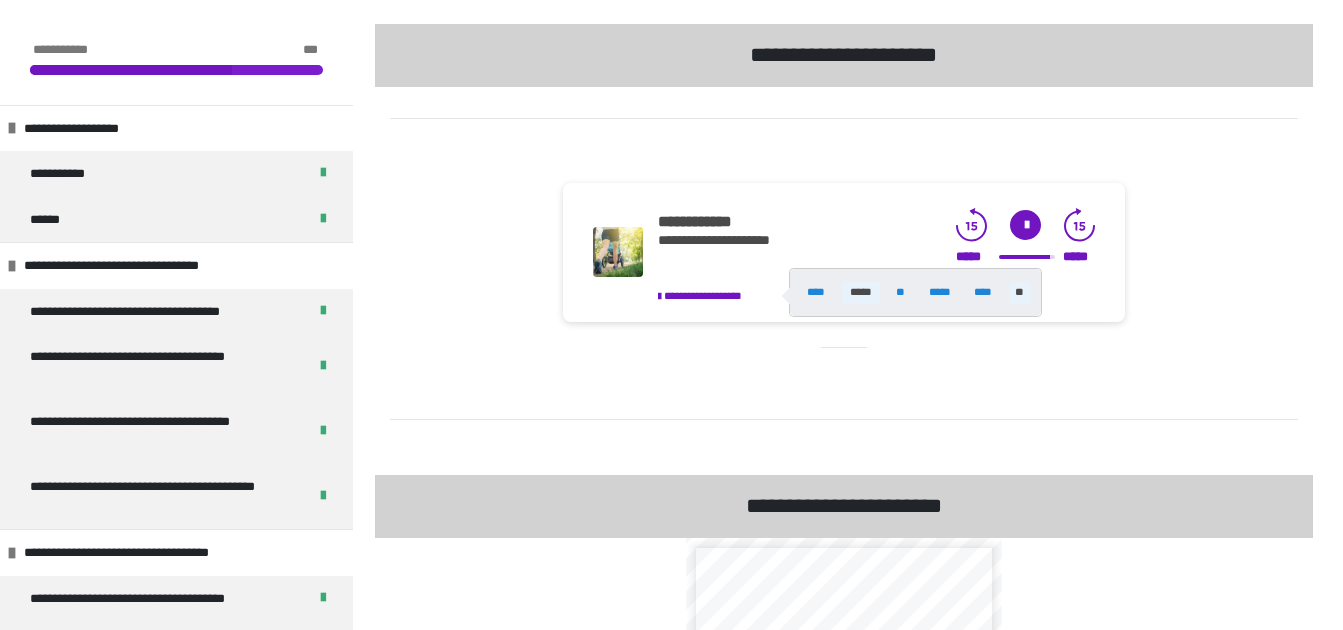 click on "*****" at bounding box center [861, 292] 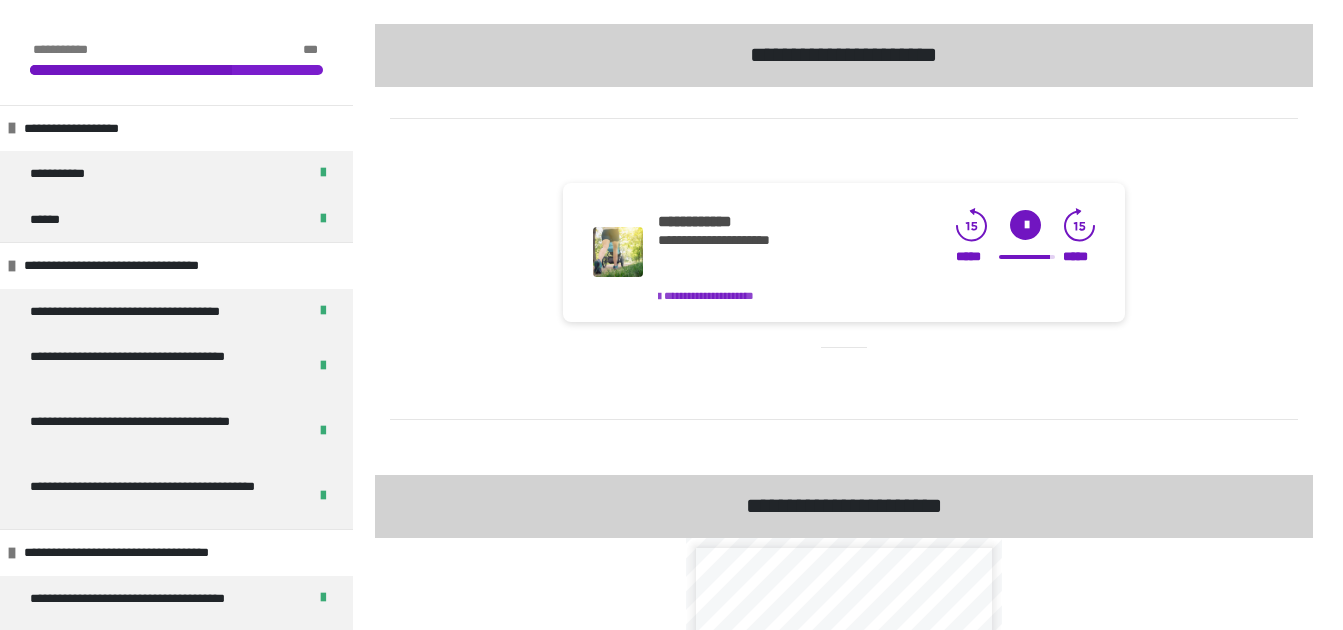 click on "[FIRST] [LAST]" at bounding box center (709, 295) 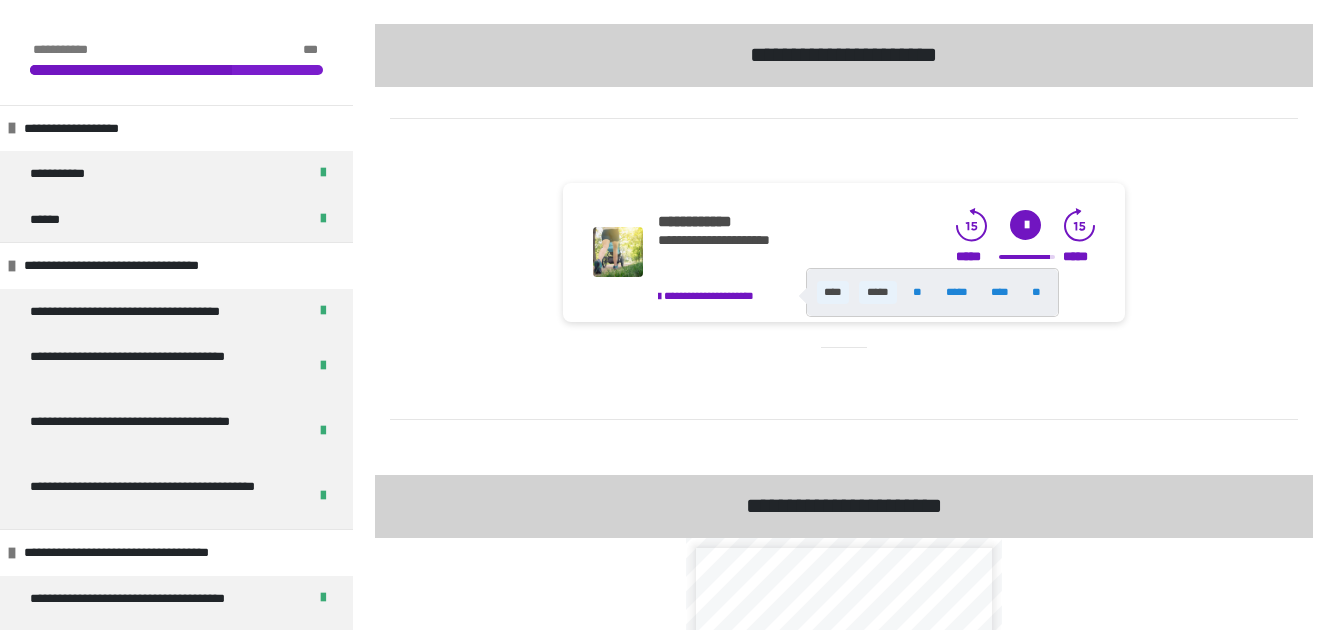 click on "****" at bounding box center [833, 292] 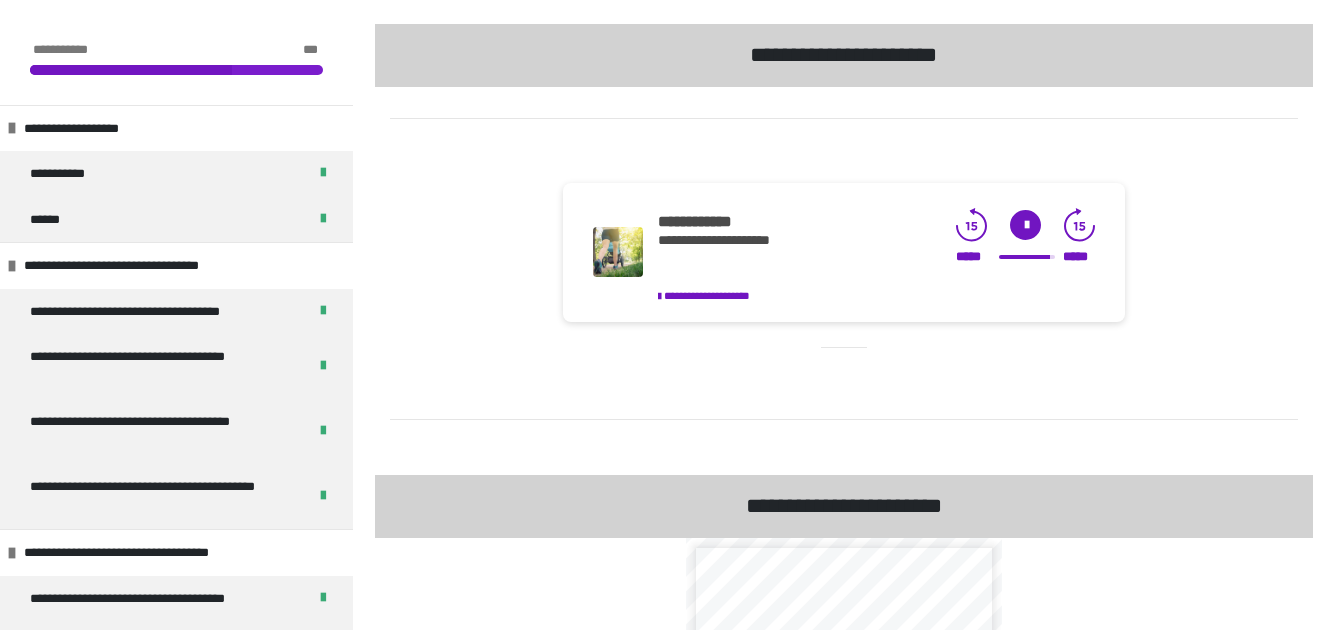 click at bounding box center [1025, 225] 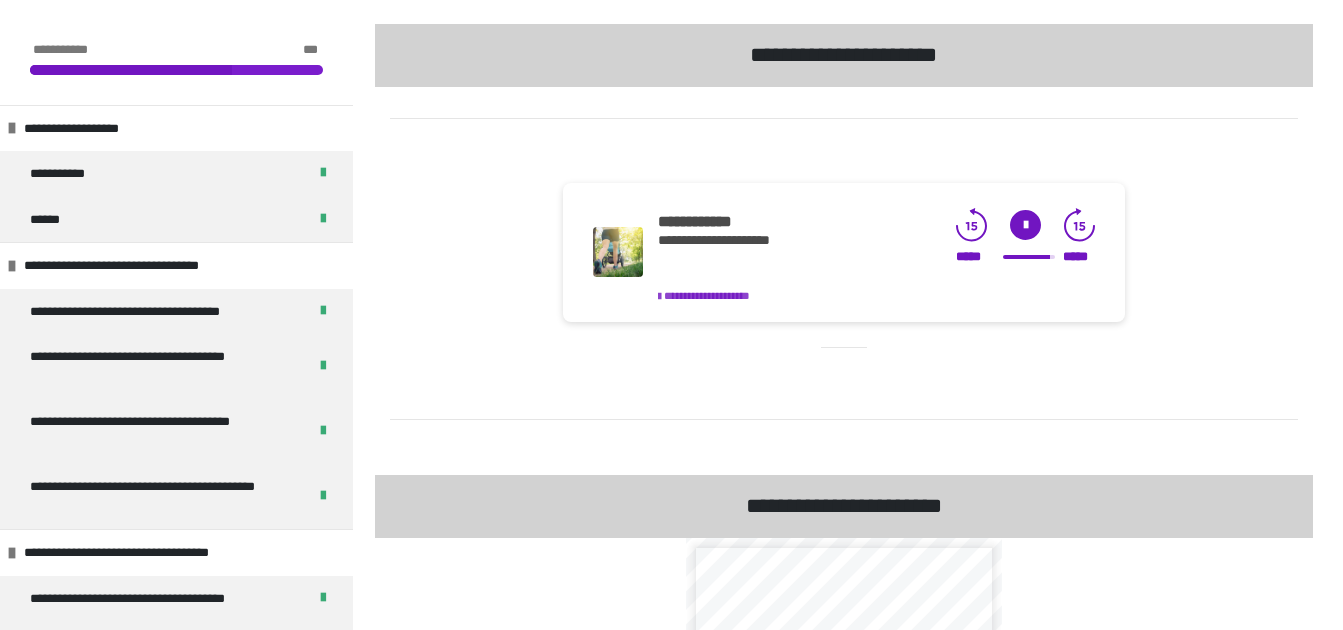 click on "[FIRST] [LAST]" at bounding box center [707, 295] 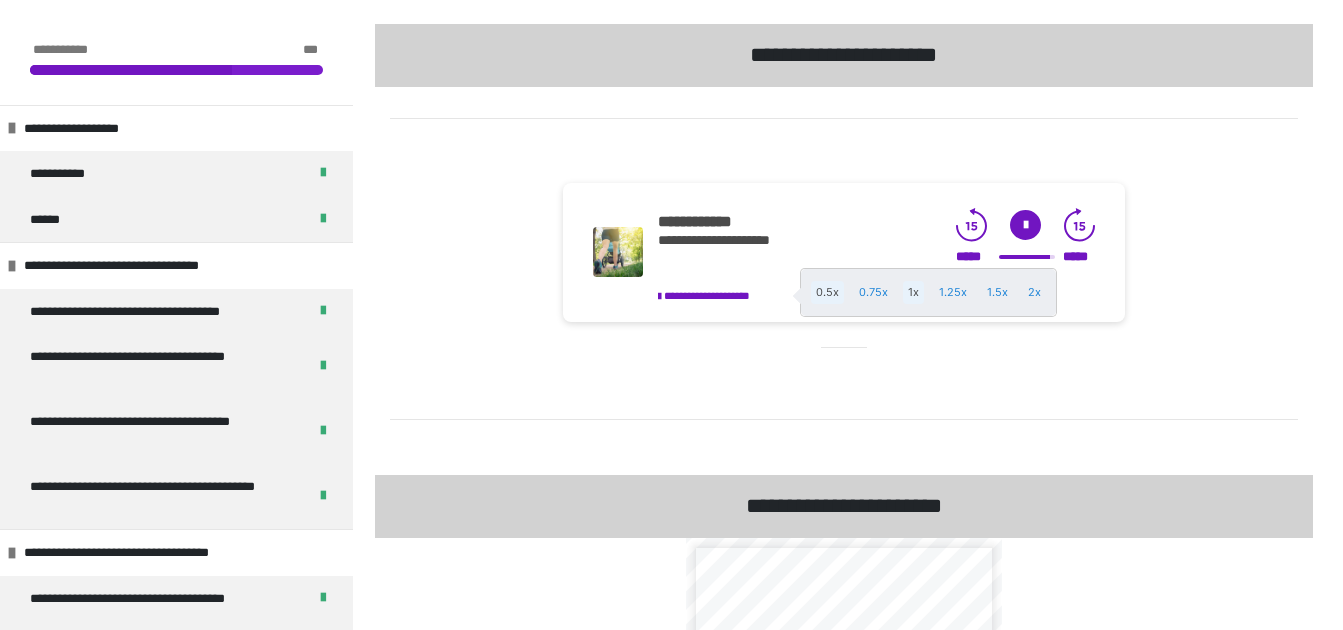 click on "1x" at bounding box center (913, 292) 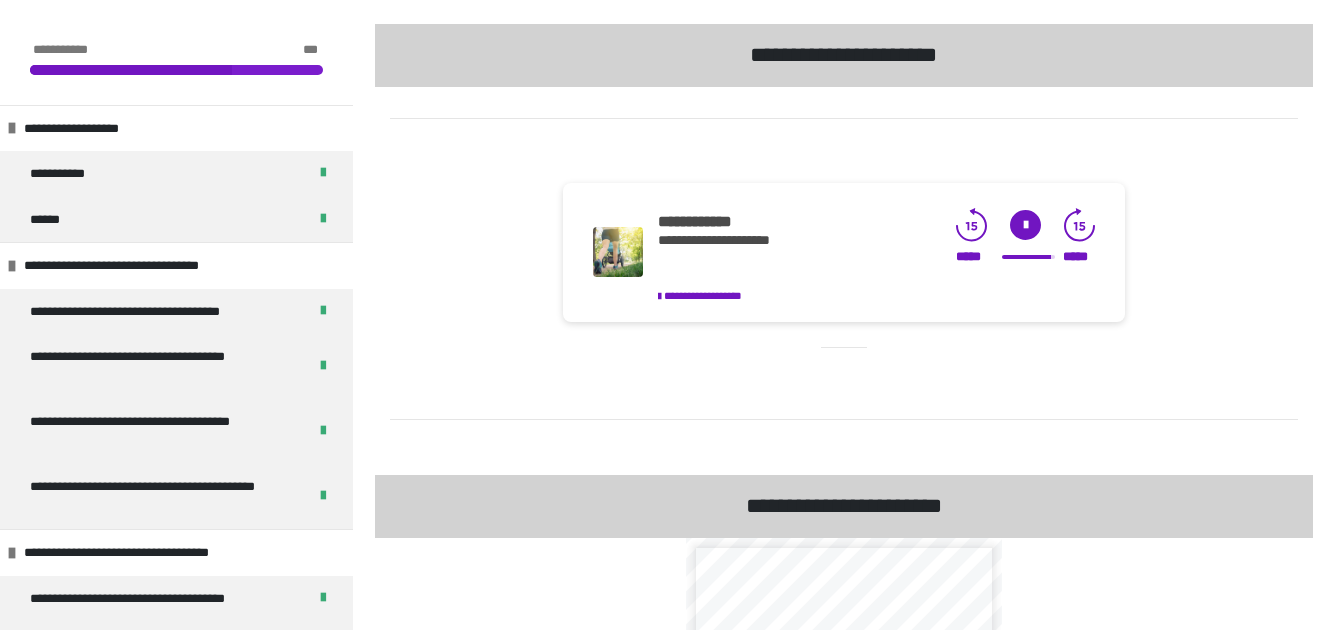click at bounding box center (1025, 225) 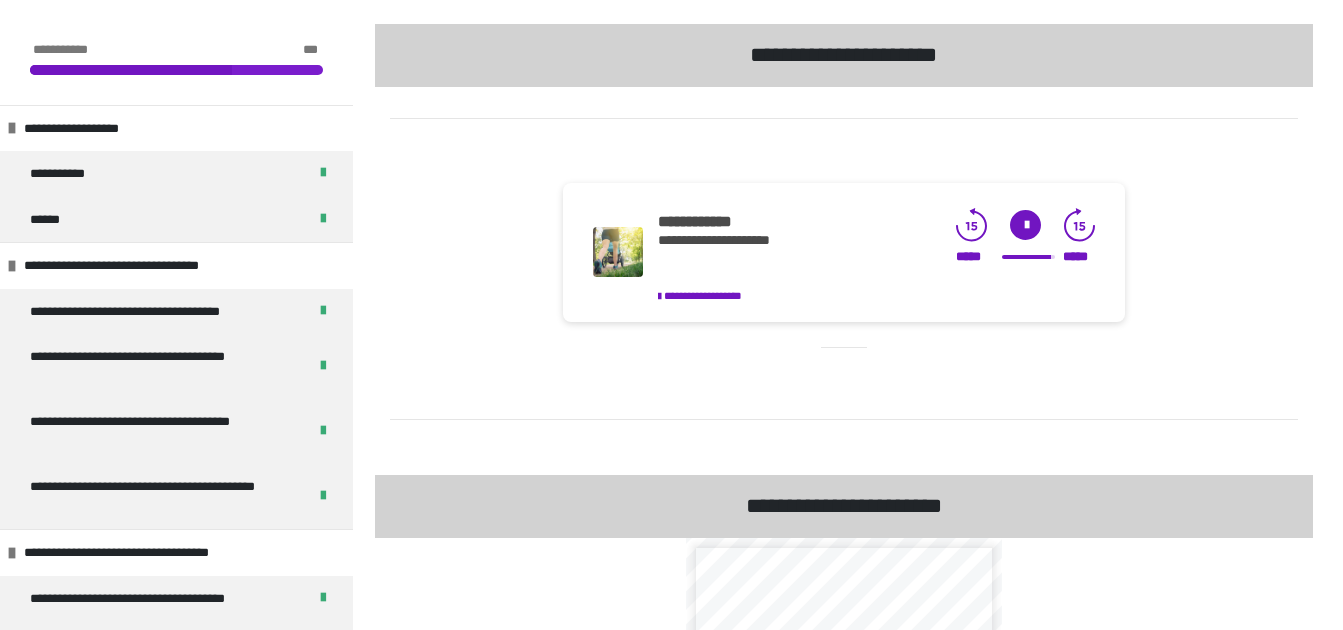 click 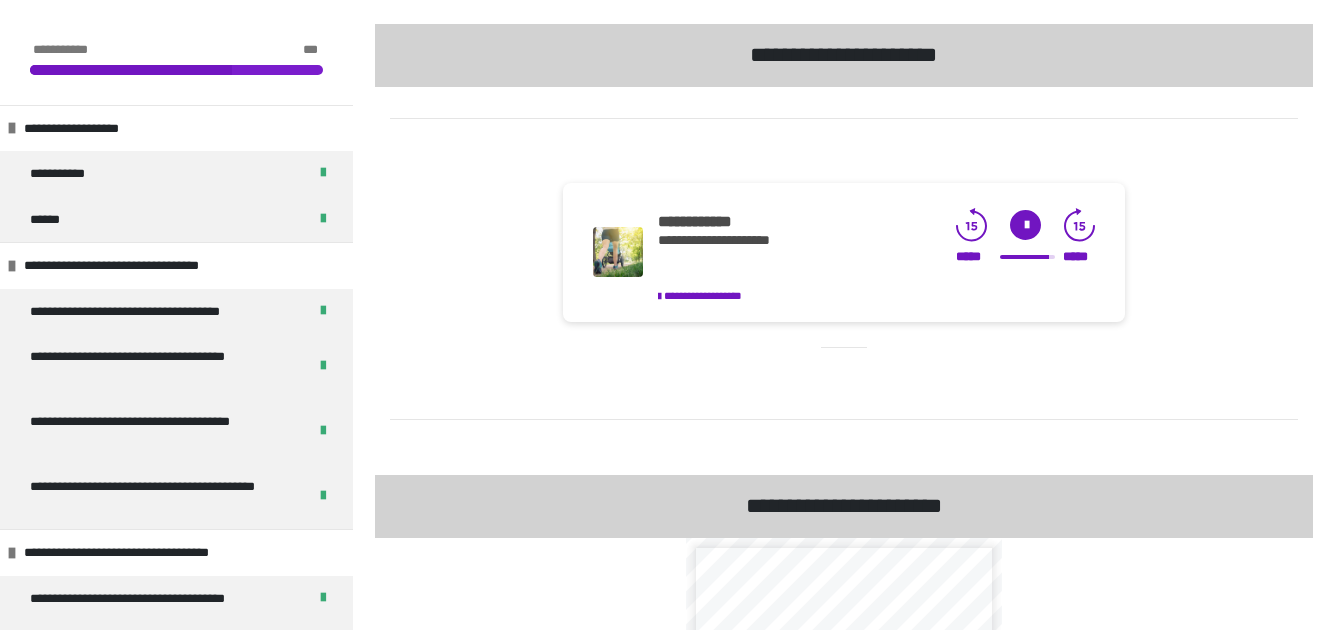 click 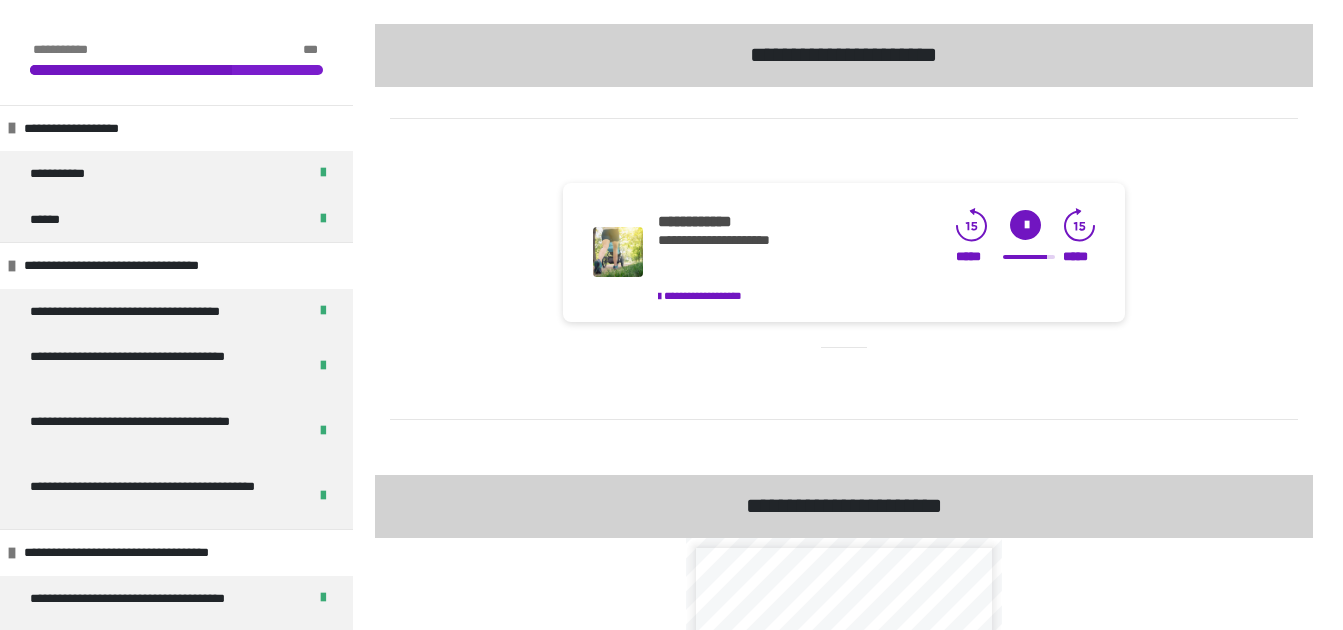 click 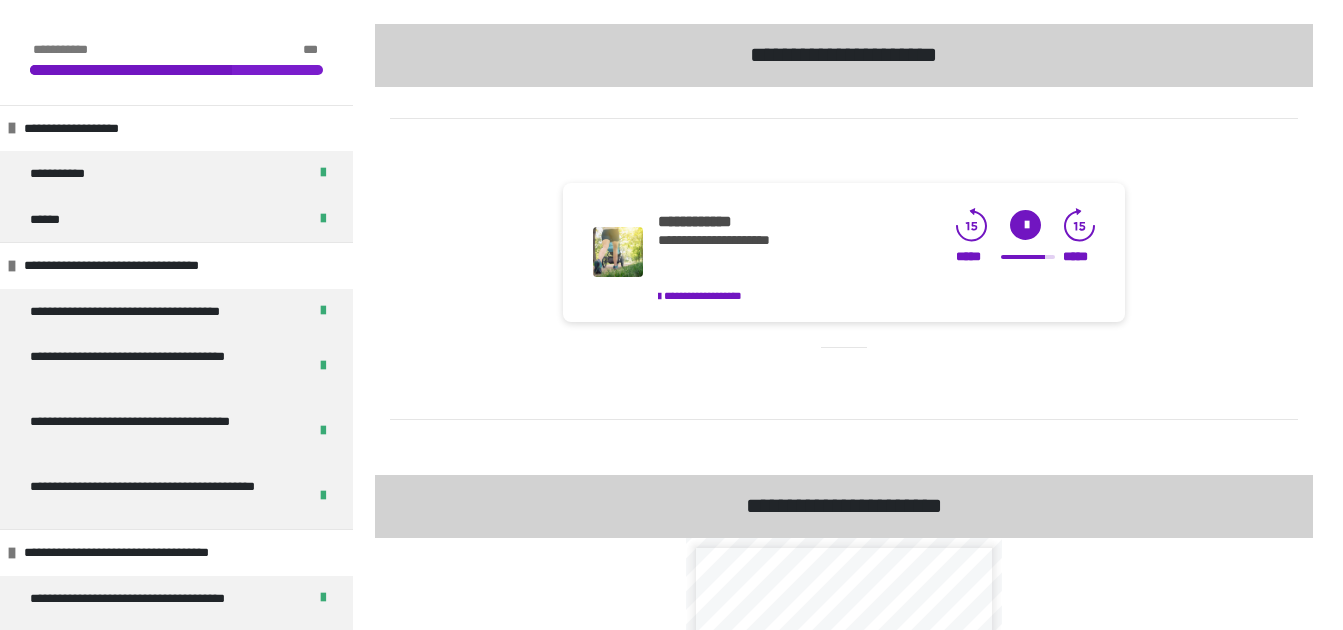 click 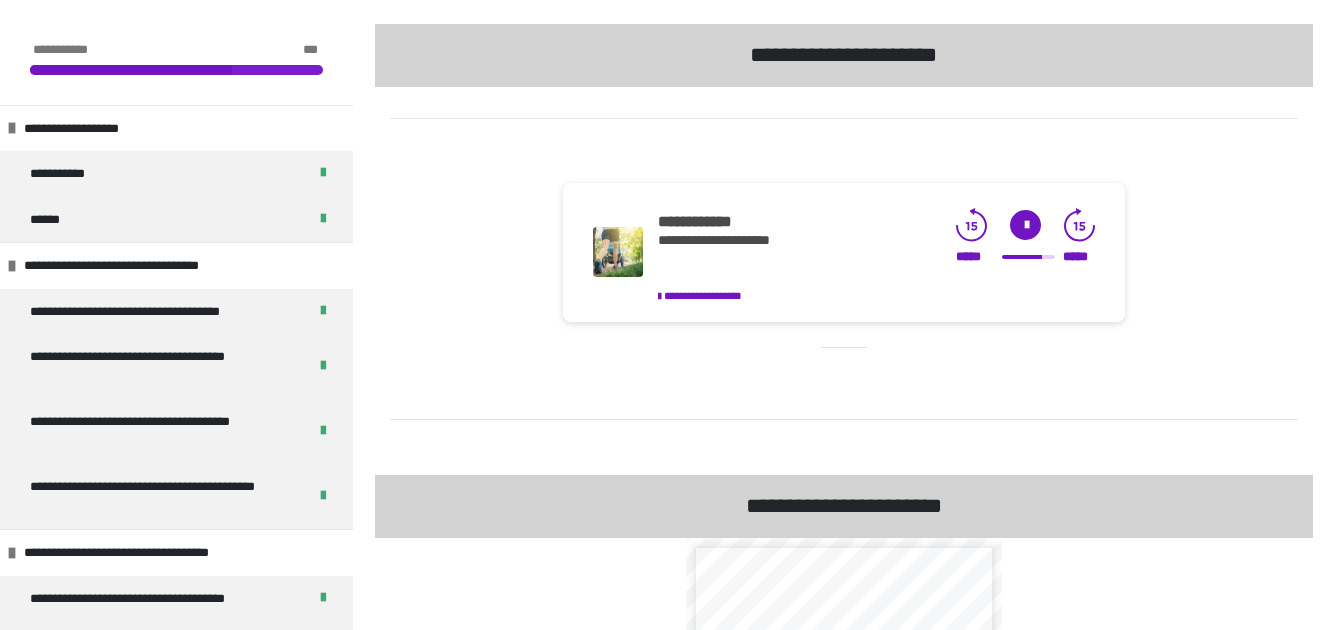 click 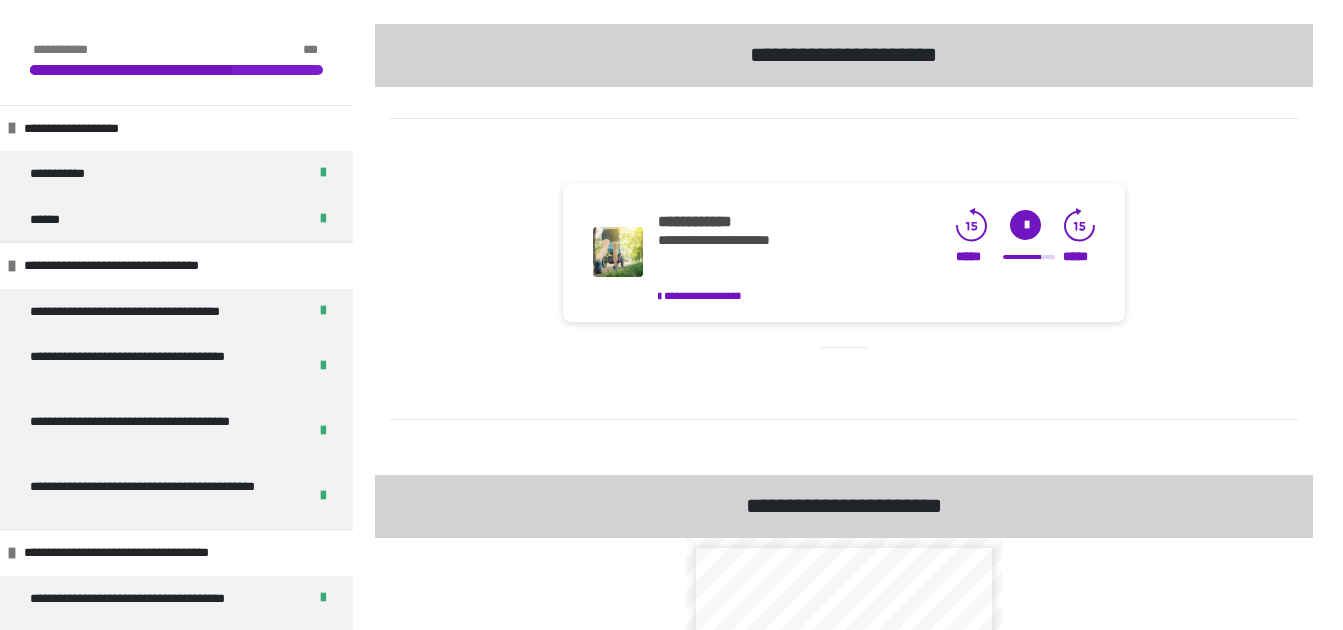 click at bounding box center [1025, 225] 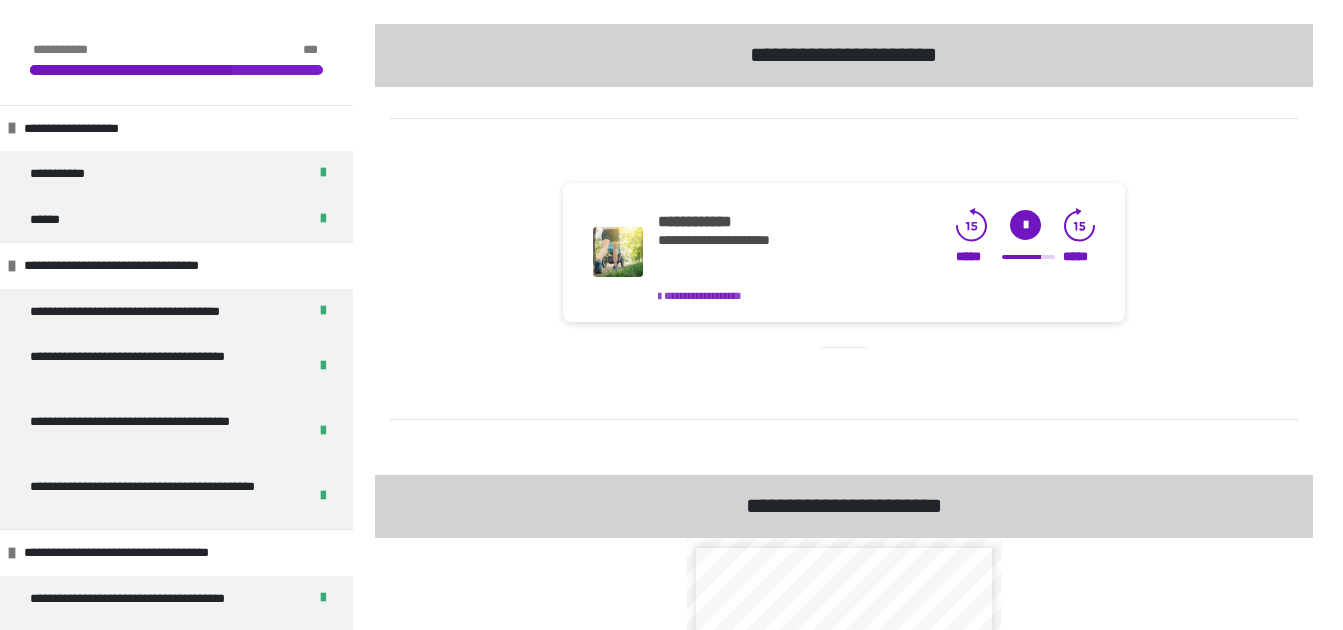 click on "**********" at bounding box center [703, 295] 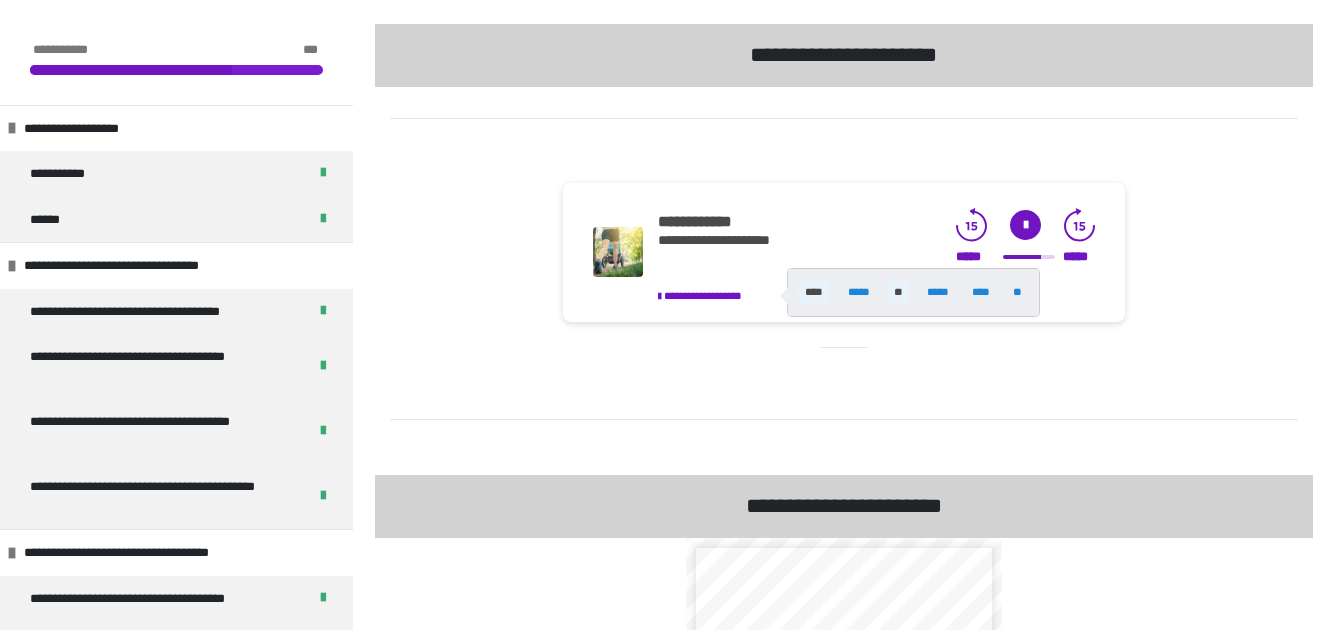 click on "****" at bounding box center (814, 292) 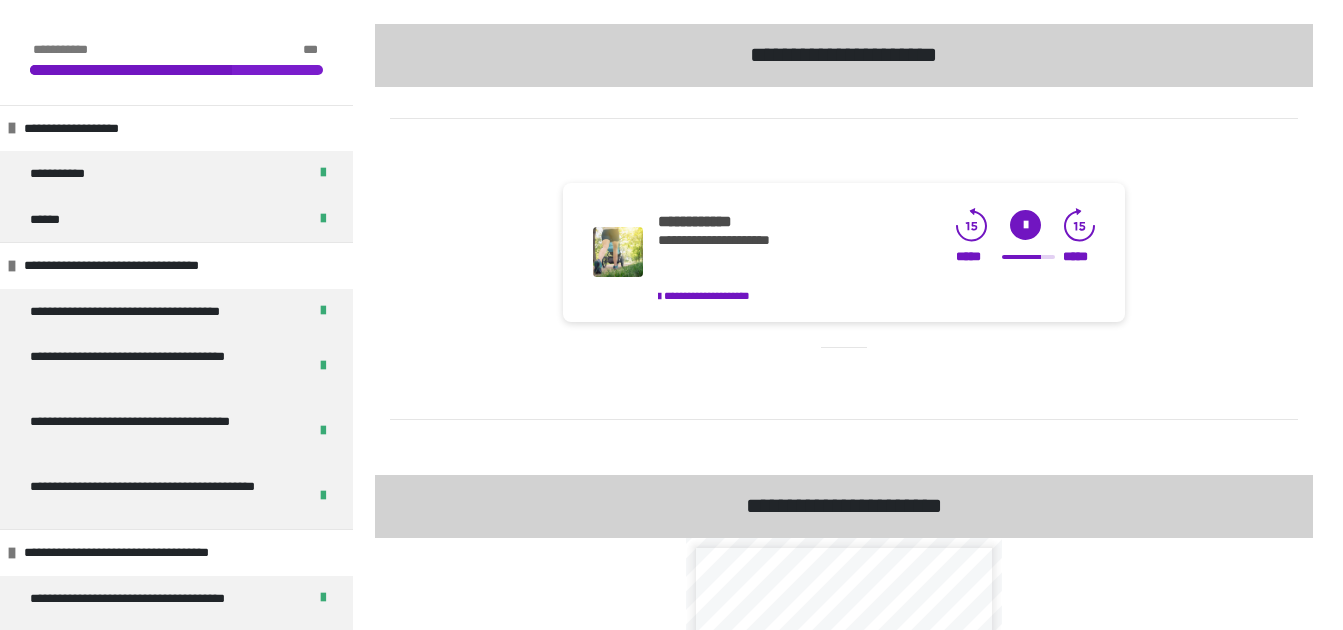 click 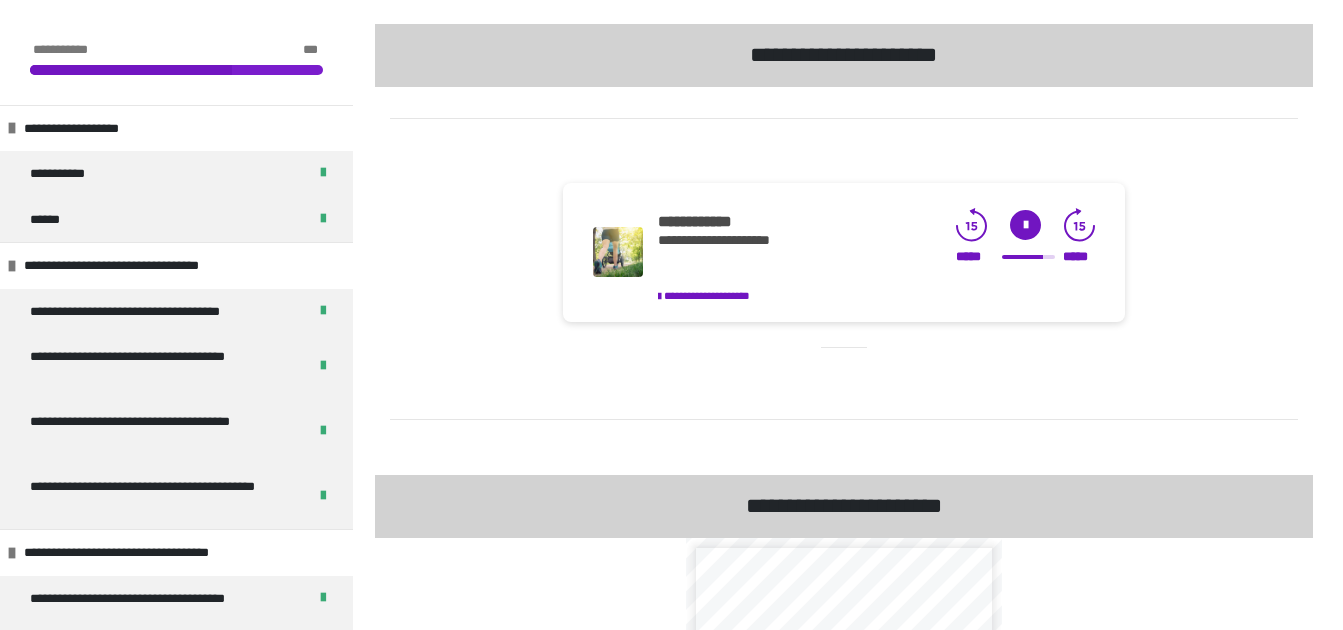 click 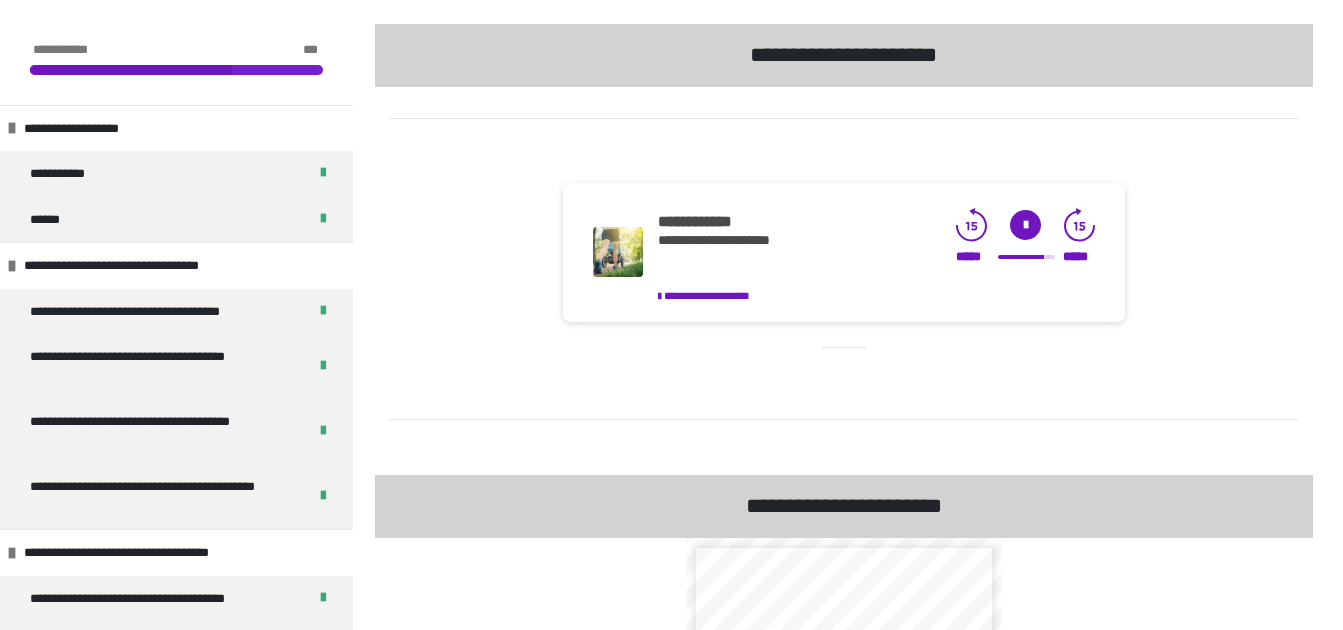 click 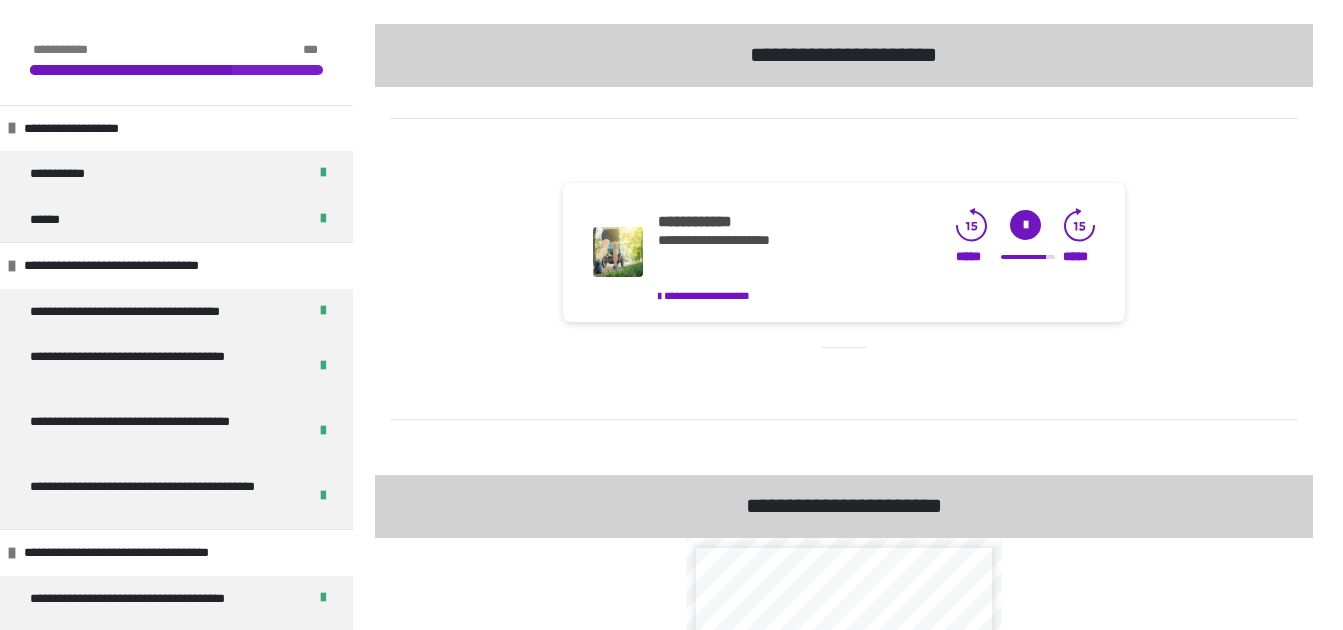 click 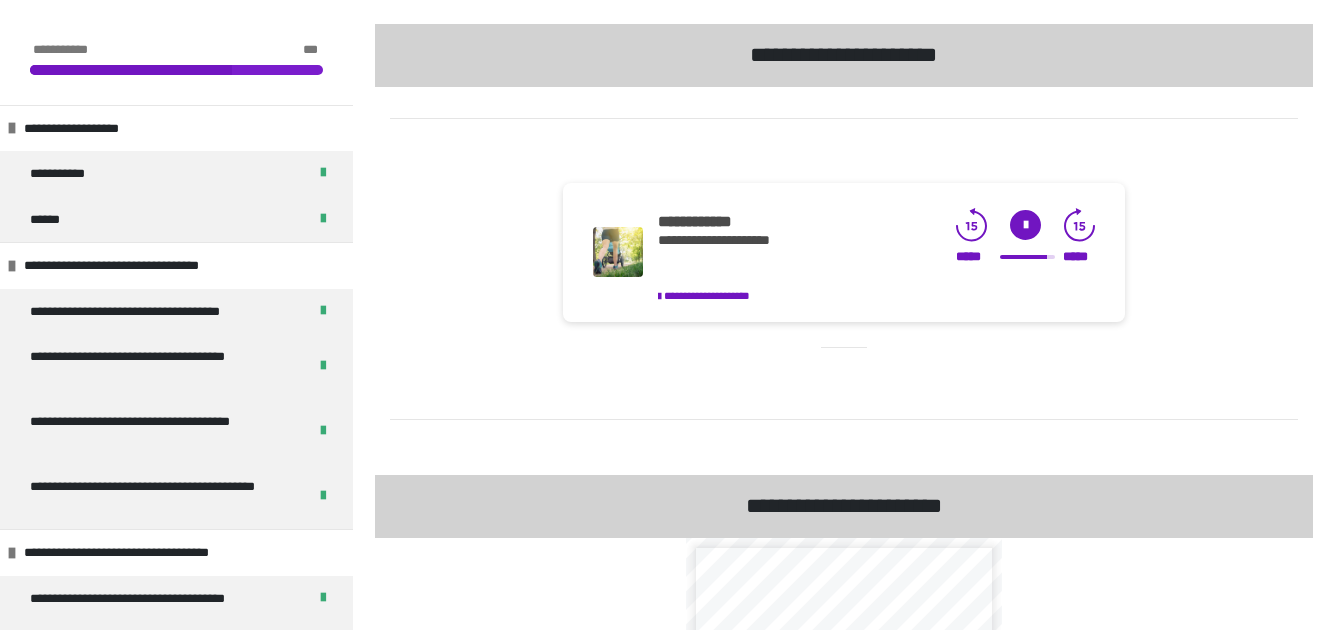 click at bounding box center (1027, 257) 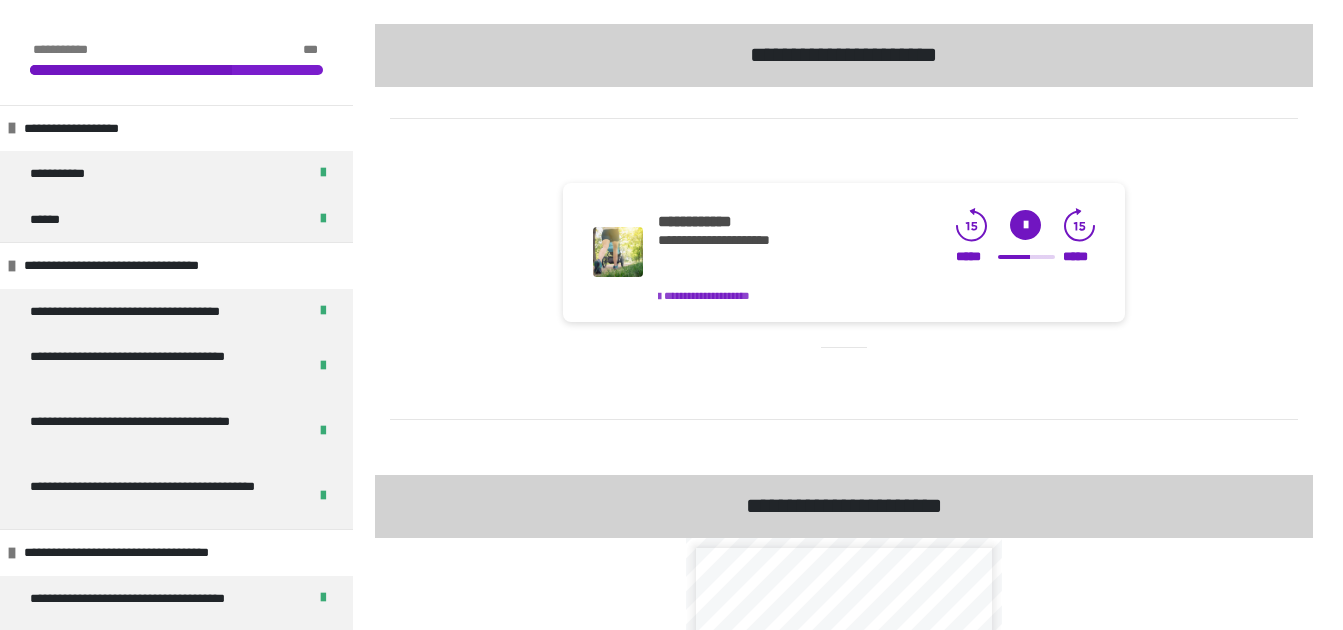 click on "[FIRST] [LAST]" at bounding box center [707, 295] 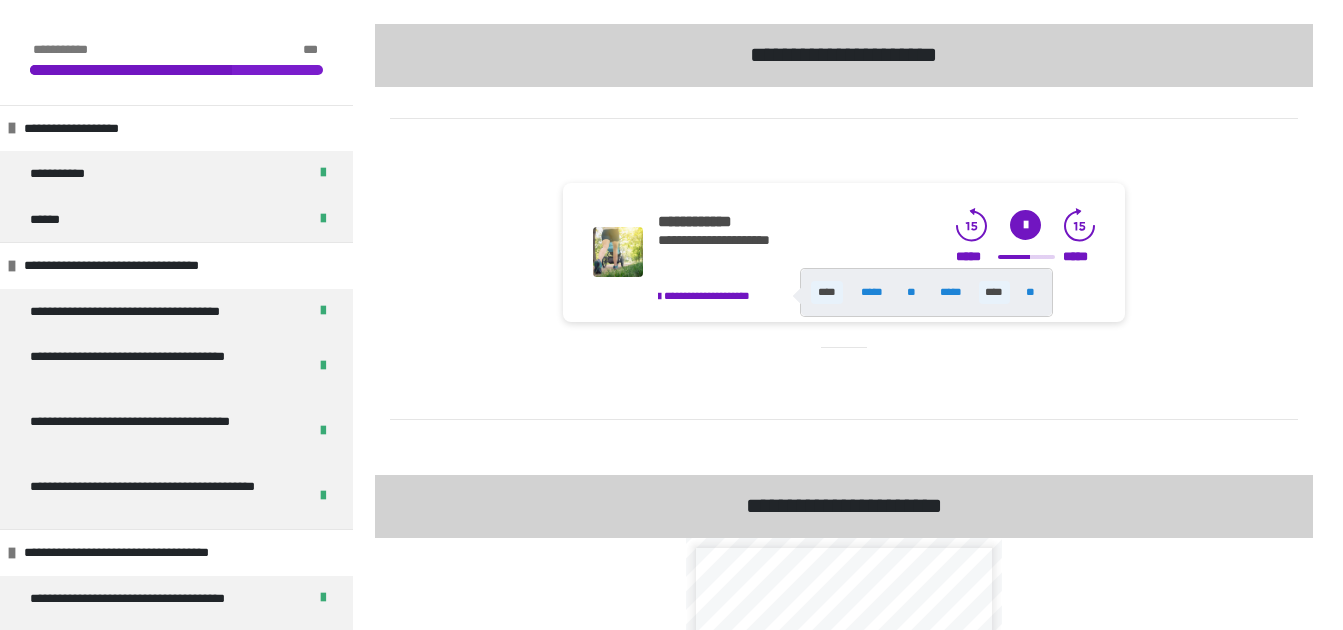 click on "****" at bounding box center [994, 292] 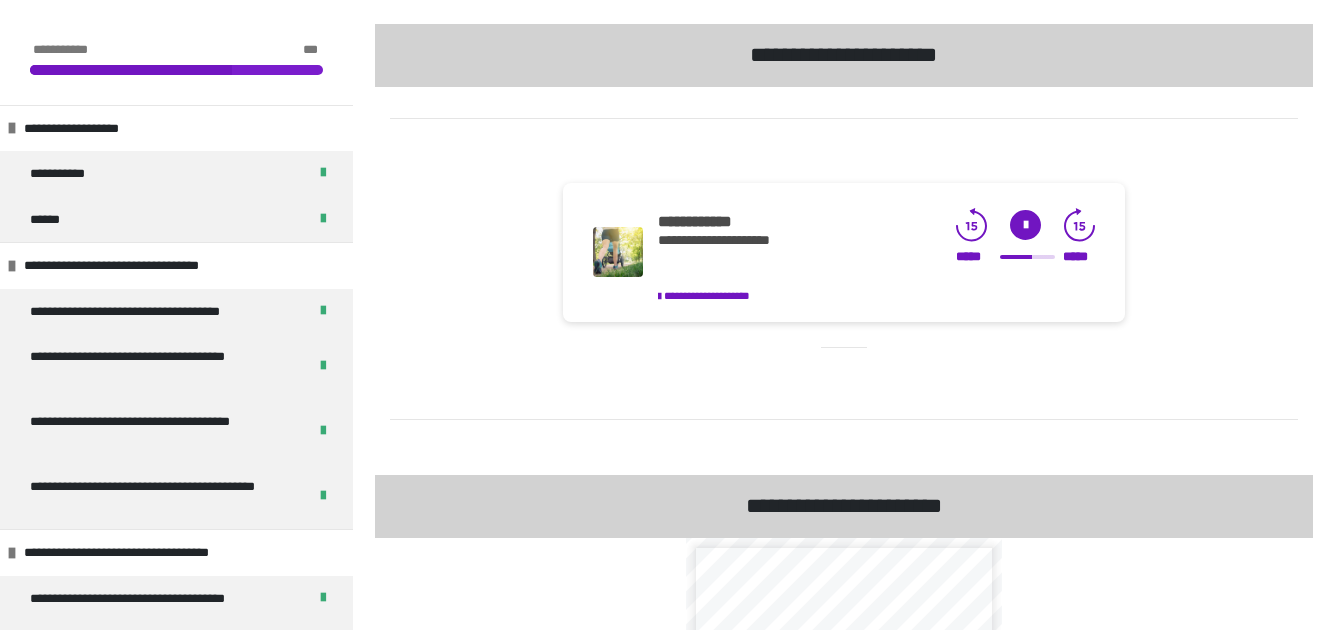 click at bounding box center (1027, 257) 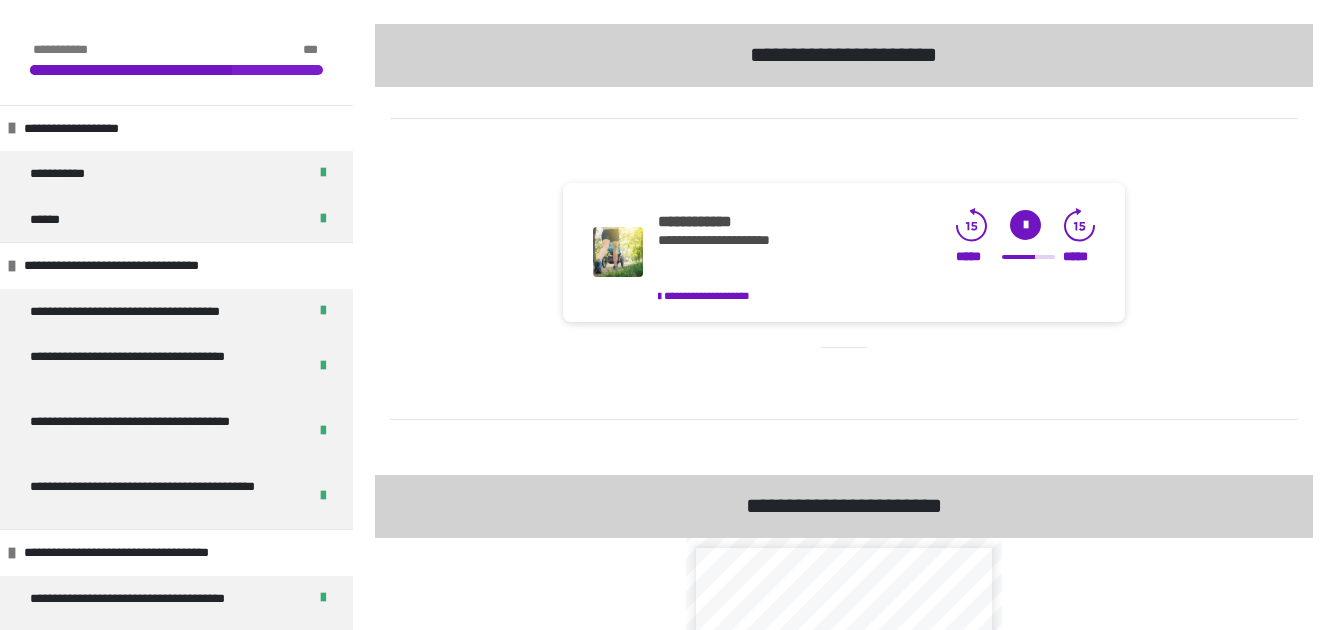 click 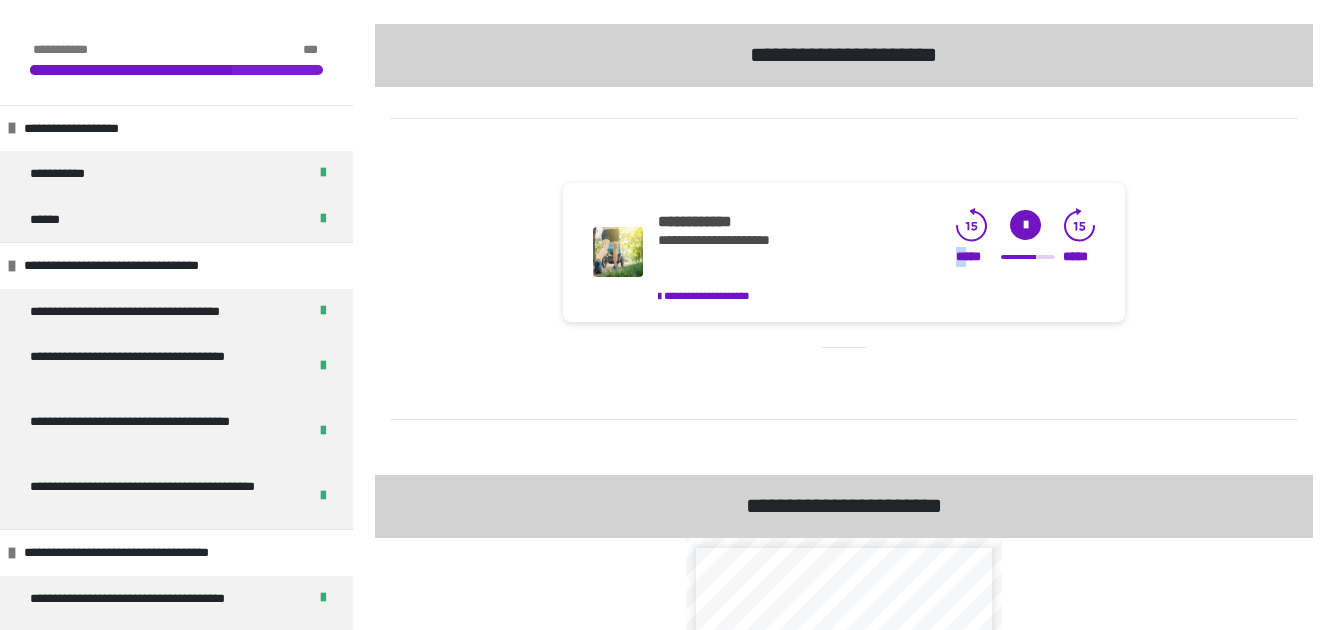click 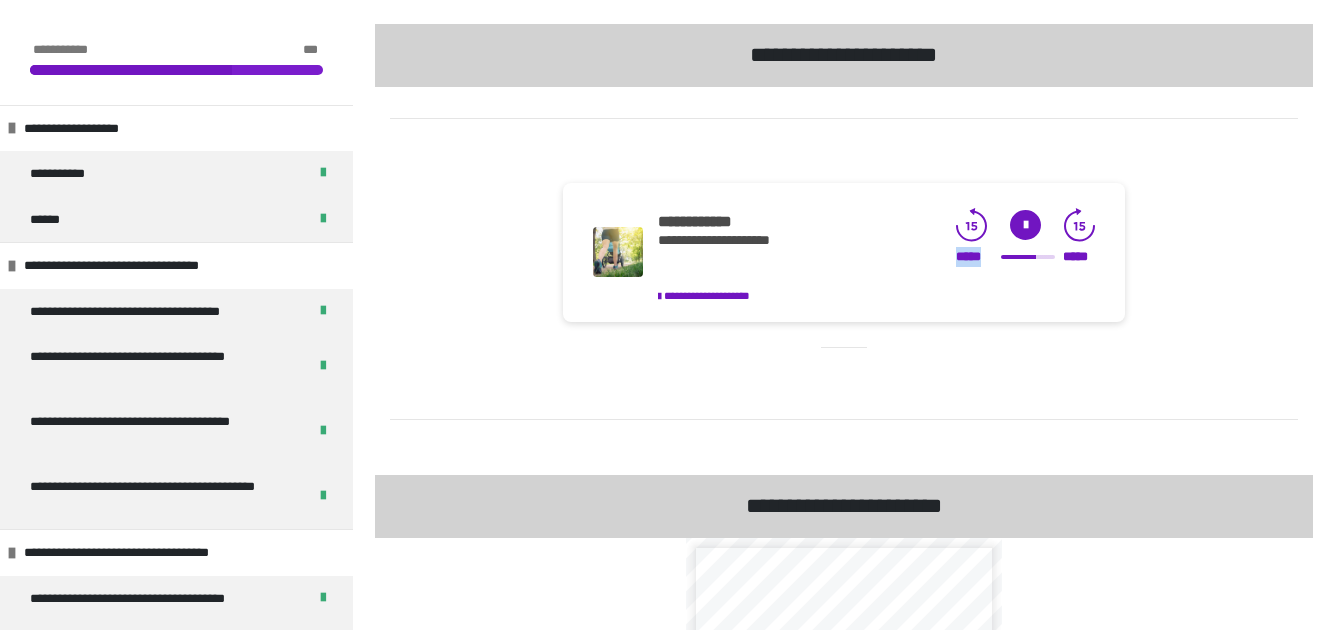 click 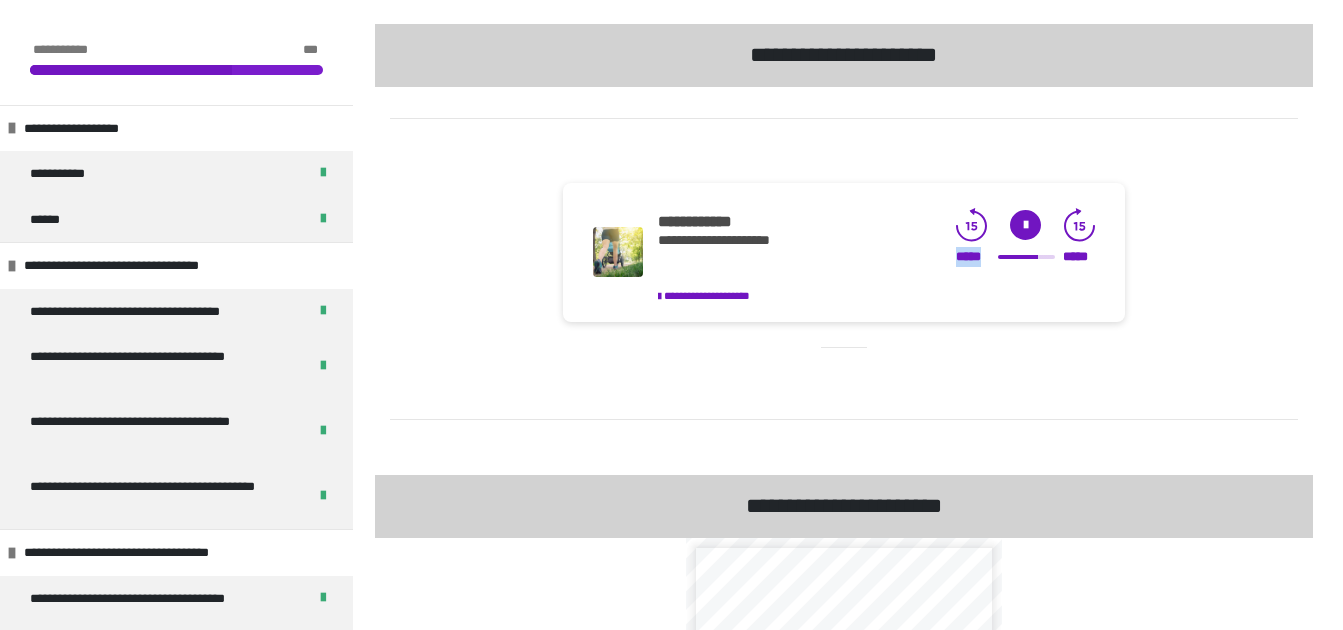 click 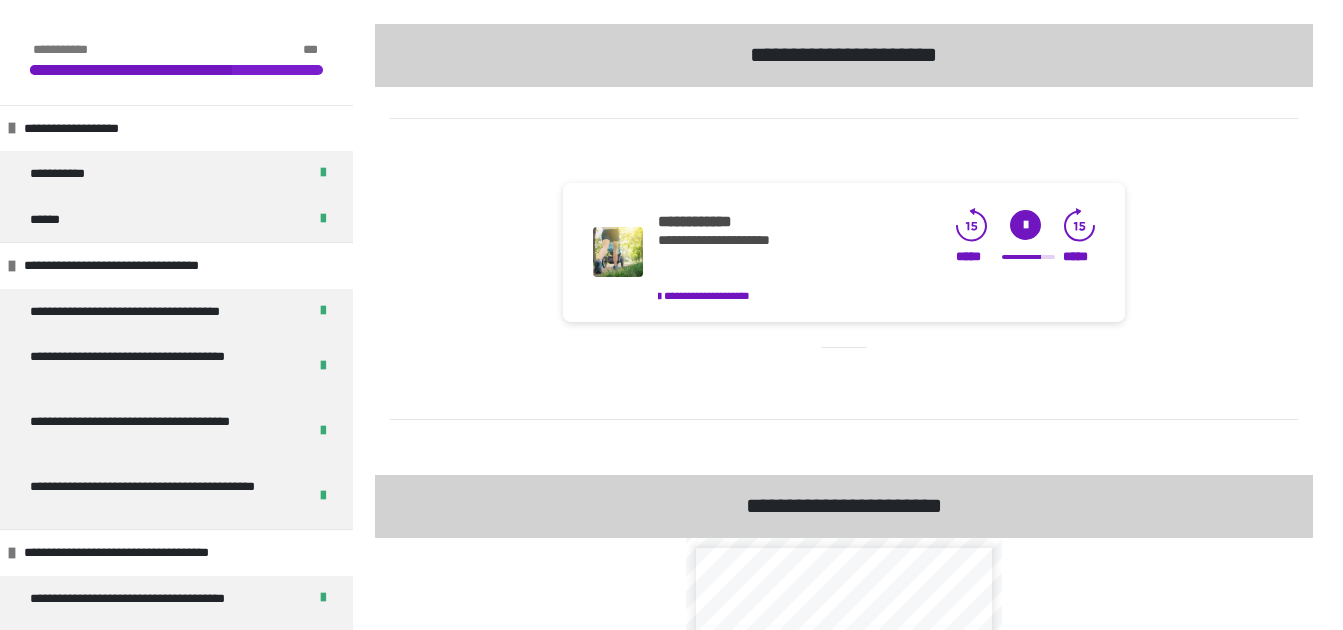 drag, startPoint x: 1072, startPoint y: 230, endPoint x: 1204, endPoint y: 284, distance: 142.61838 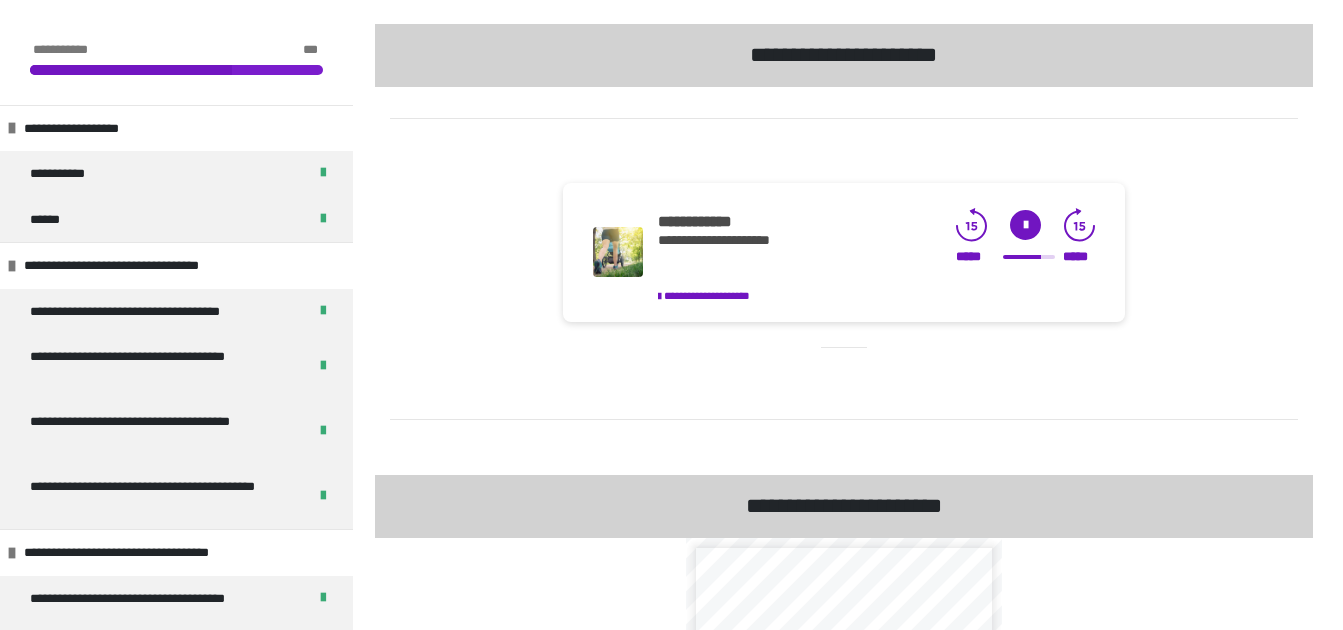 click 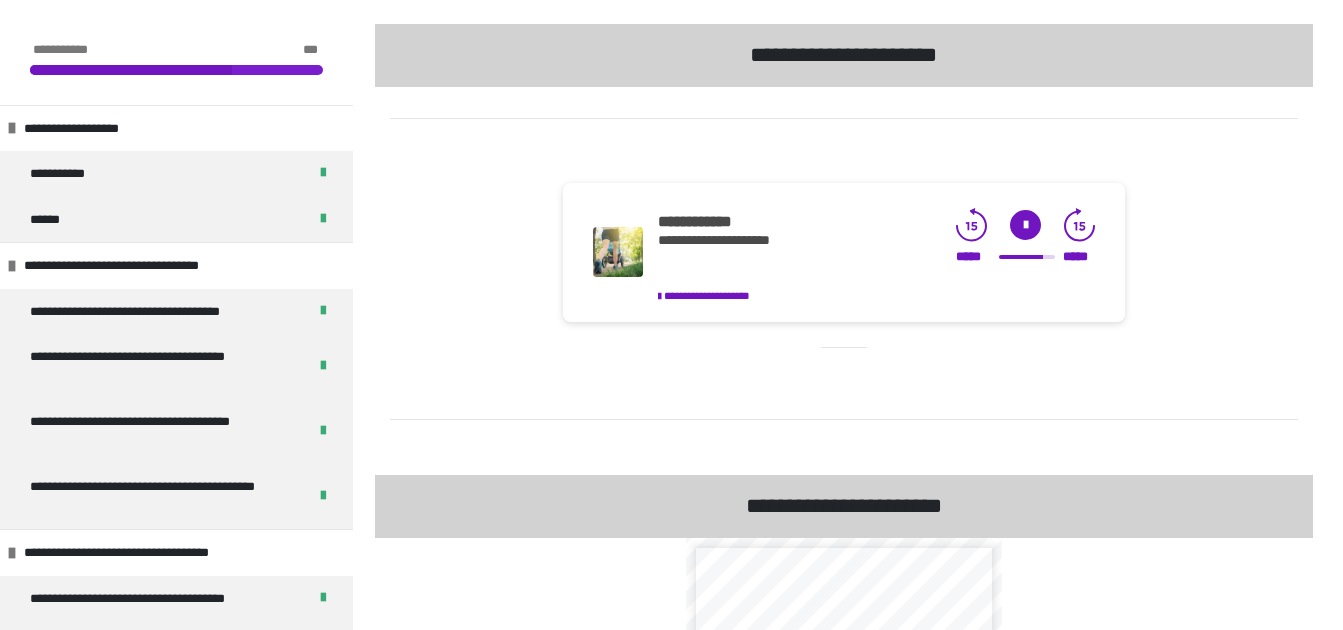 click 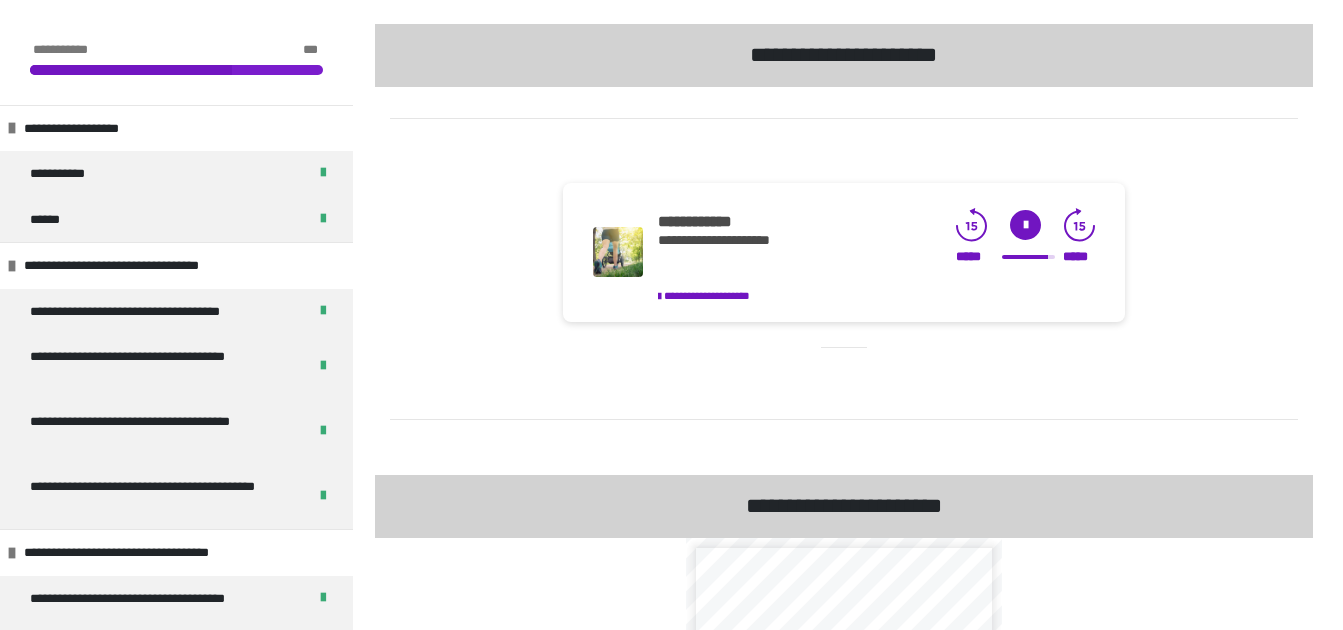 click 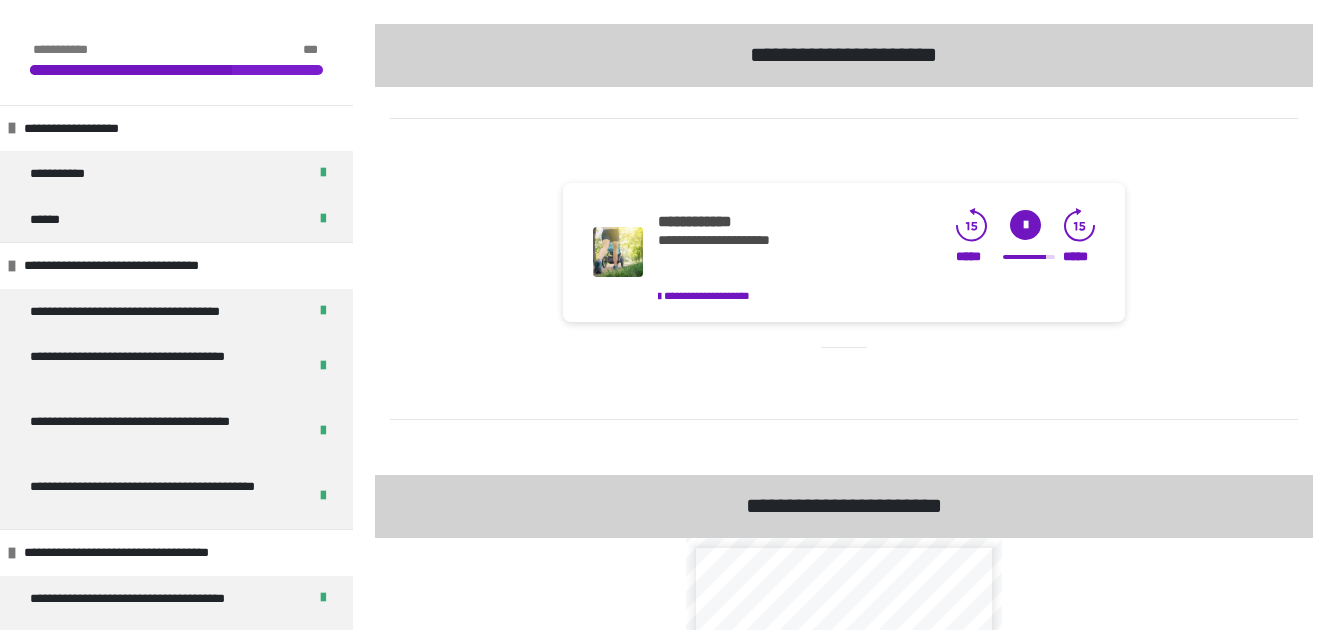 click 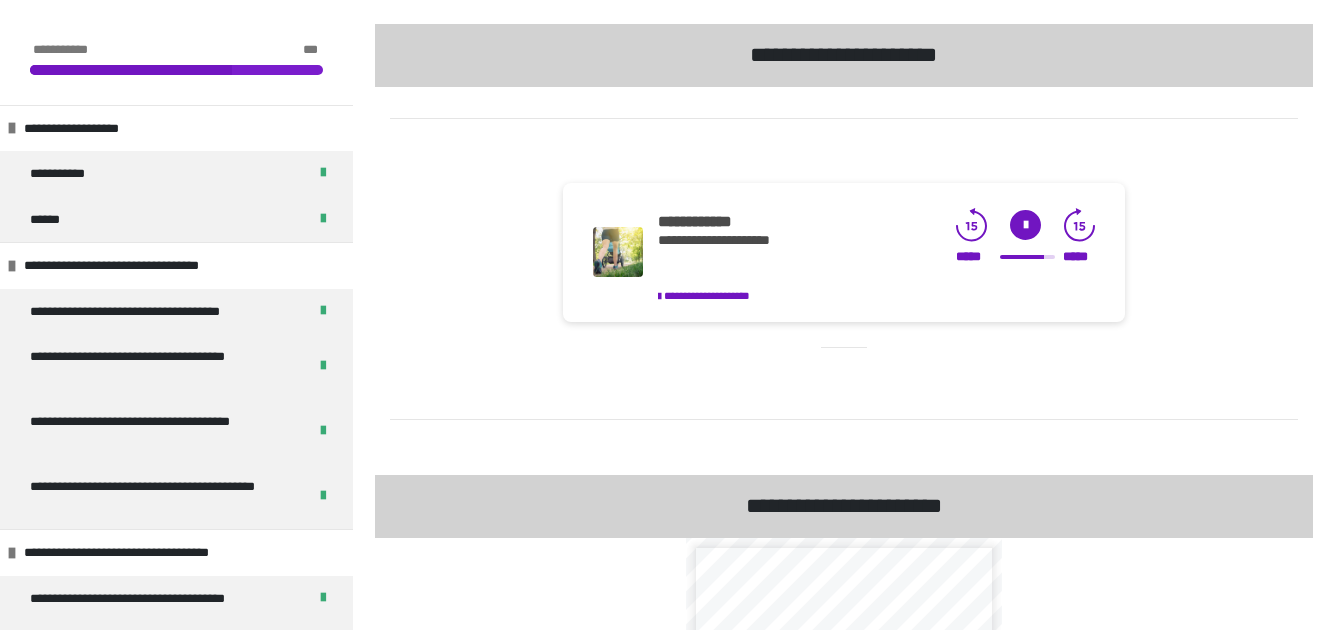 click 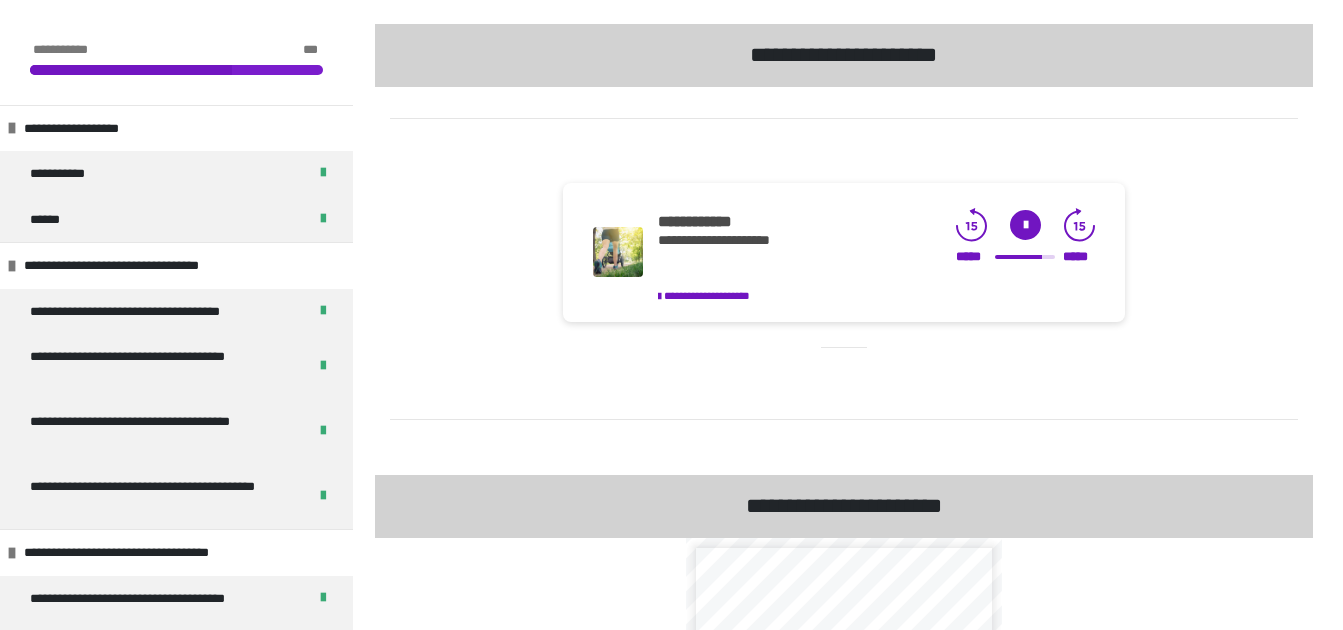 click 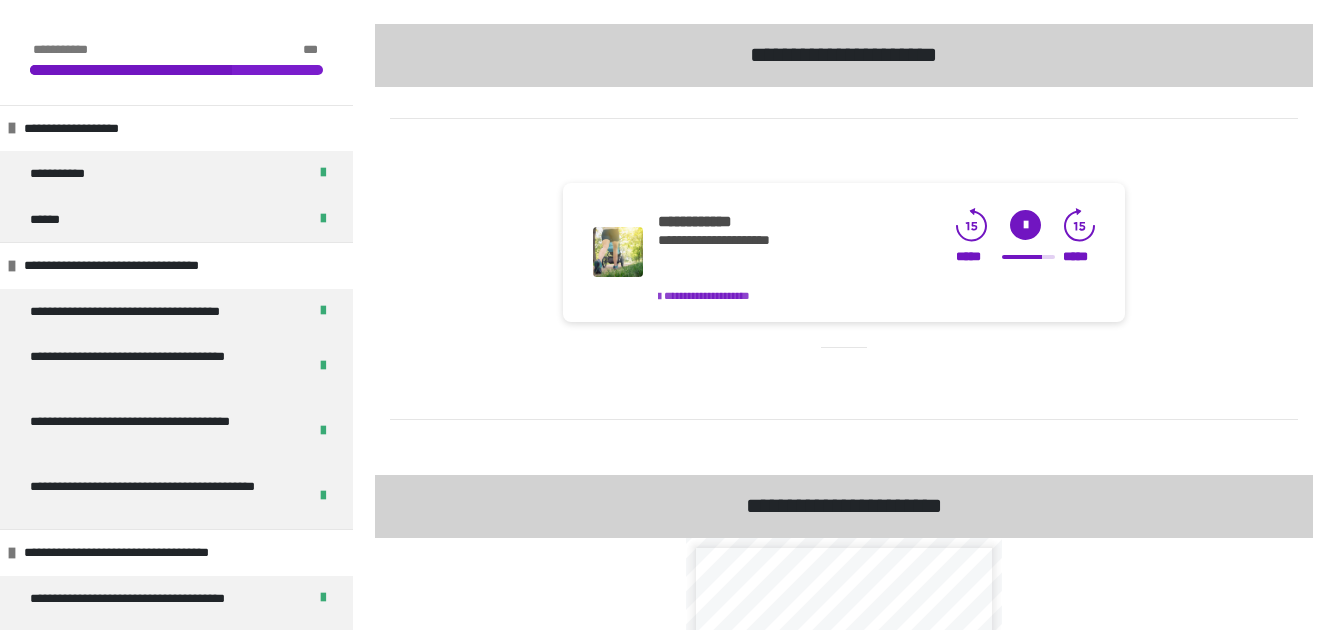 click on "[FIRST] [LAST]" at bounding box center (707, 295) 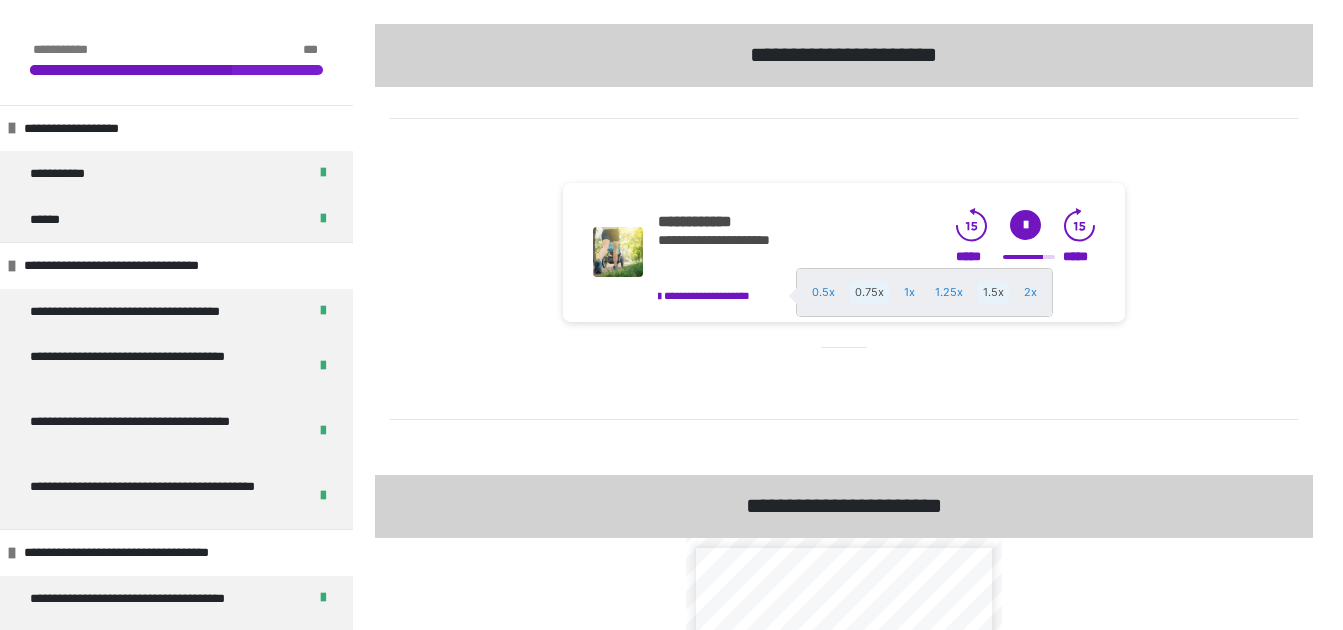 click on "0.75x" at bounding box center (869, 292) 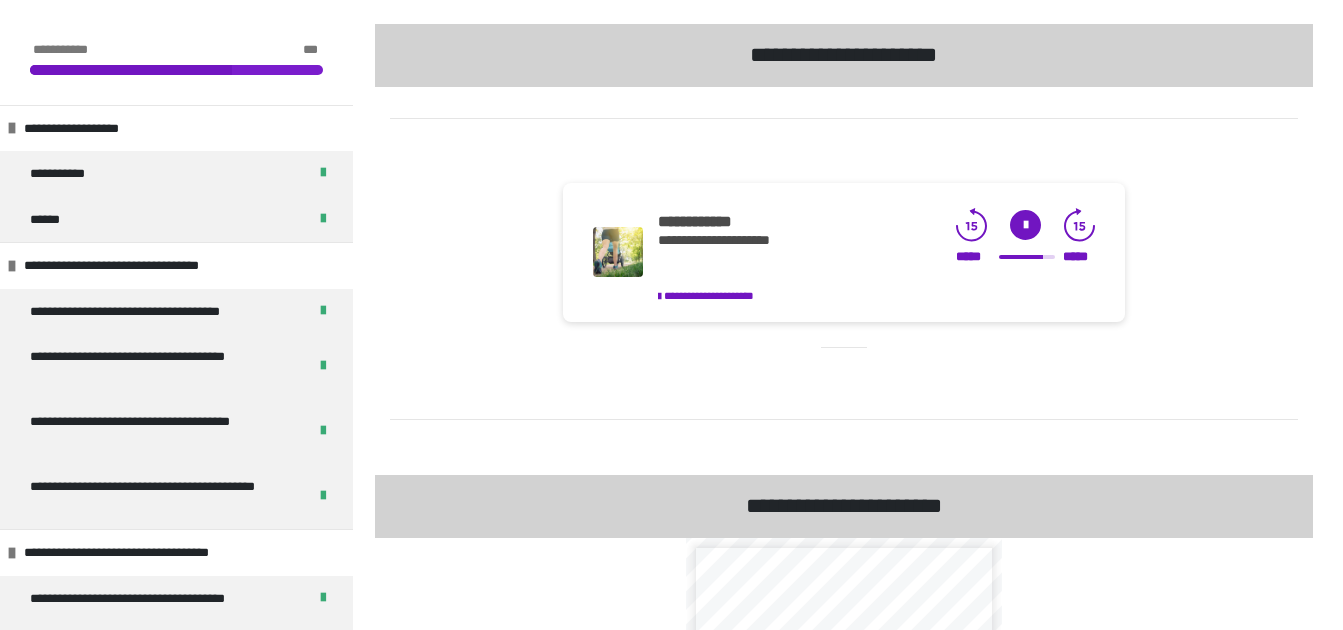 click 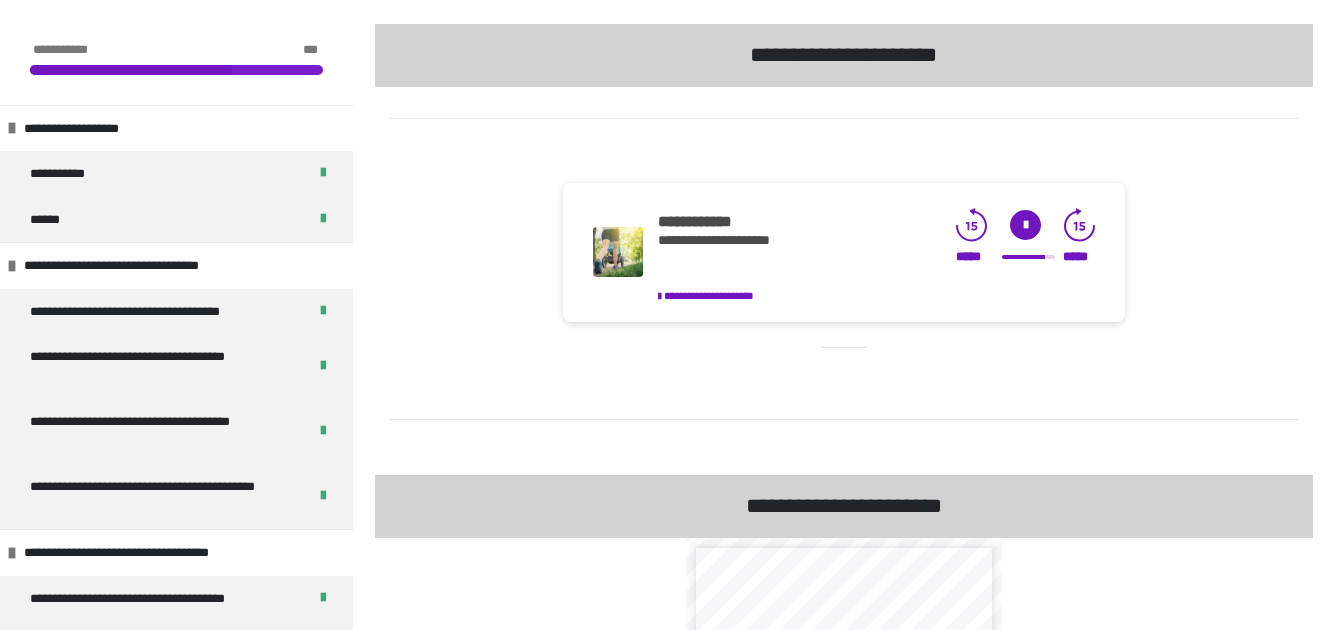 click 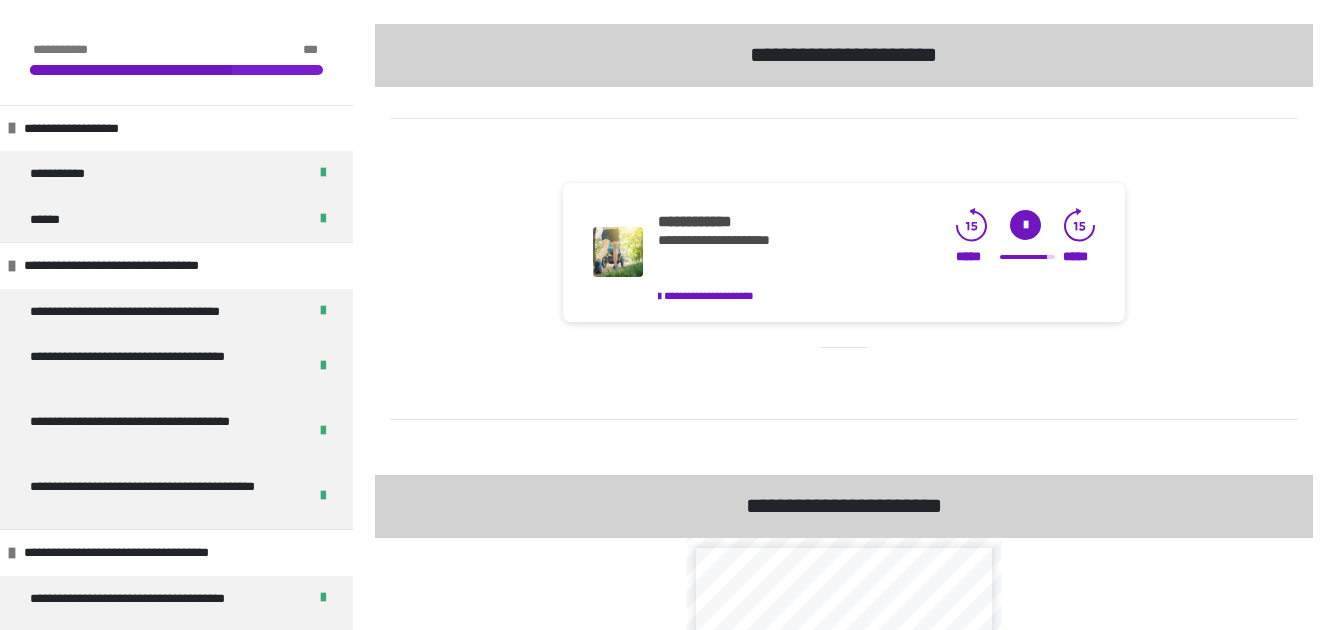 click 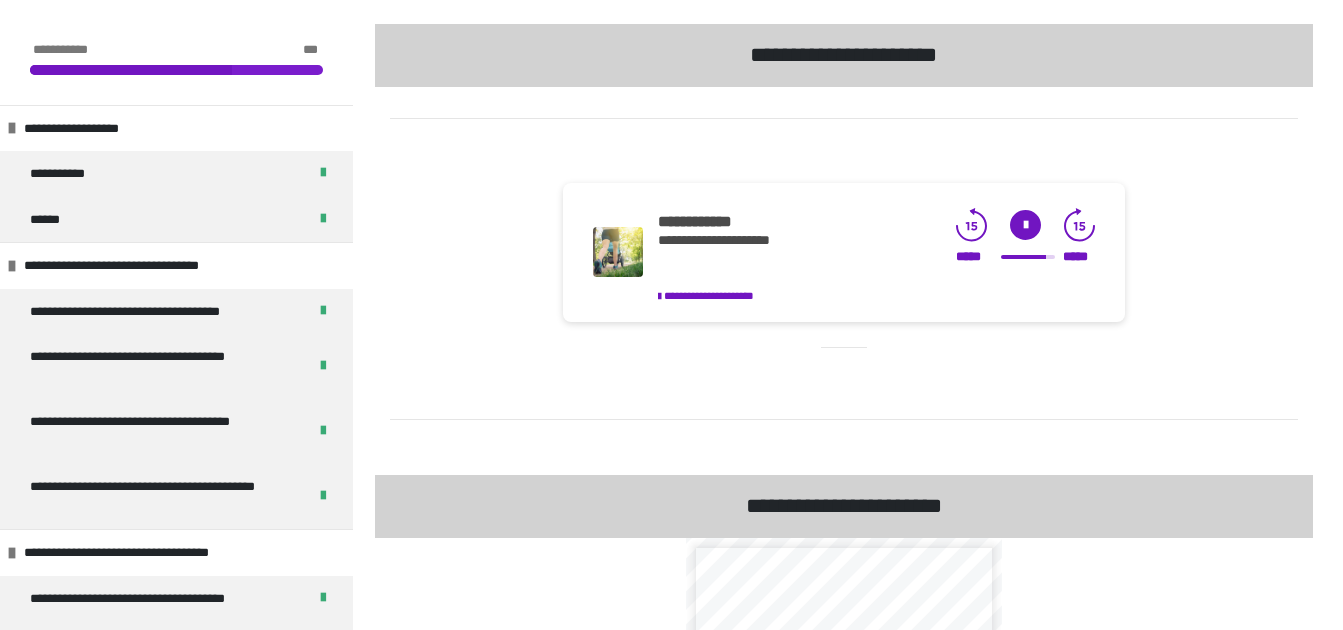 click 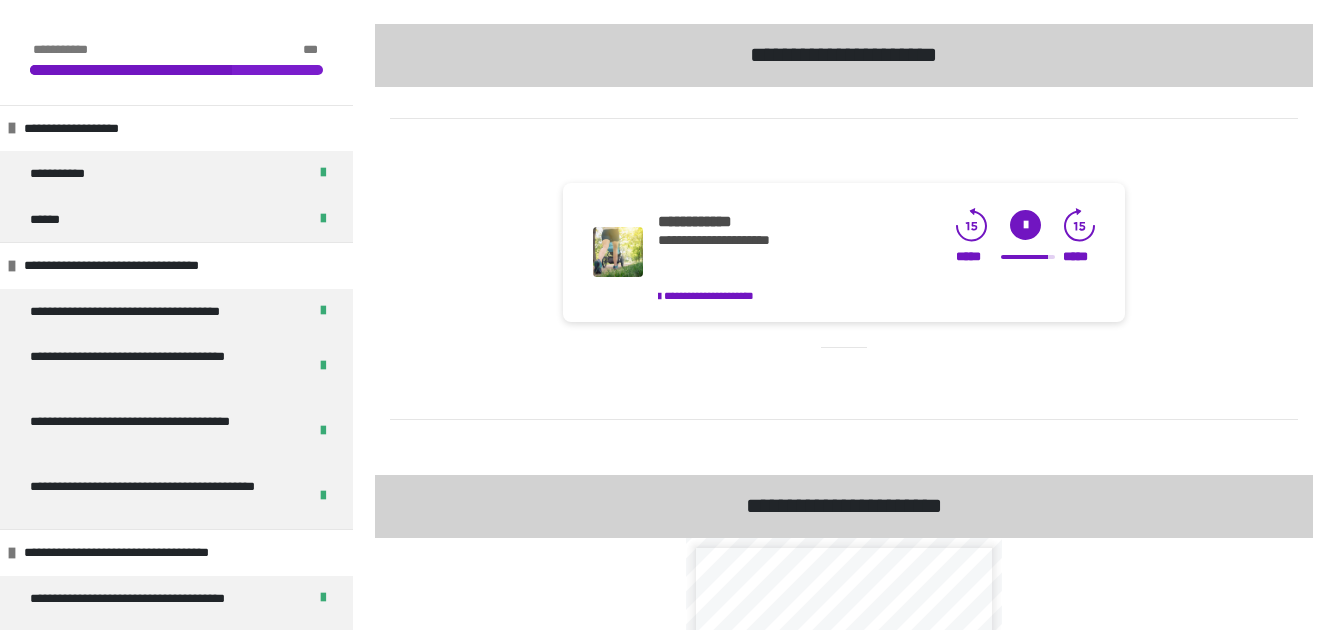 click 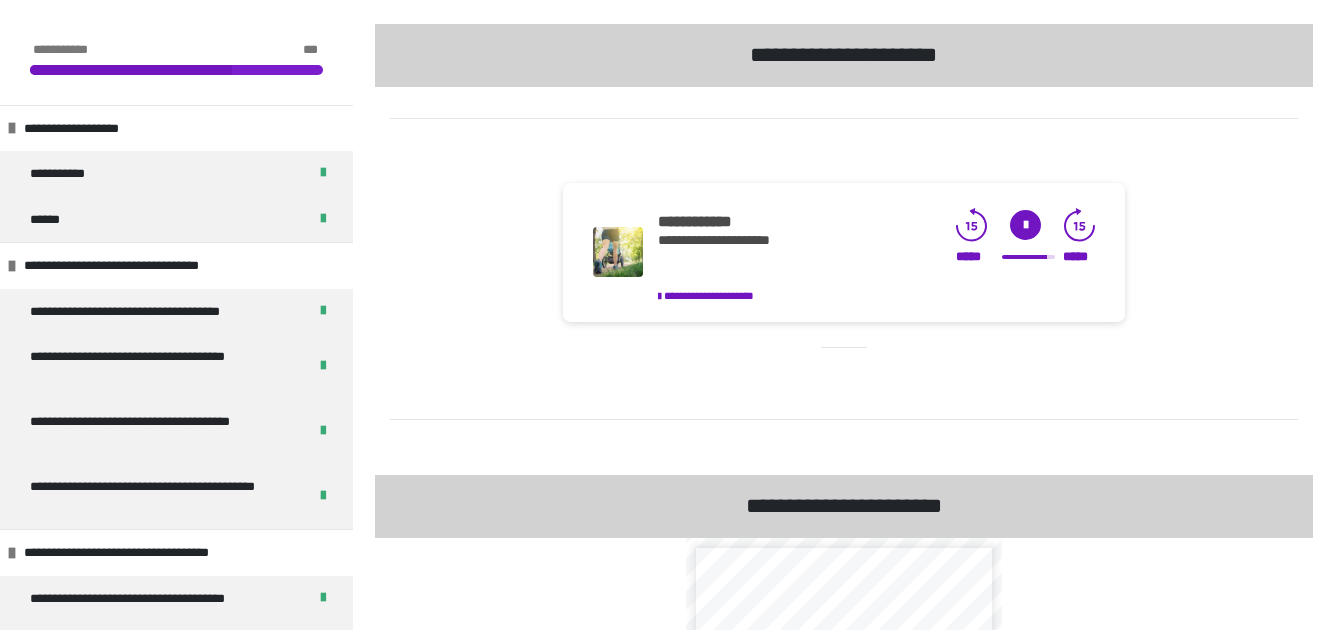 click at bounding box center (1029, 257) 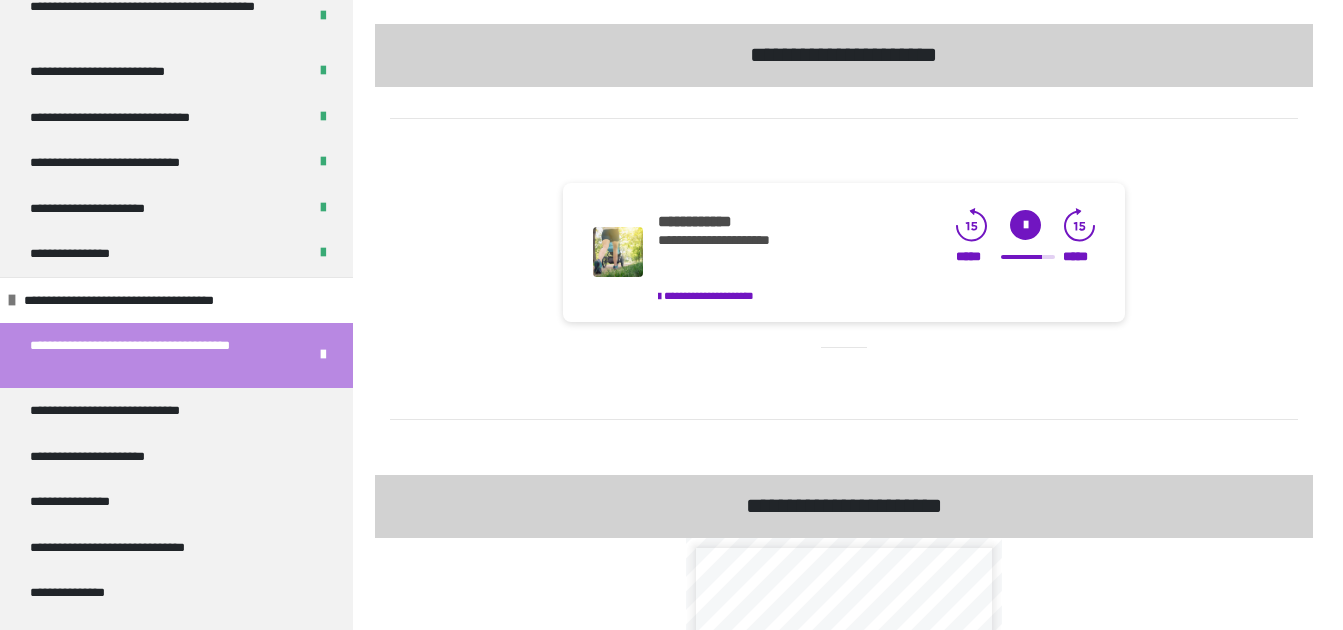 scroll, scrollTop: 725, scrollLeft: 0, axis: vertical 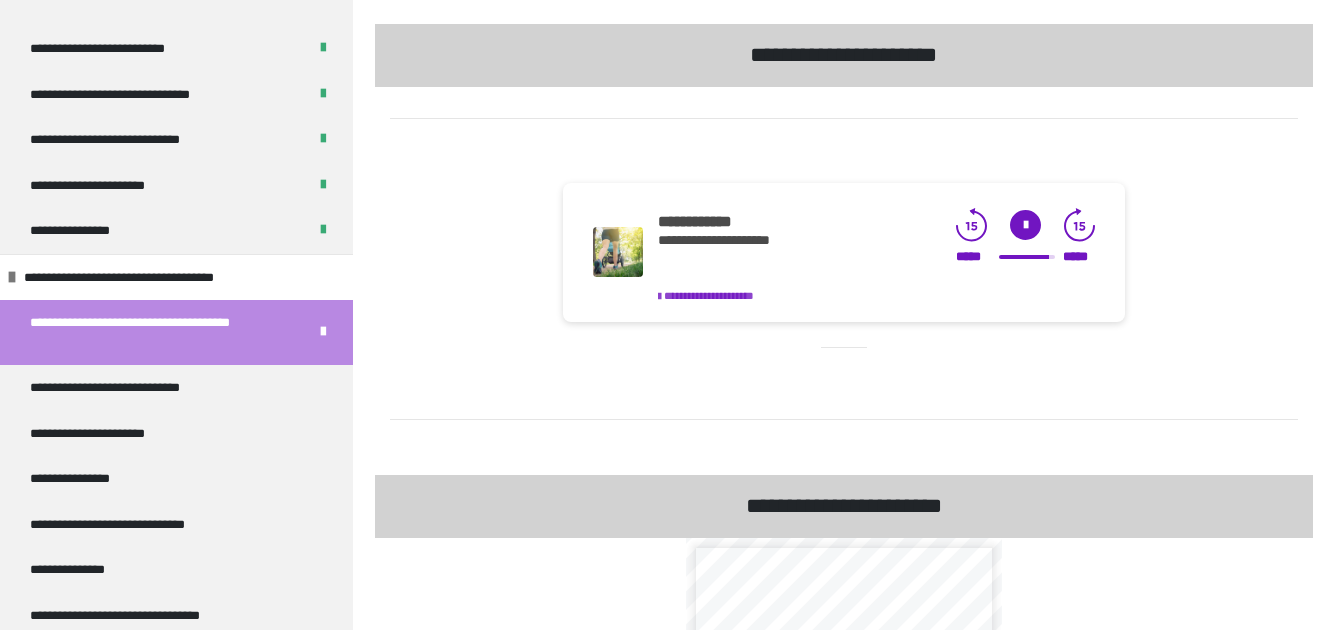 click on "[FIRST] [LAST]" at bounding box center [709, 295] 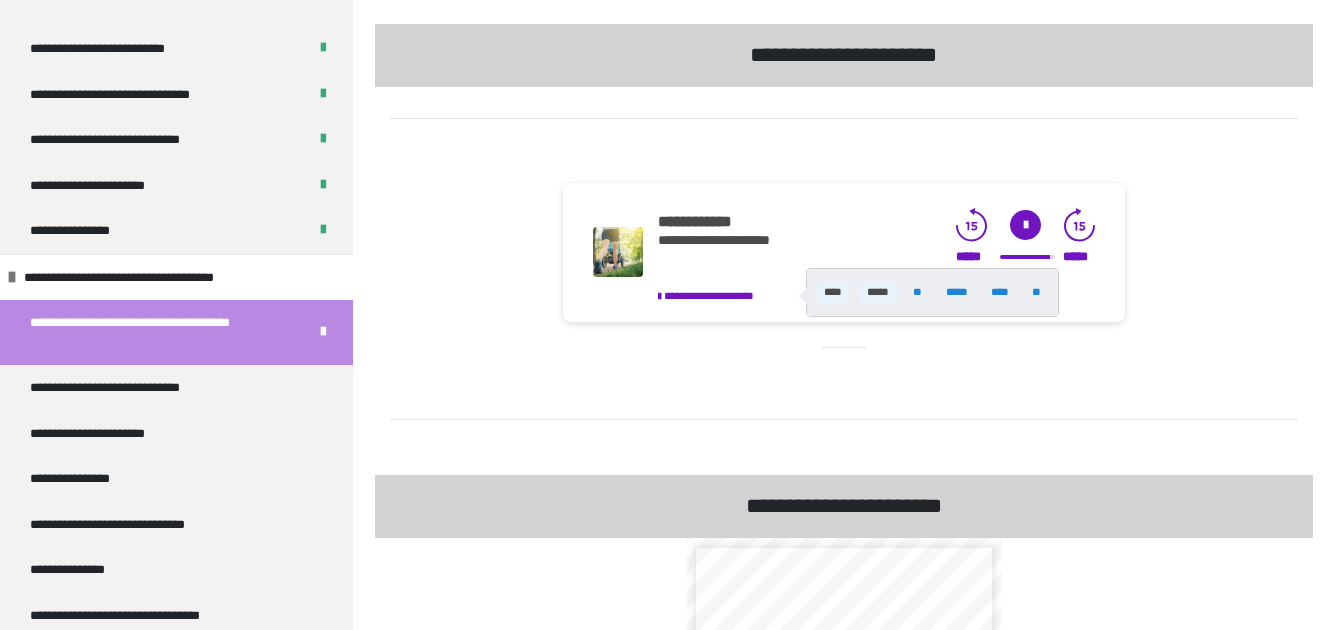 click on "****" at bounding box center (833, 292) 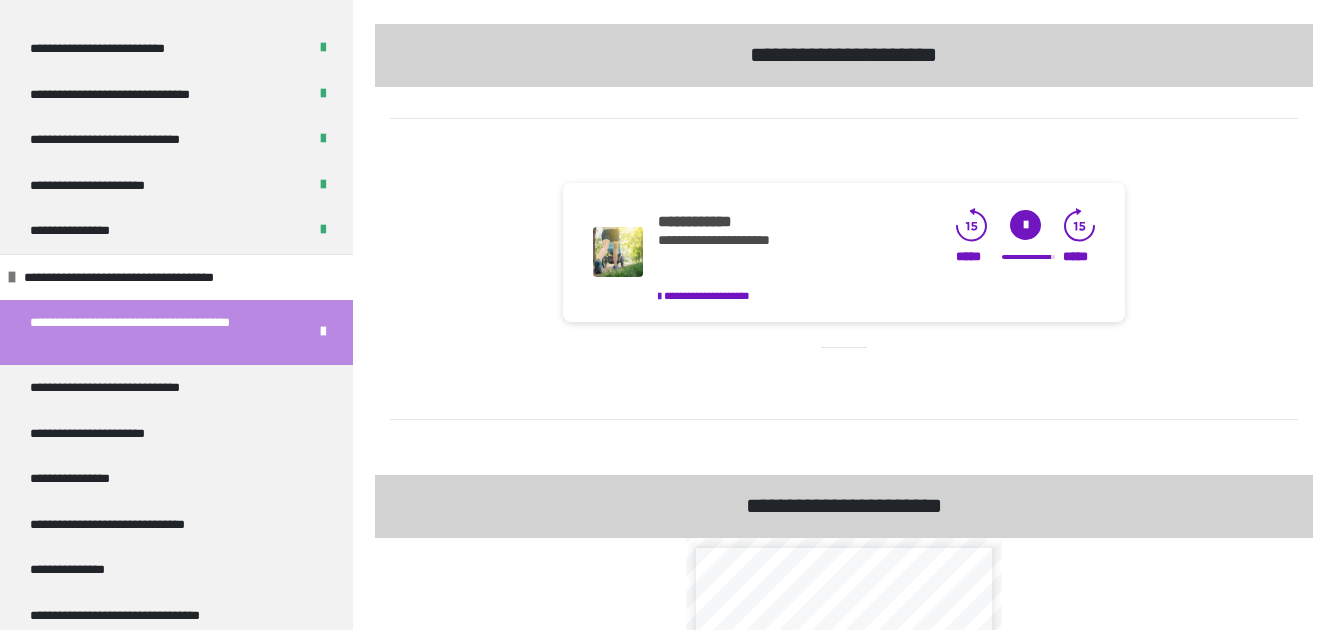 click at bounding box center [1025, 225] 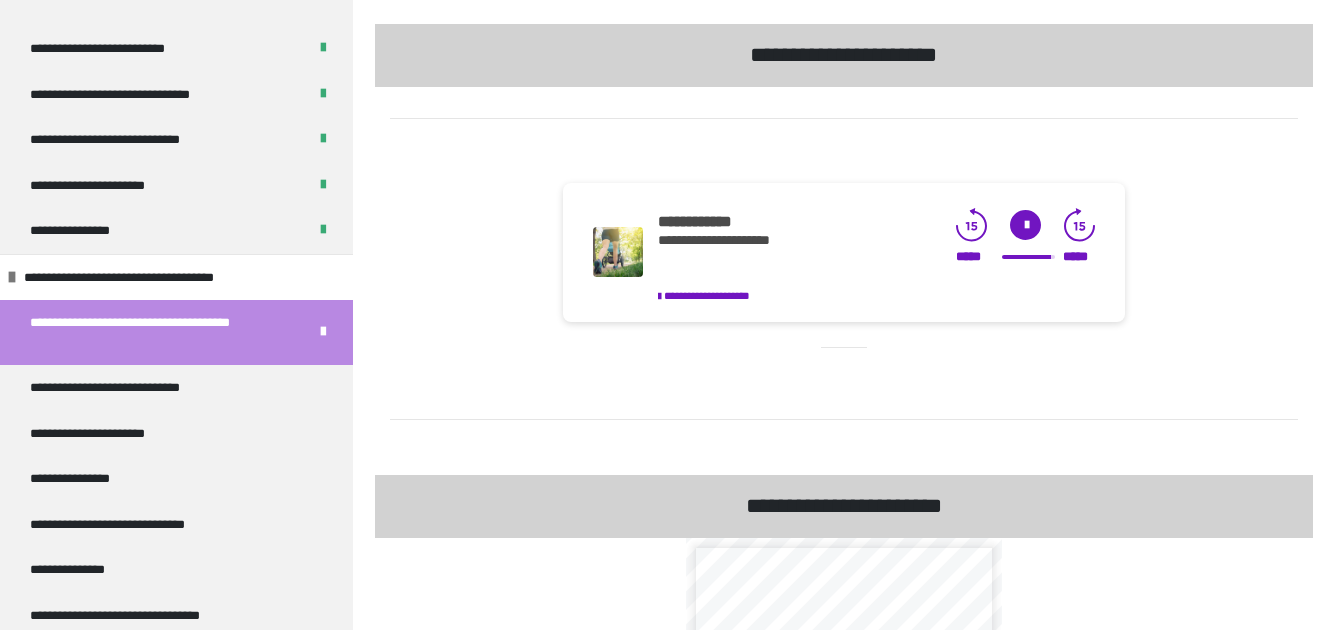 click at bounding box center (1025, 225) 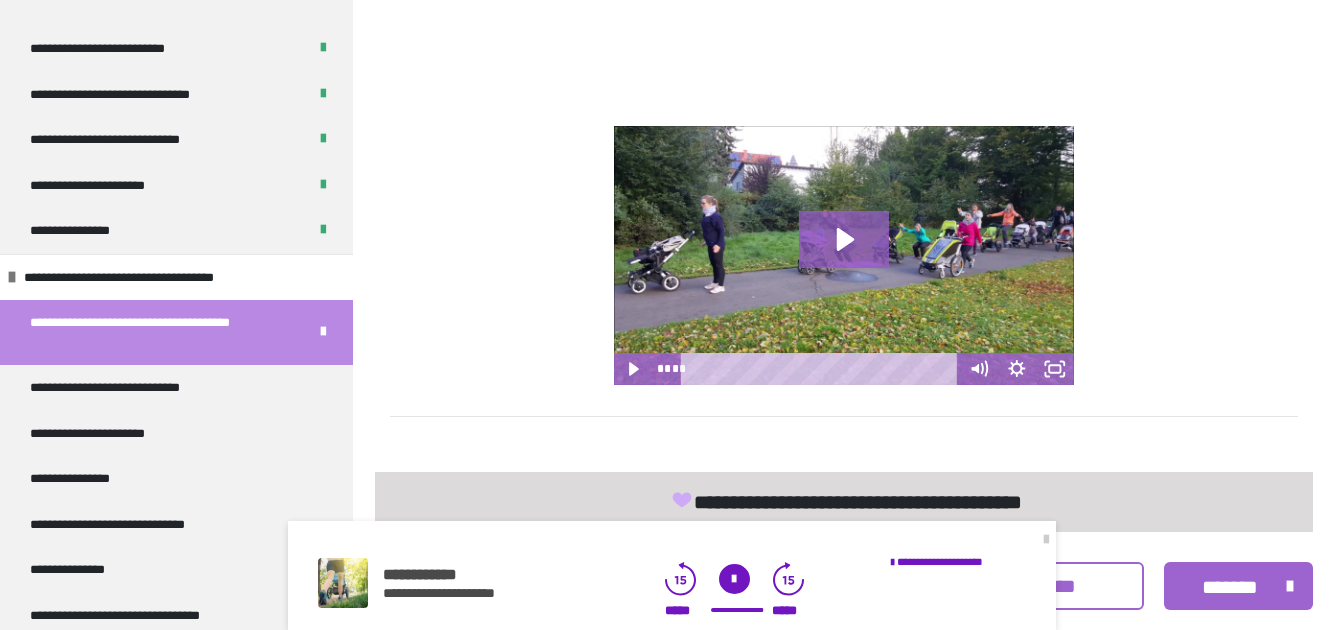 scroll, scrollTop: 2301, scrollLeft: 0, axis: vertical 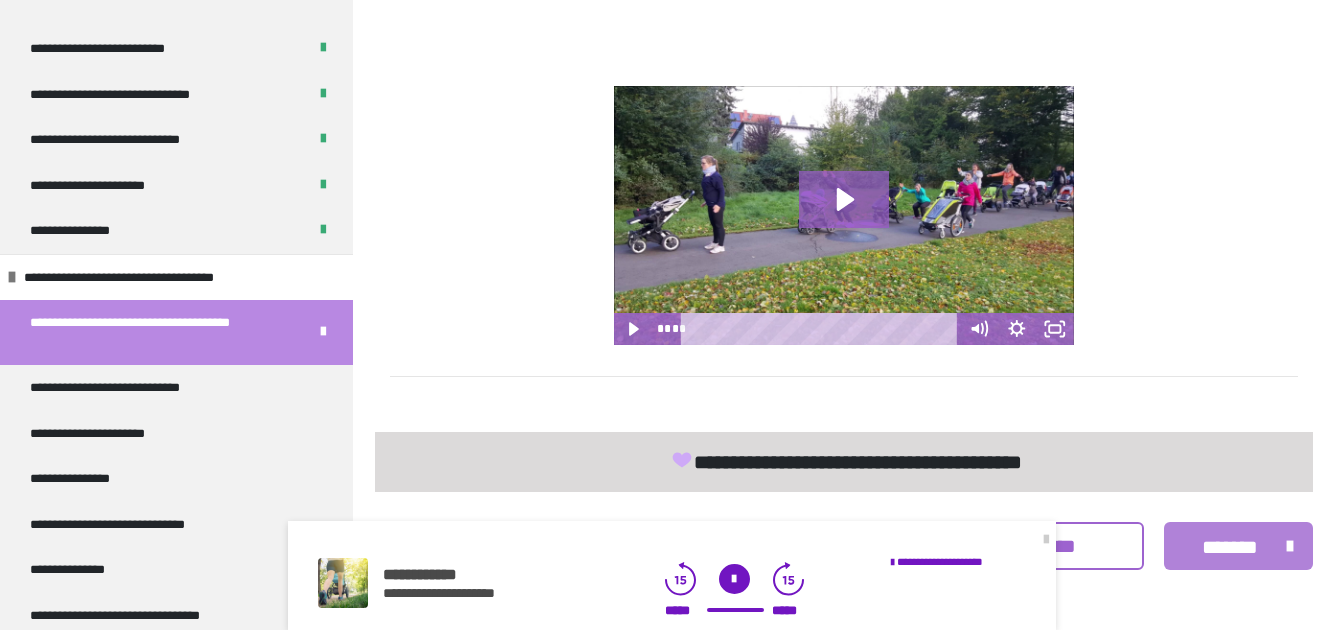 click on "*******" at bounding box center (1230, 547) 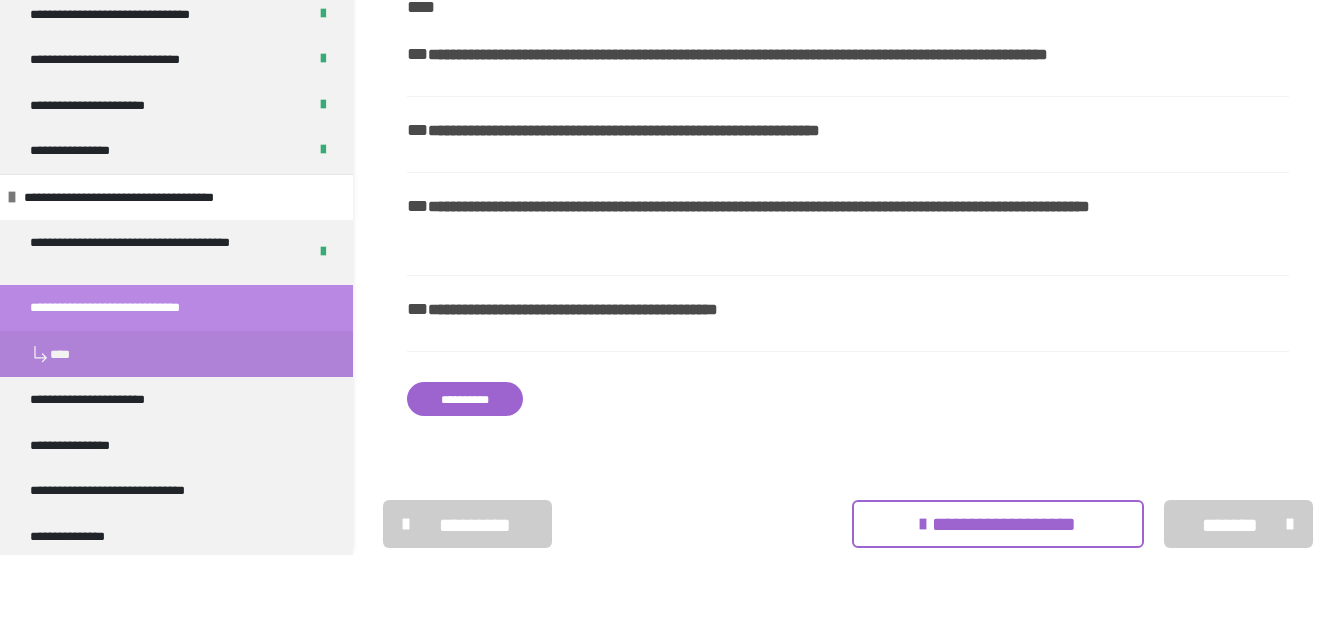 scroll, scrollTop: 0, scrollLeft: 0, axis: both 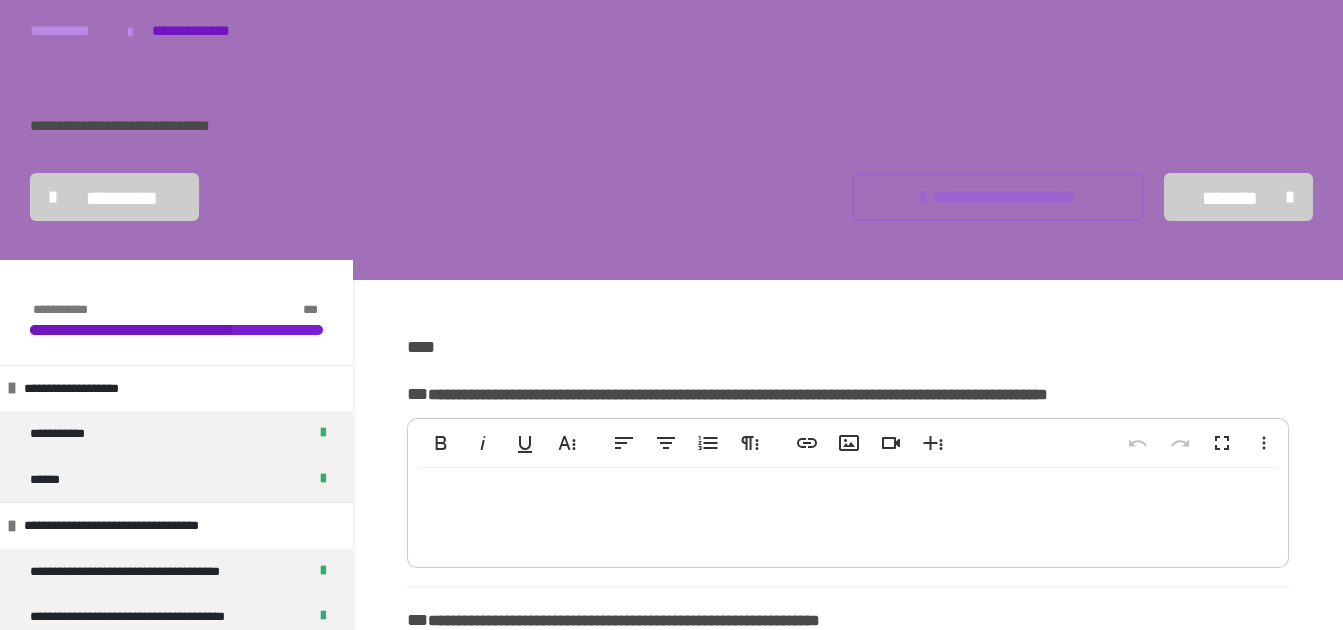 click at bounding box center [848, 513] 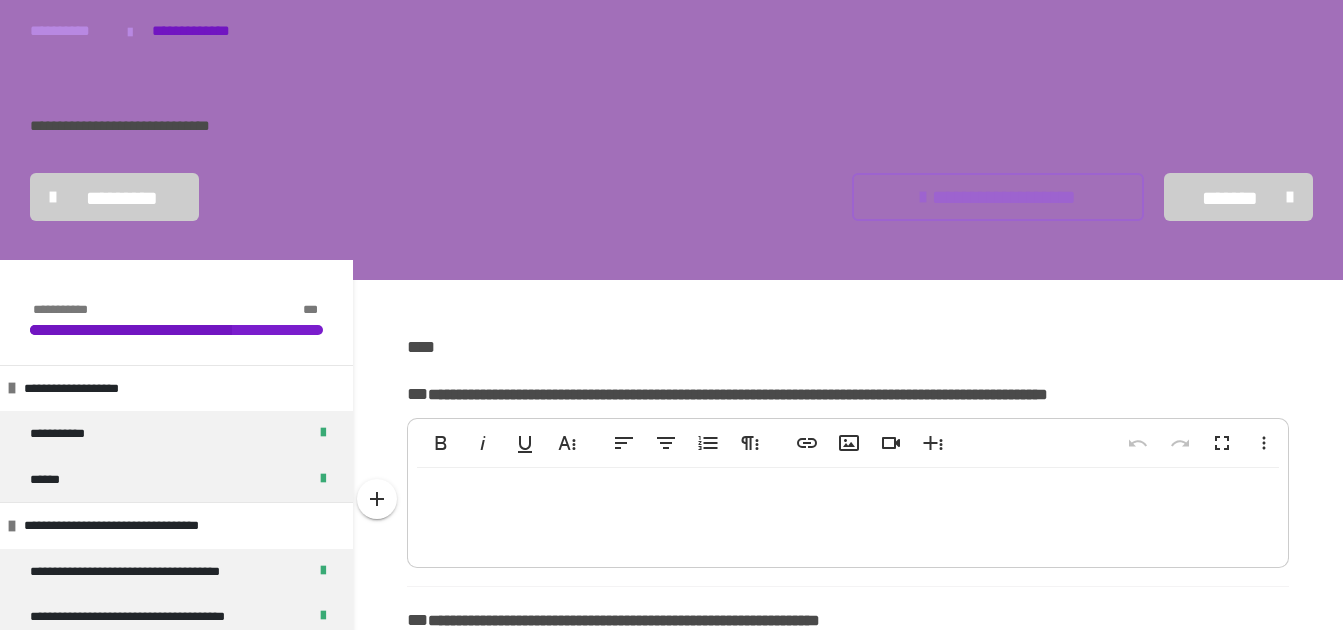type 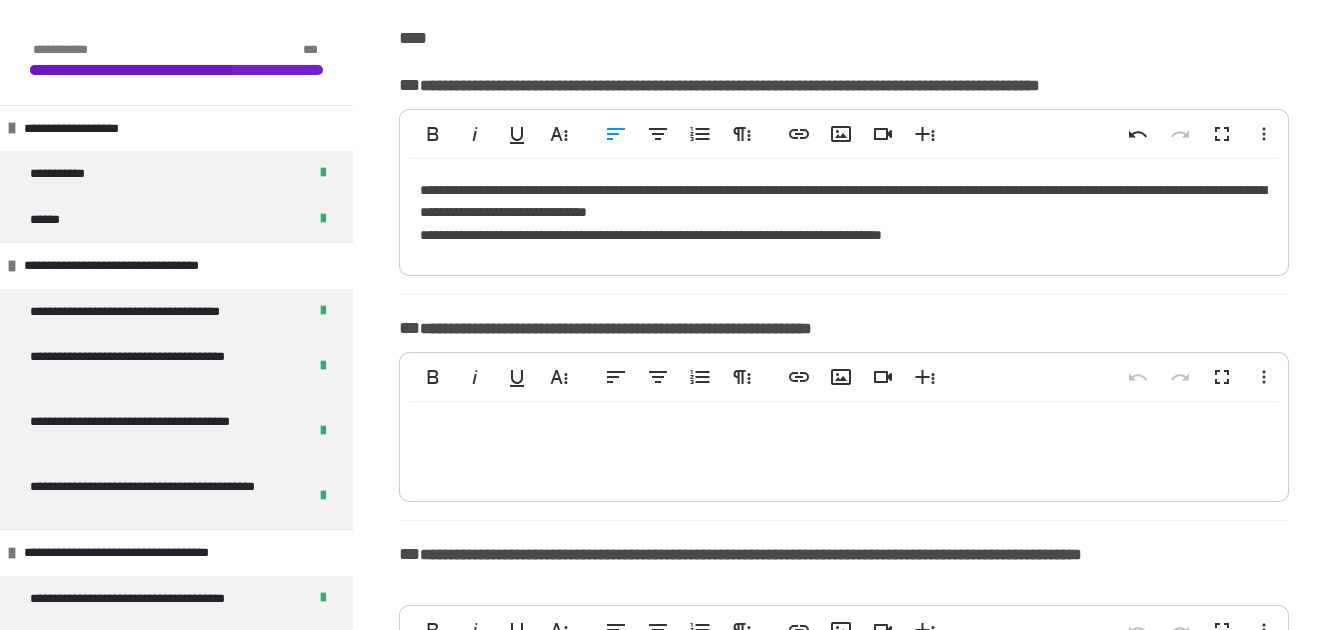 scroll, scrollTop: 354, scrollLeft: 0, axis: vertical 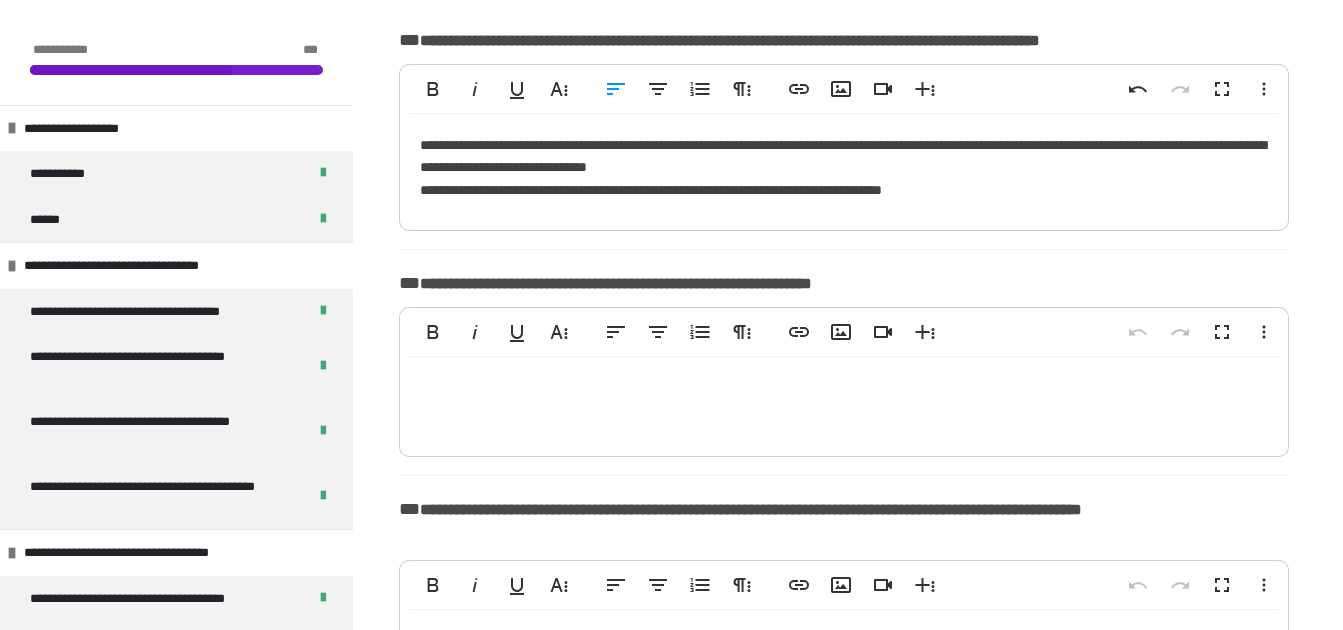 click at bounding box center [844, 402] 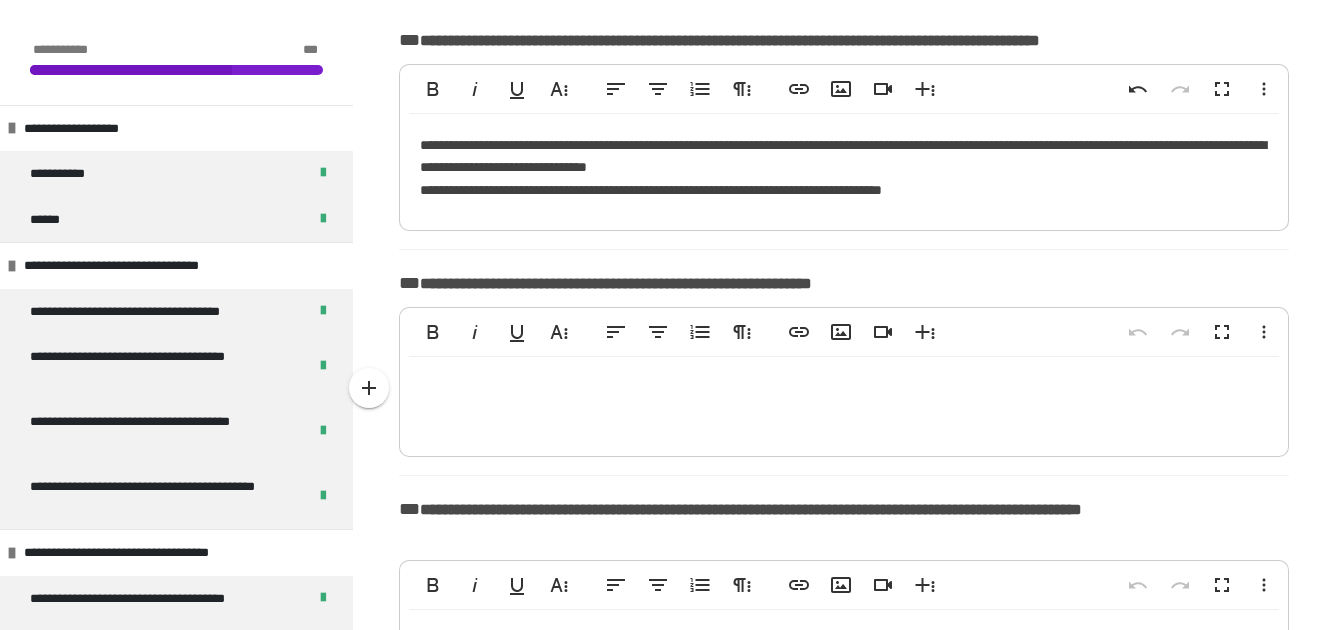type 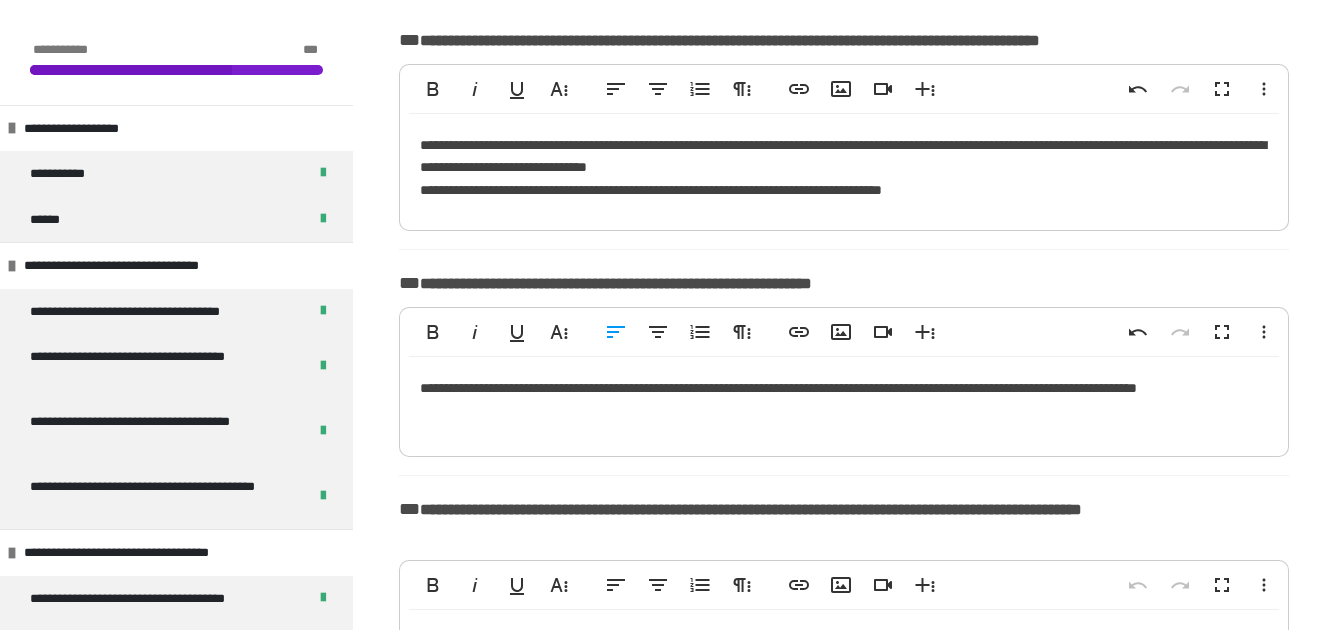 click on "[CITY]" at bounding box center [844, 402] 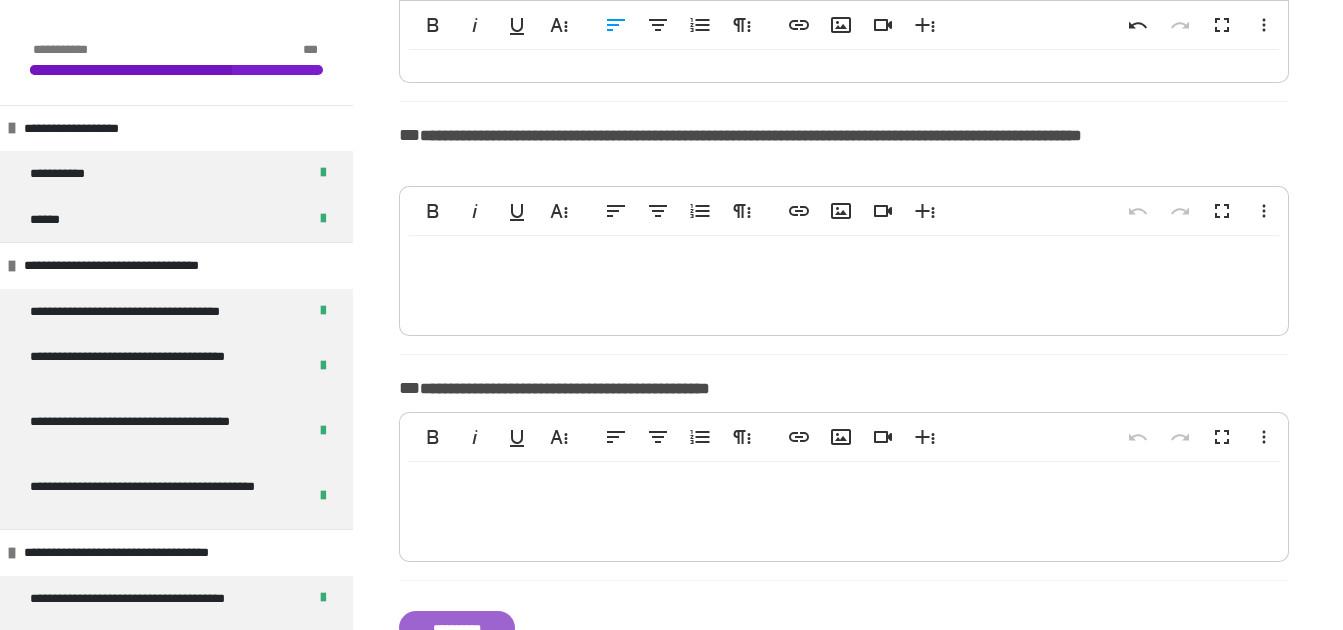 scroll, scrollTop: 736, scrollLeft: 0, axis: vertical 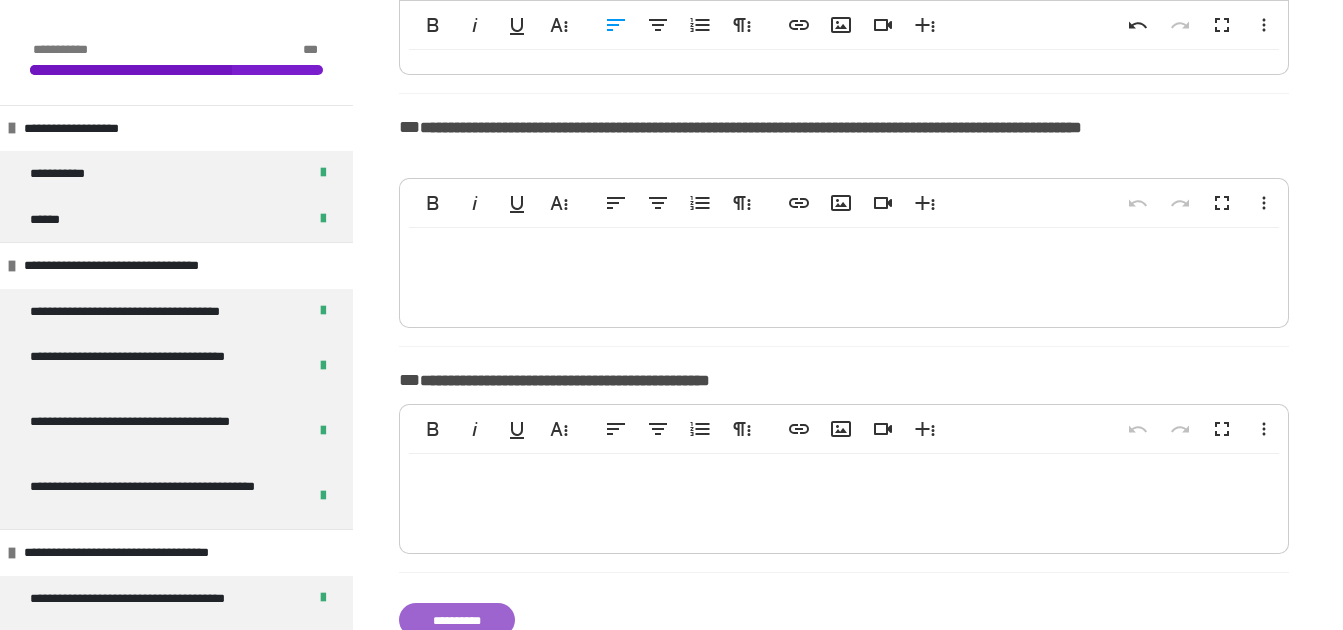 click at bounding box center (844, 273) 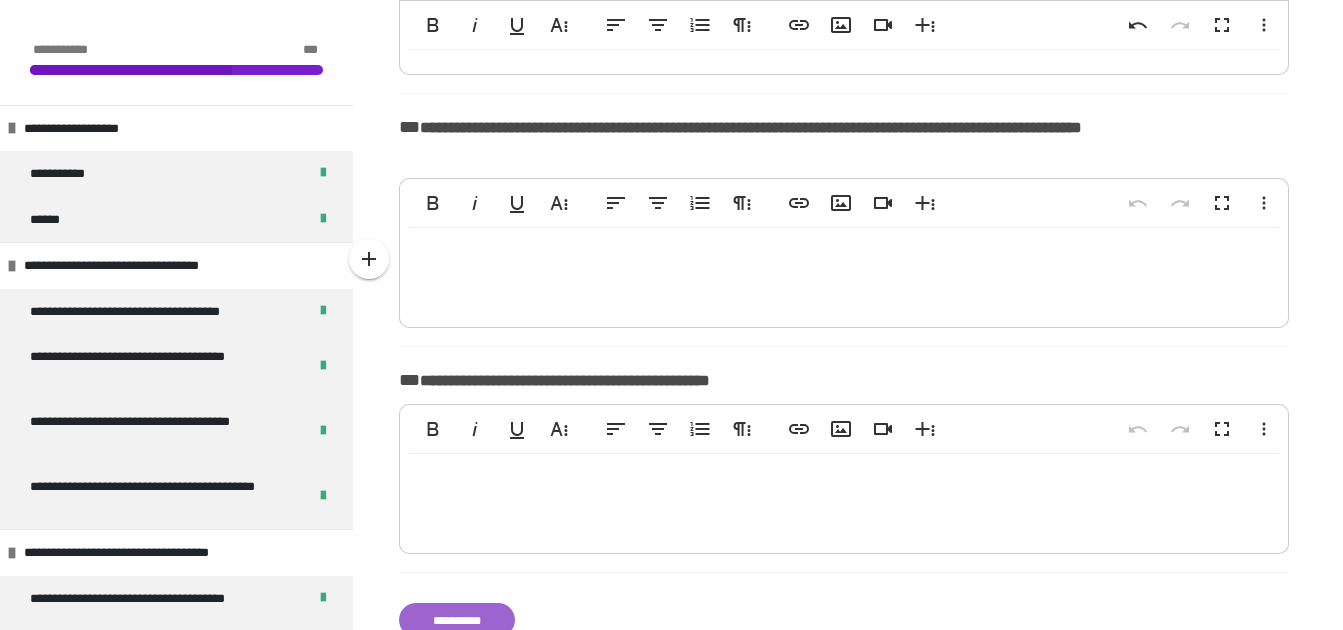 type 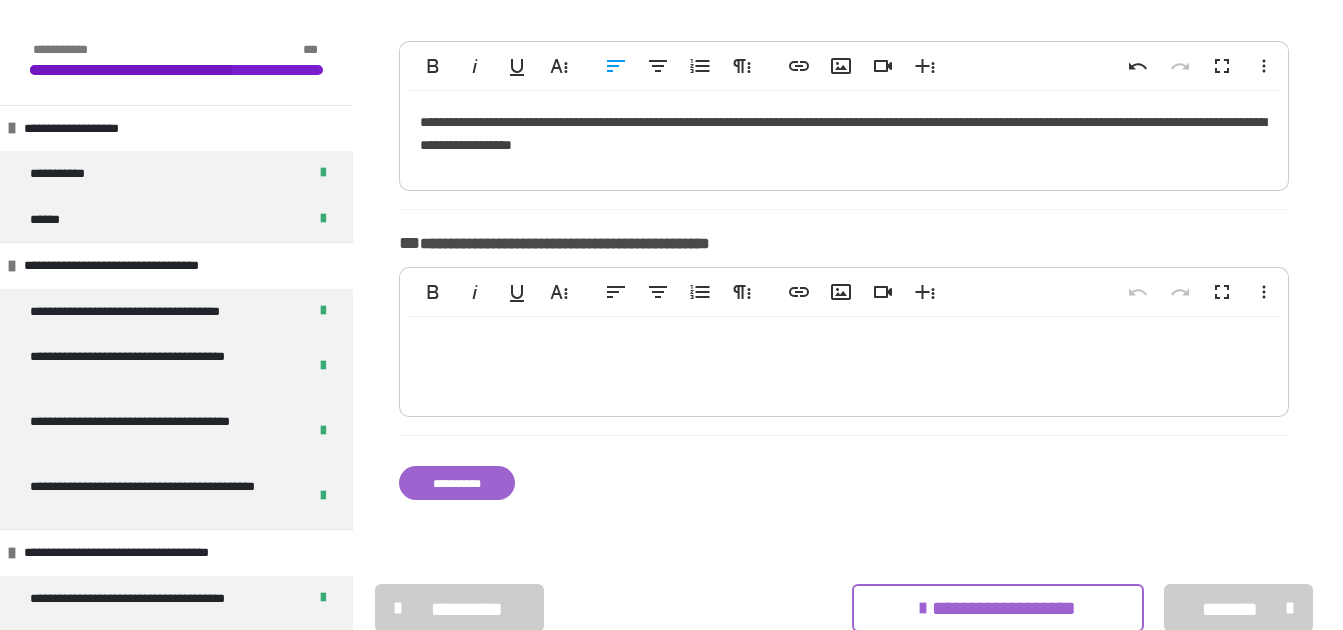 scroll, scrollTop: 878, scrollLeft: 0, axis: vertical 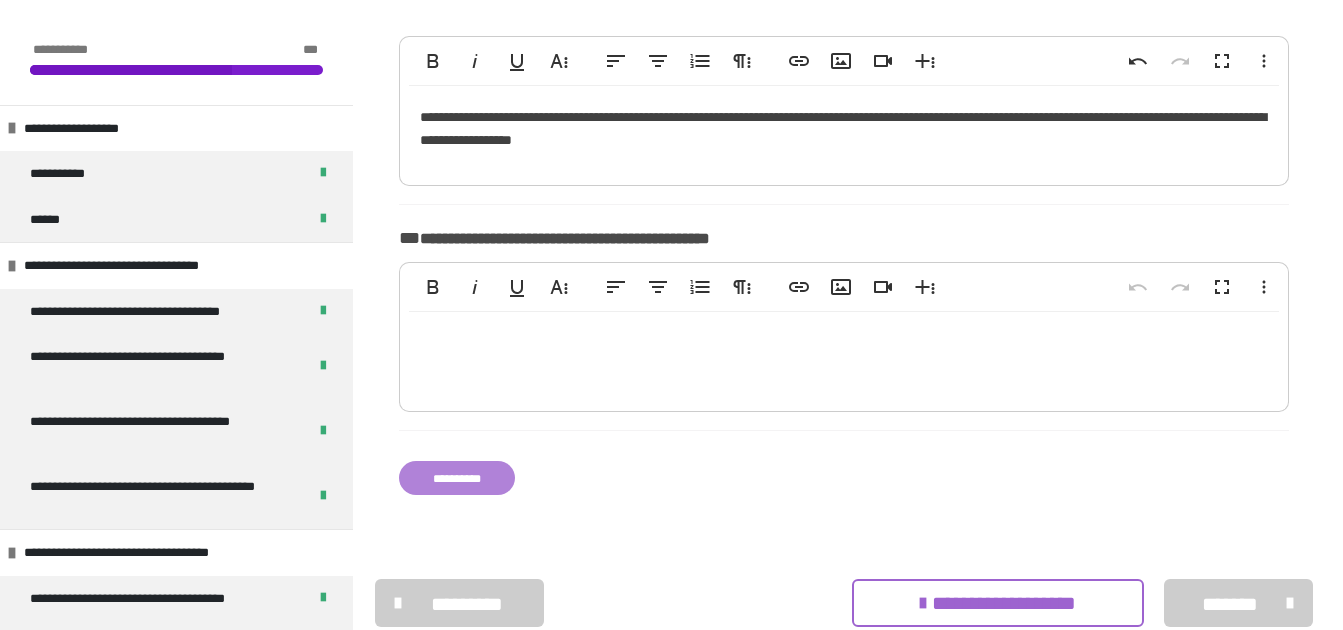 click on "**********" at bounding box center [457, 478] 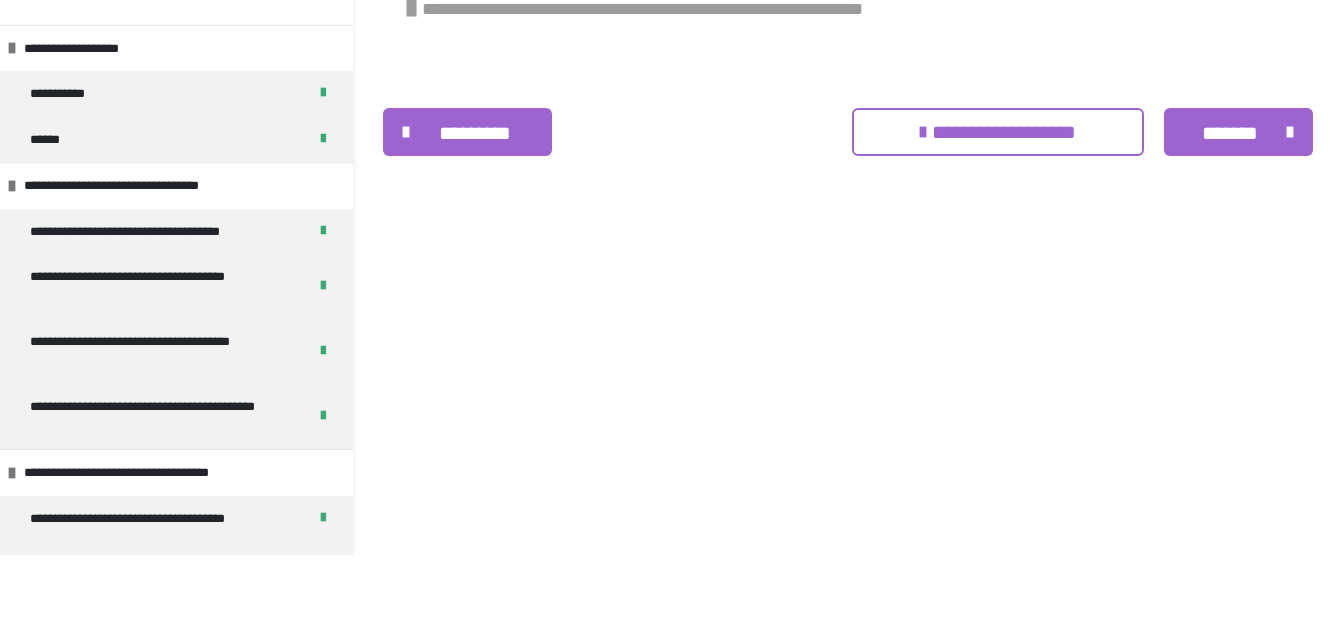 scroll, scrollTop: 0, scrollLeft: 0, axis: both 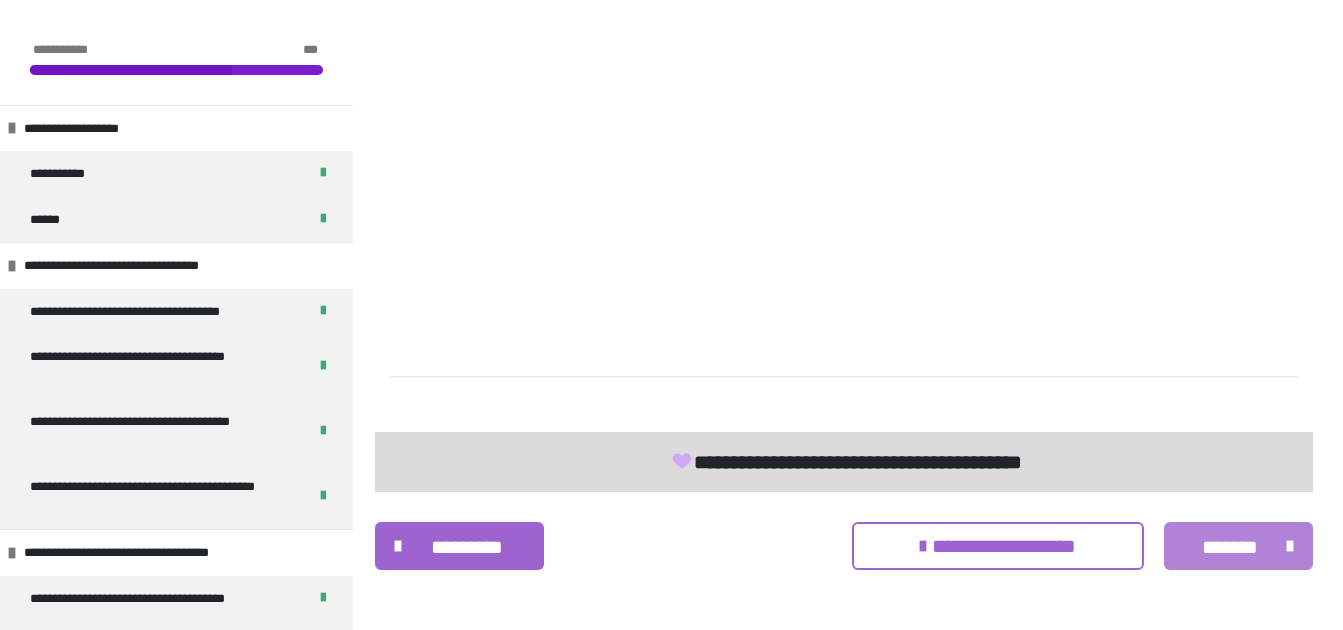 click on "*******" at bounding box center [1230, 547] 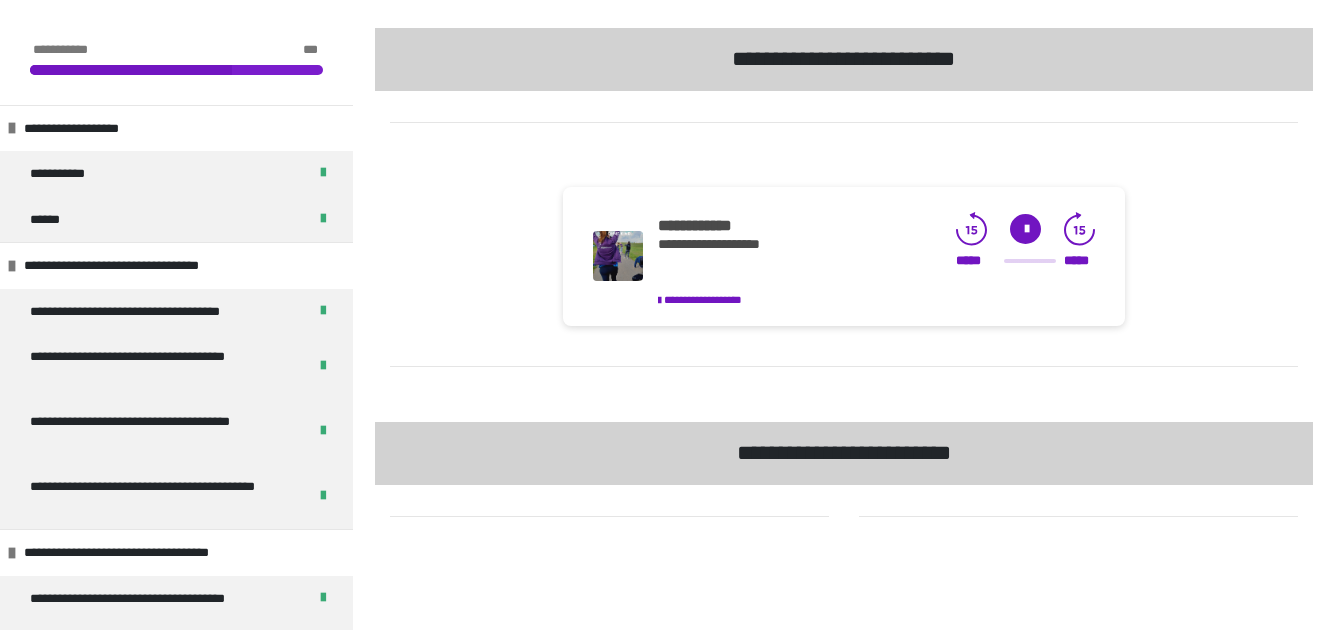 scroll, scrollTop: 503, scrollLeft: 0, axis: vertical 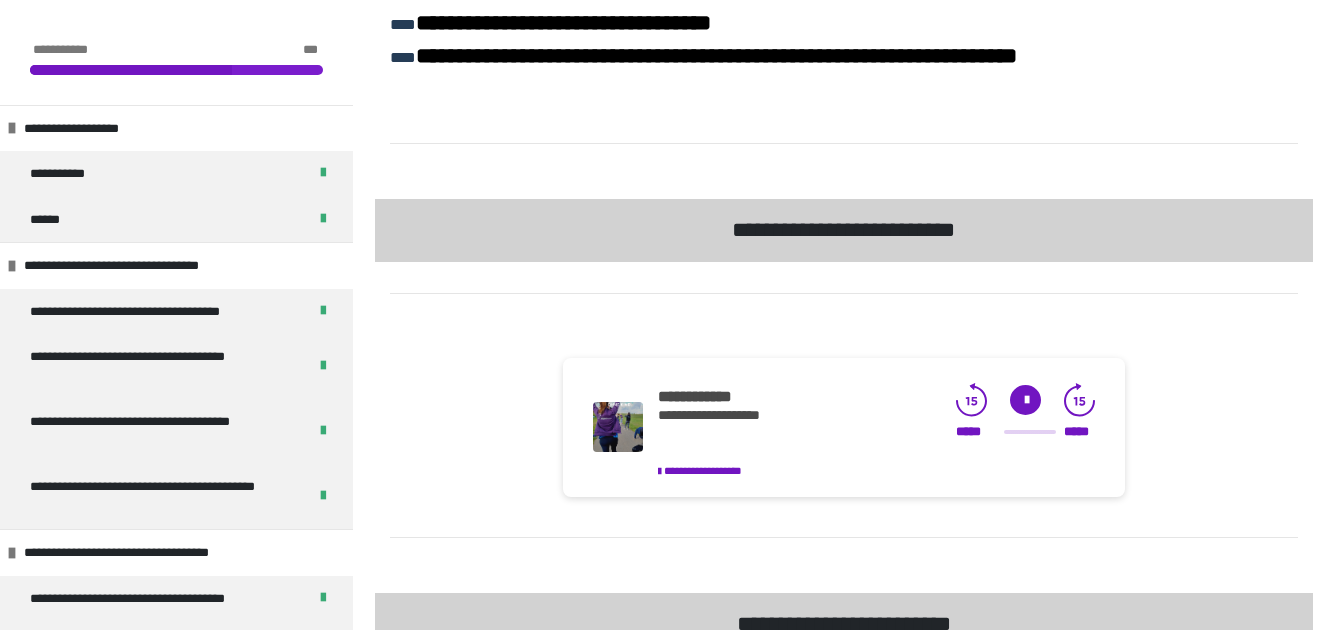 click at bounding box center [1025, 400] 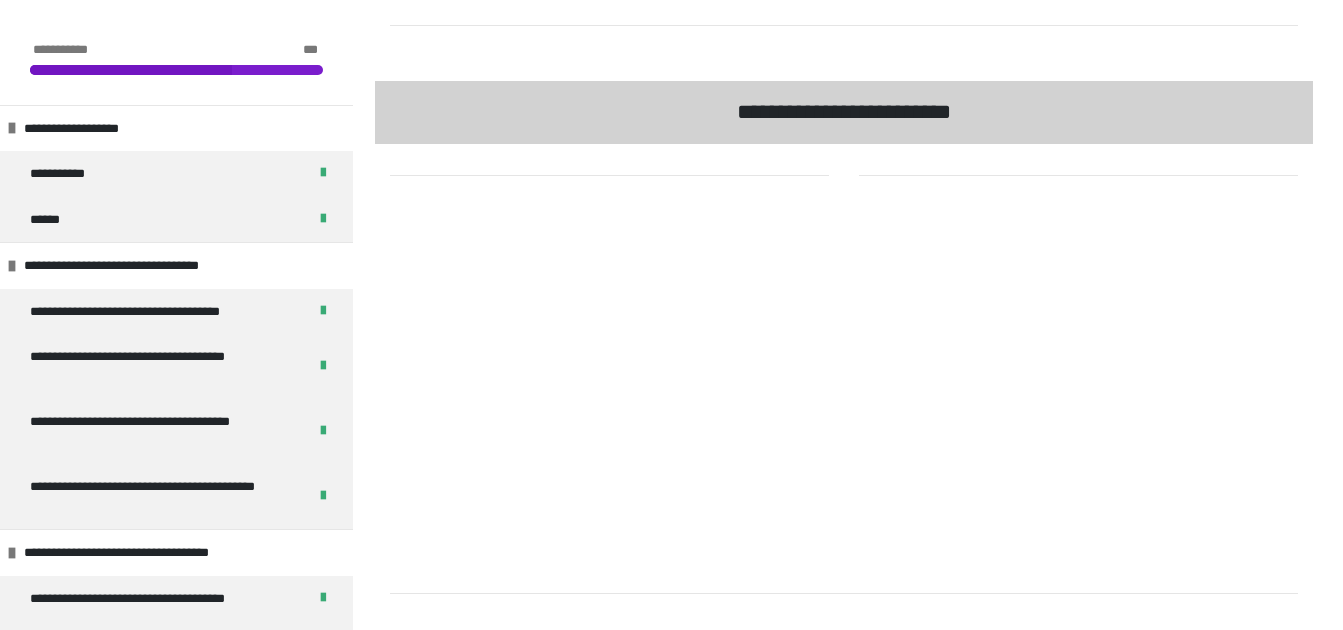 scroll, scrollTop: 1051, scrollLeft: 0, axis: vertical 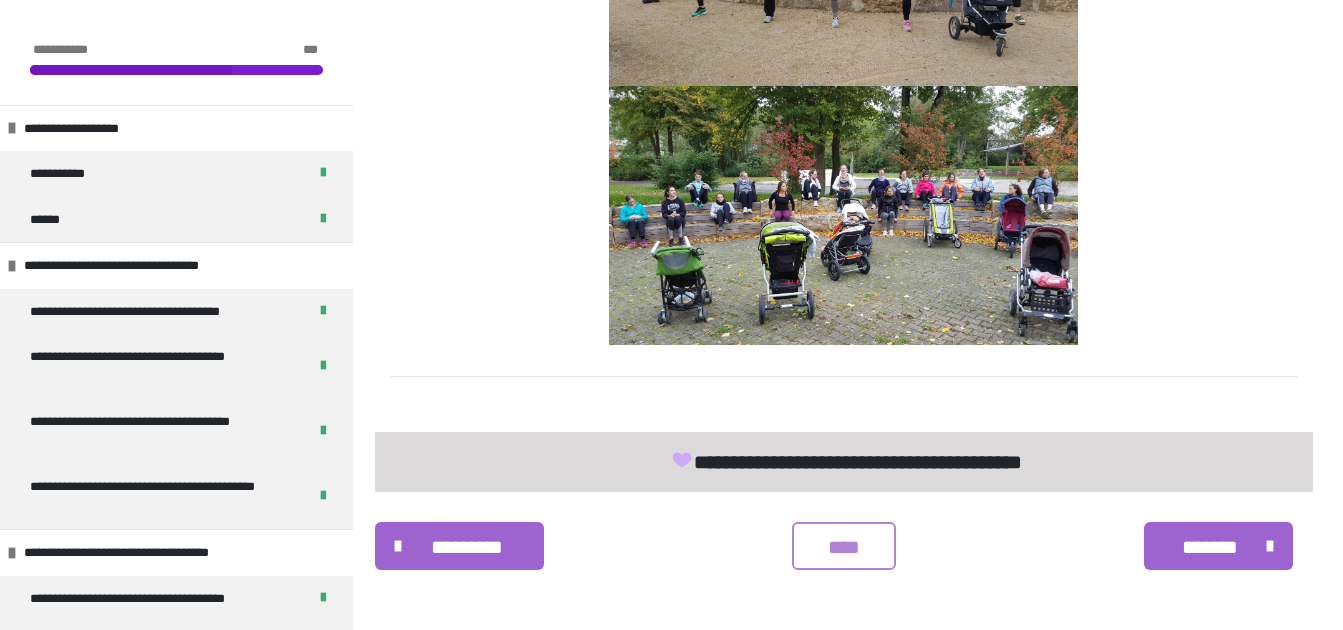 click on "****" at bounding box center [844, 546] 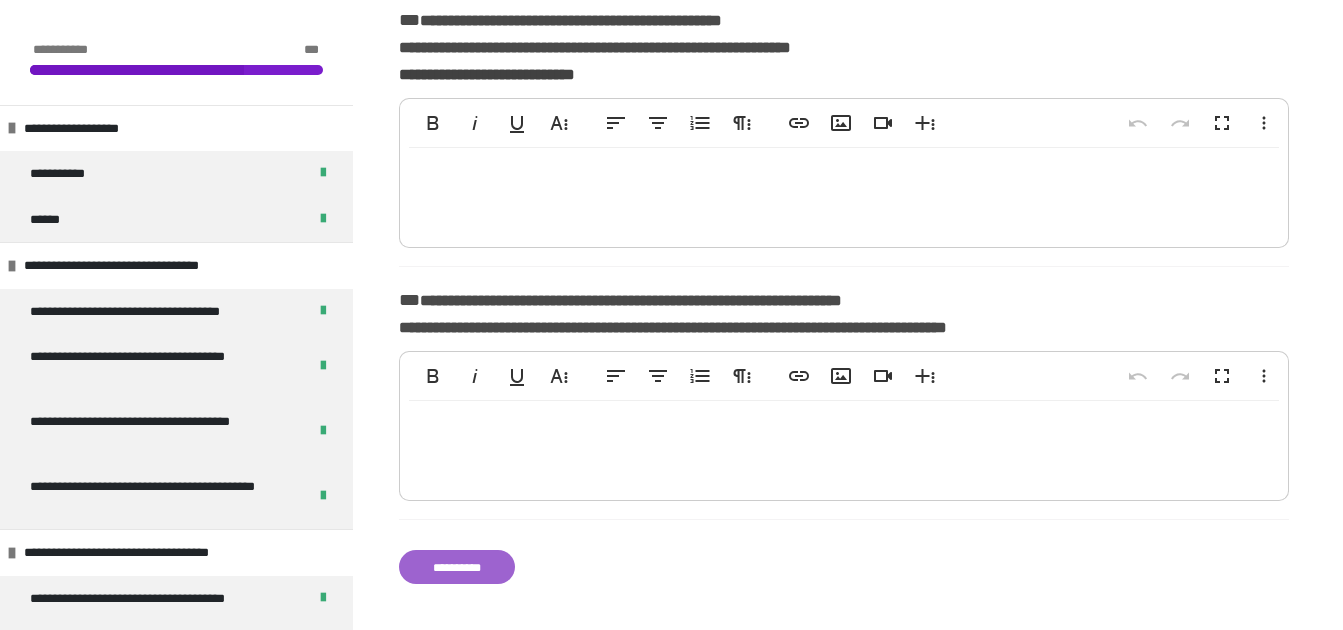 scroll, scrollTop: 598, scrollLeft: 0, axis: vertical 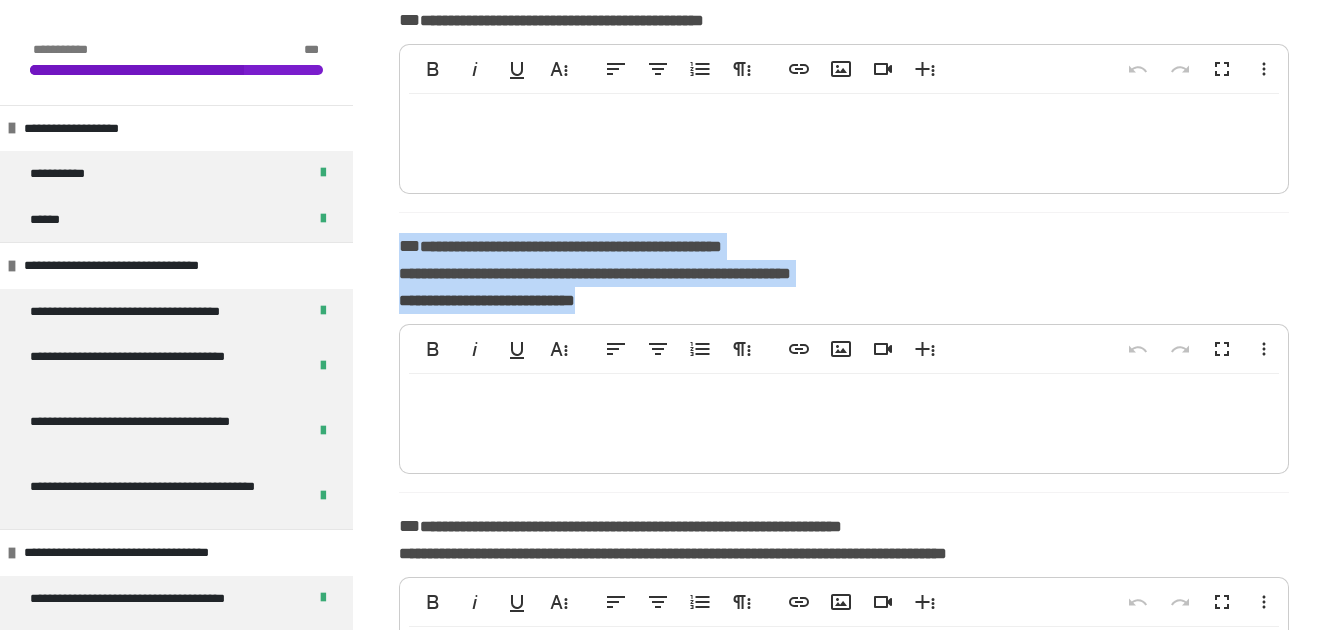 drag, startPoint x: 651, startPoint y: 310, endPoint x: 399, endPoint y: 242, distance: 261.0134 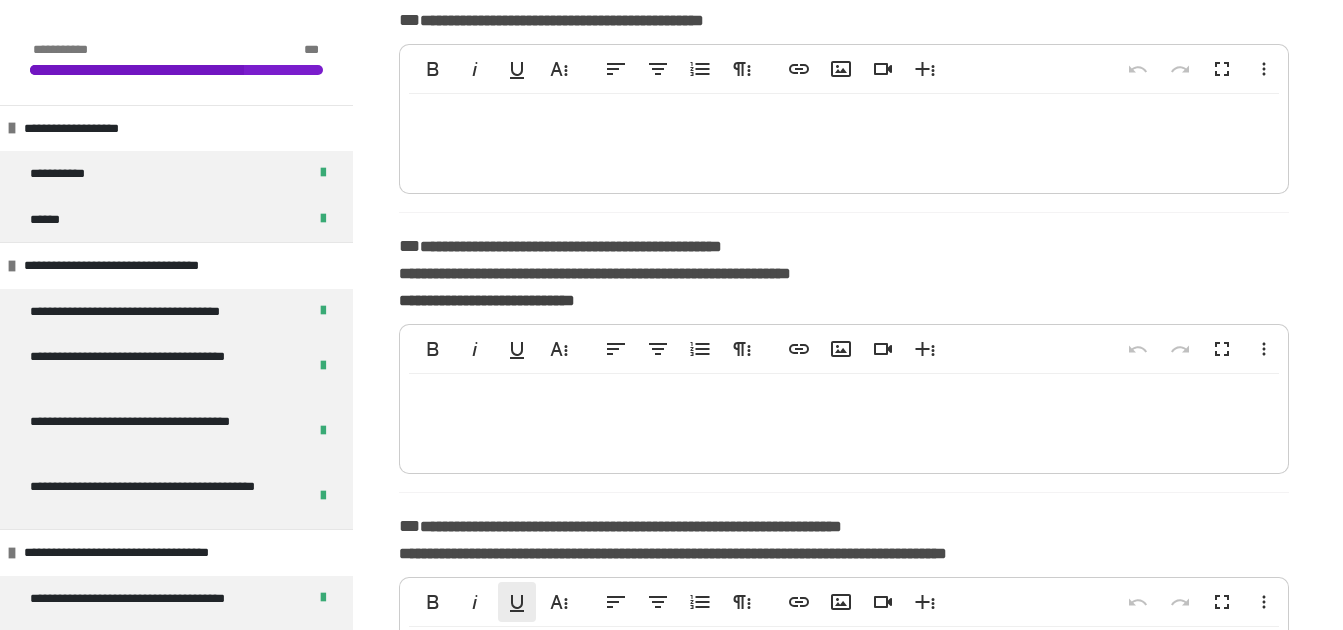 scroll, scrollTop: 389, scrollLeft: 0, axis: vertical 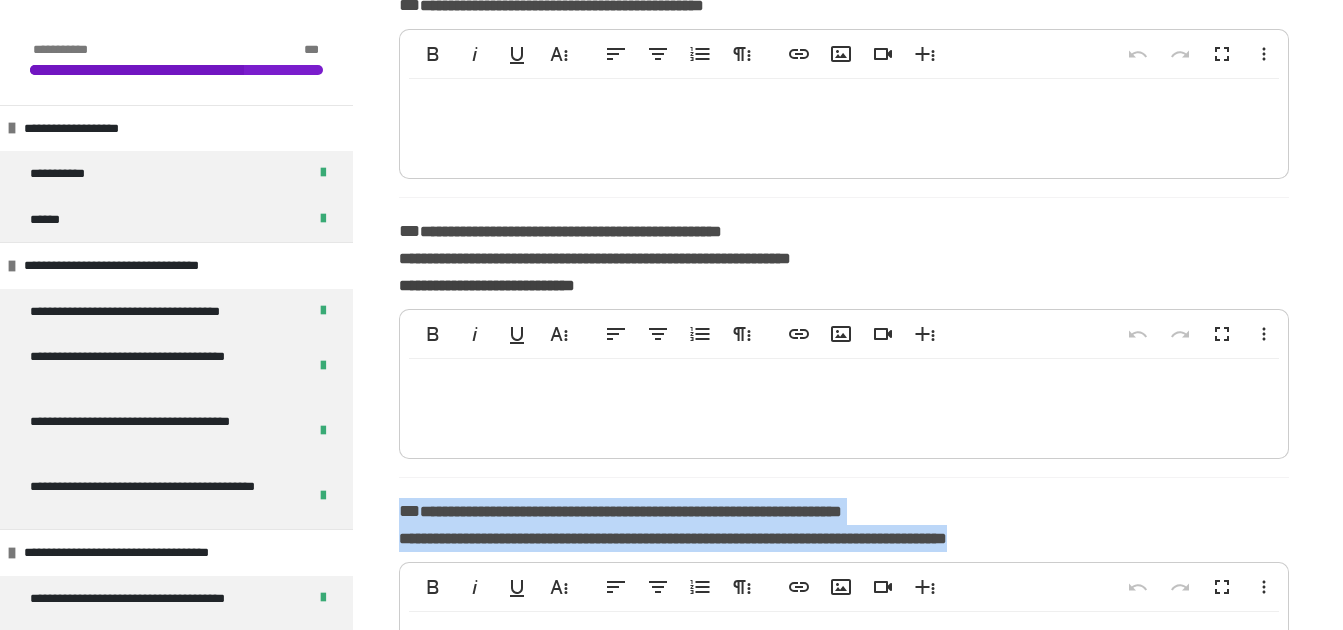 drag, startPoint x: 1132, startPoint y: 556, endPoint x: 401, endPoint y: 510, distance: 732.4459 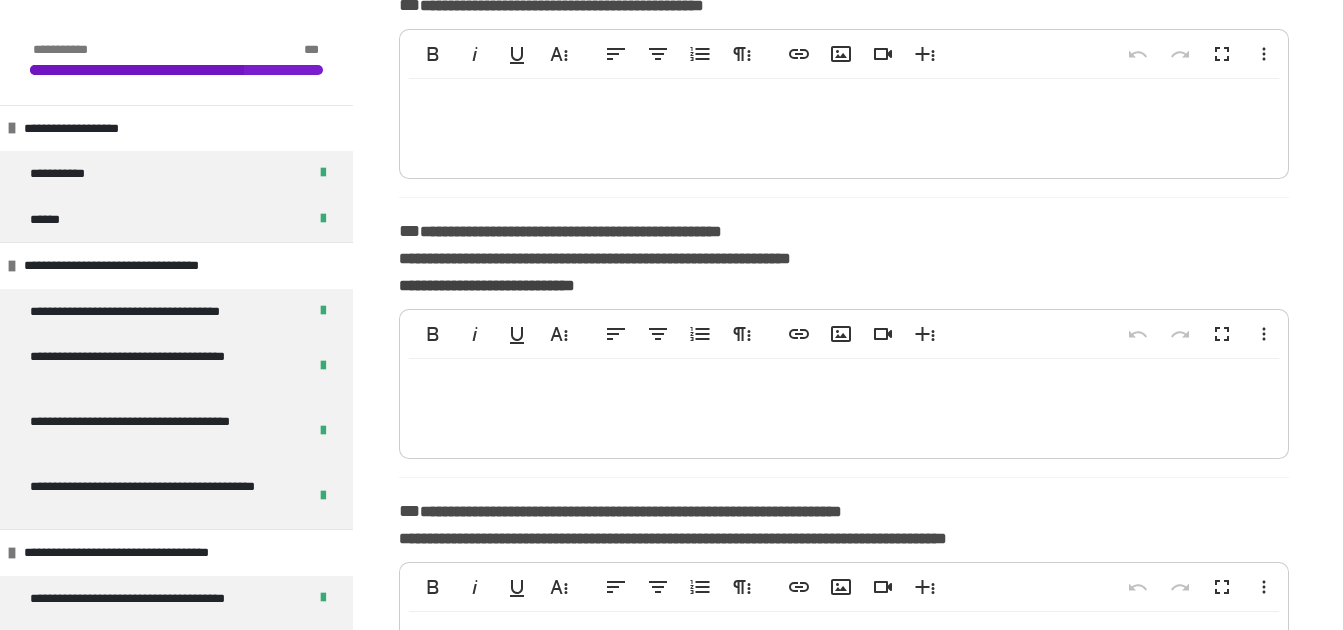 click at bounding box center (844, 404) 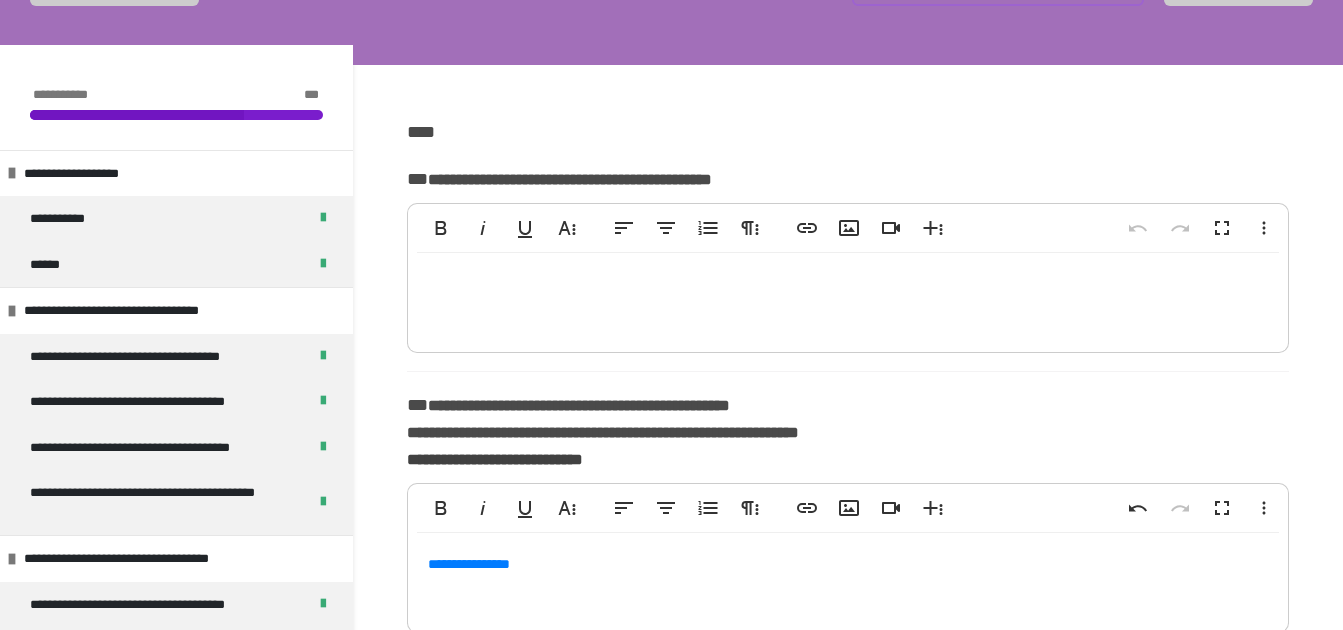 scroll, scrollTop: 190, scrollLeft: 0, axis: vertical 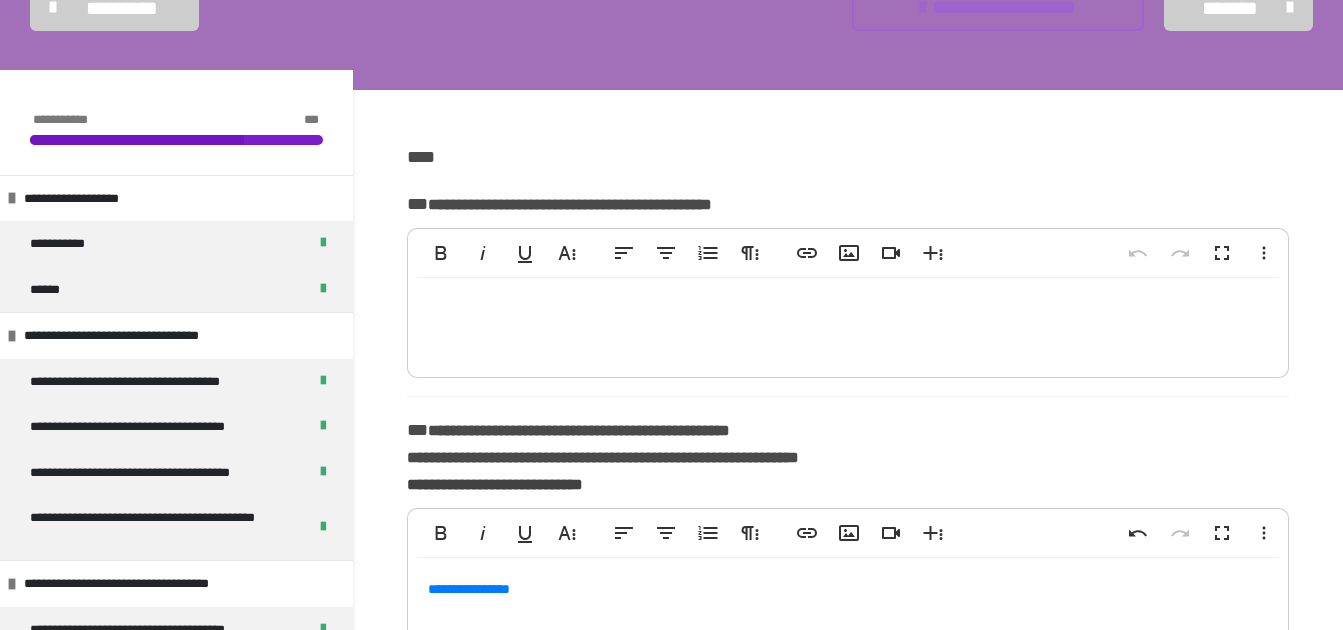 click at bounding box center [848, 323] 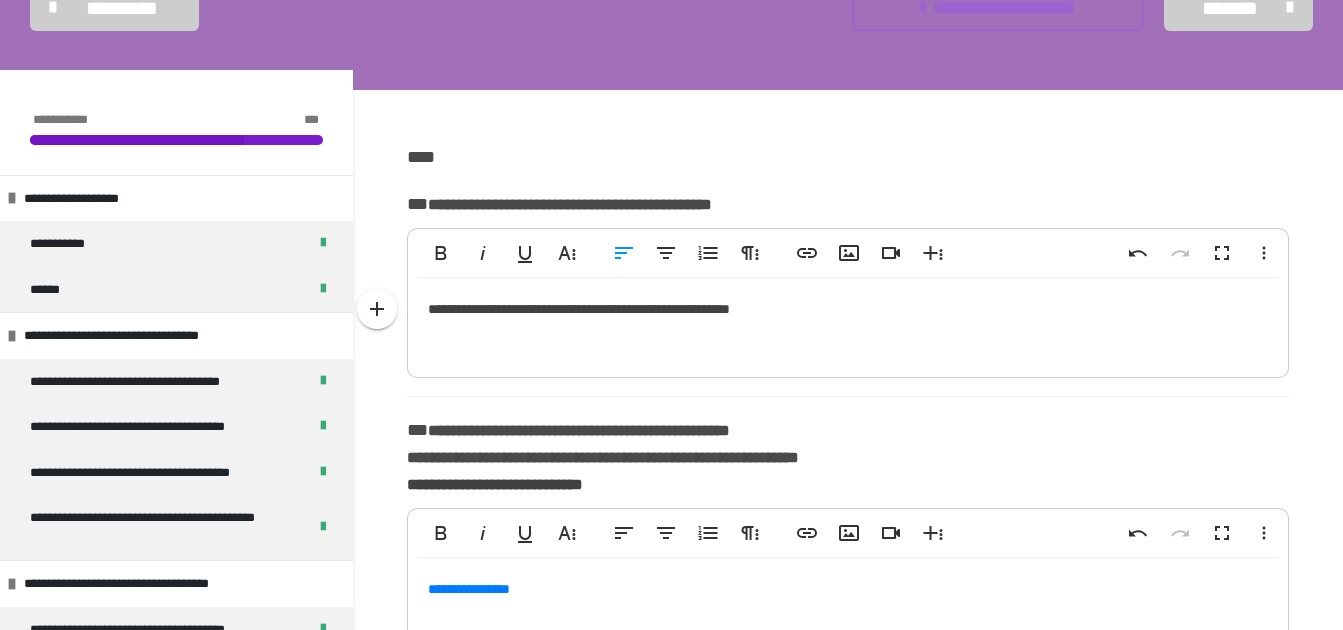 click on "**********" at bounding box center (848, 323) 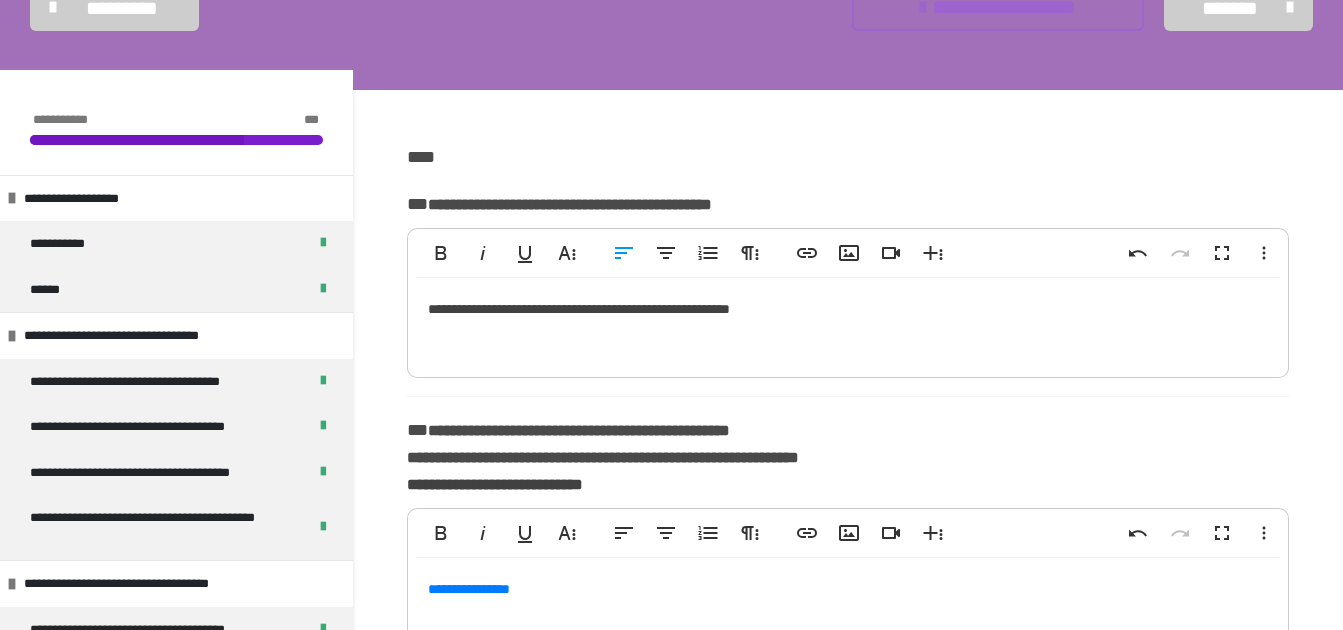 click on "**********" at bounding box center [848, 323] 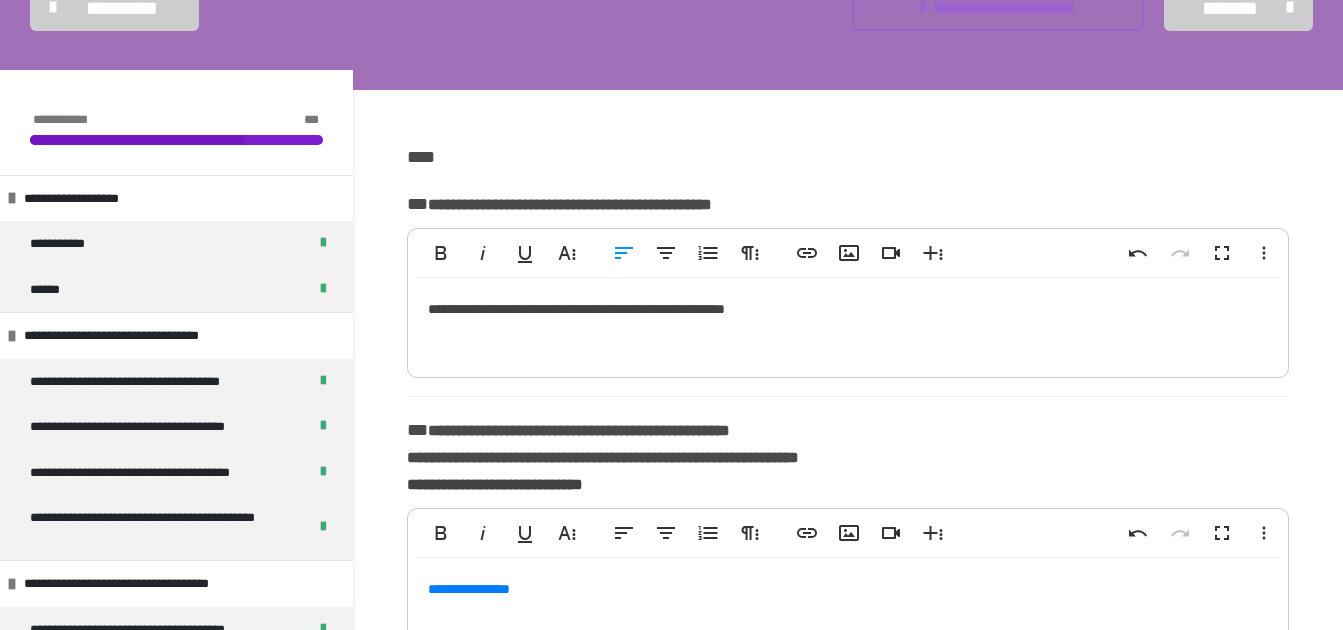 type 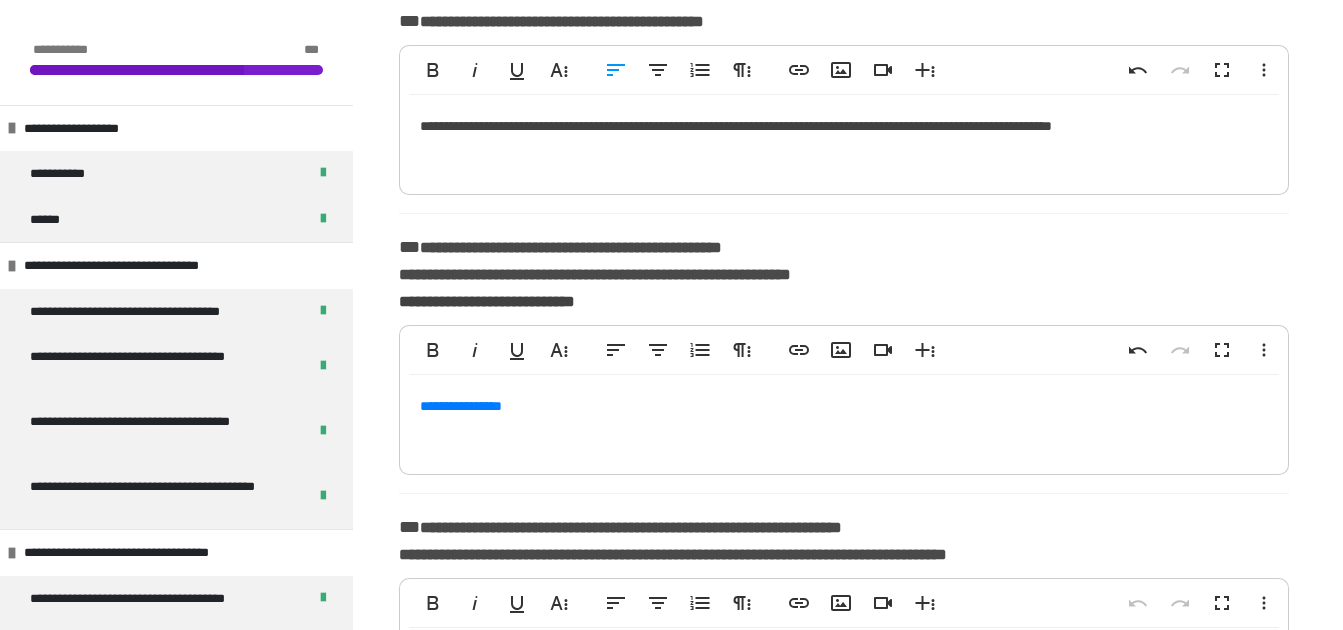 scroll, scrollTop: 375, scrollLeft: 0, axis: vertical 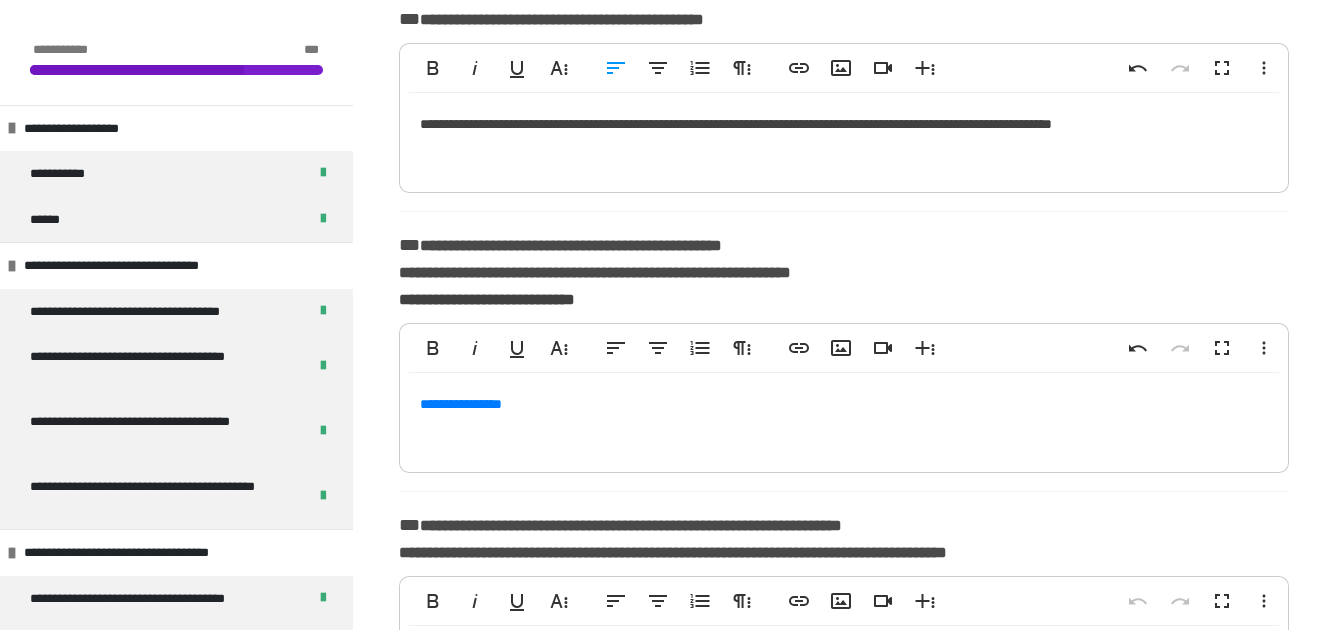 click on "**********" at bounding box center (844, 418) 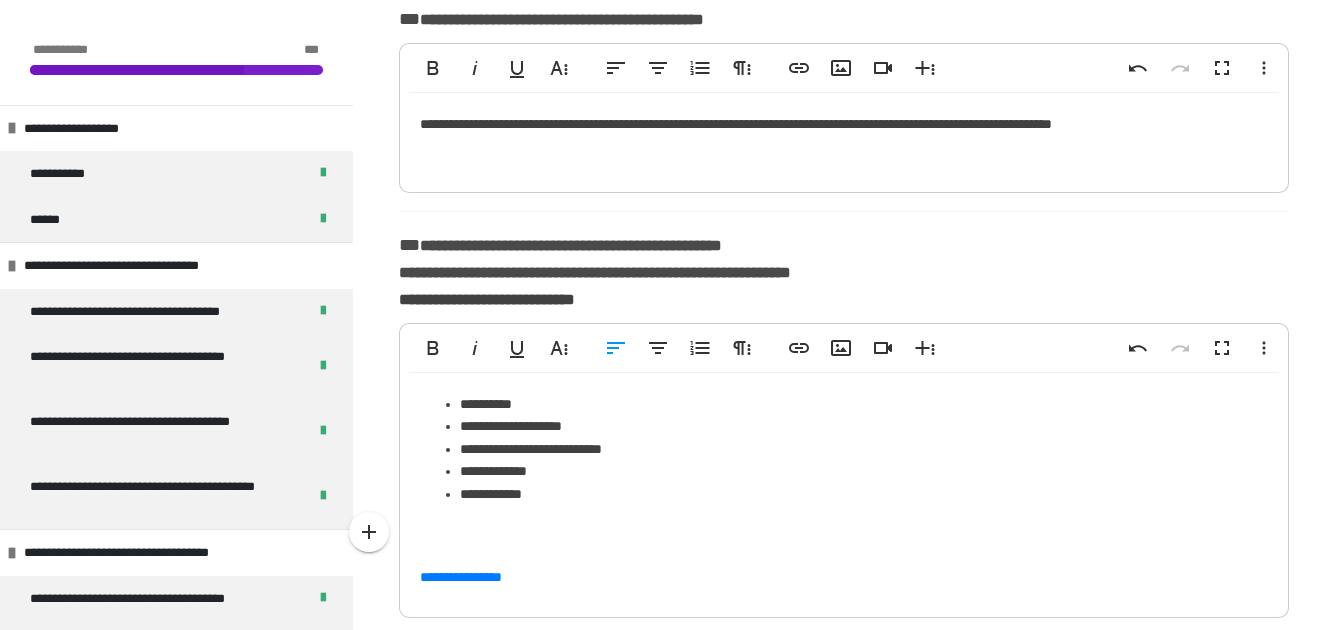 click on "**********" at bounding box center [864, 404] 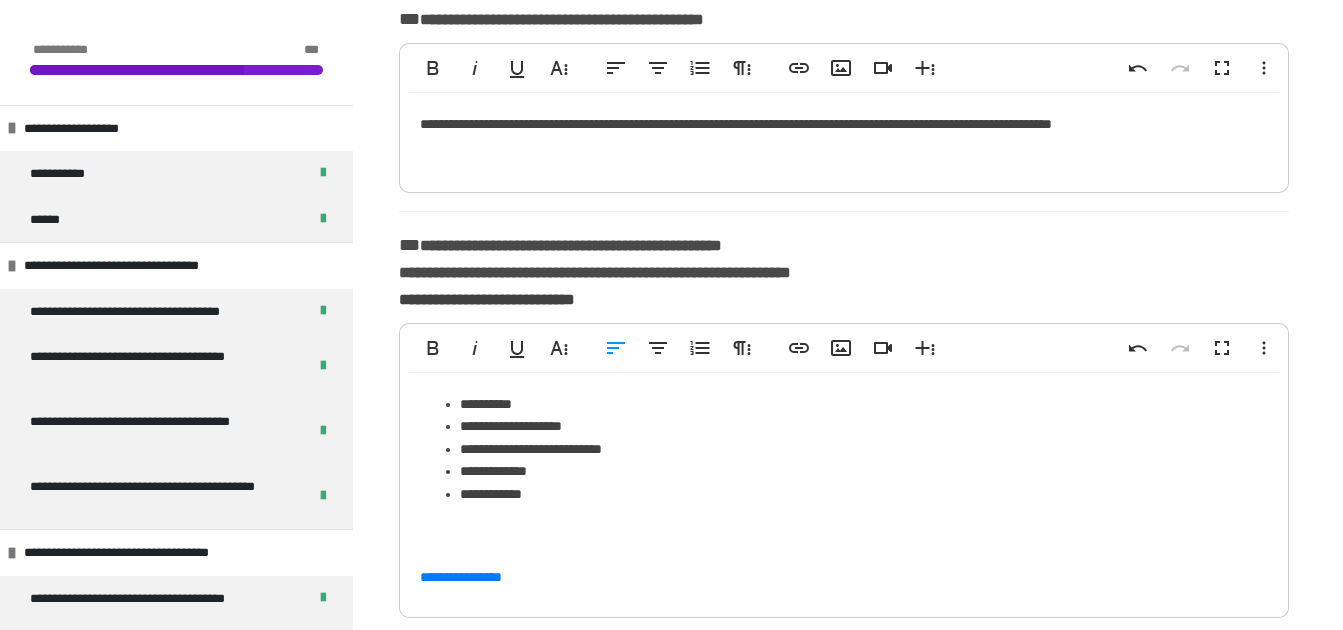 type 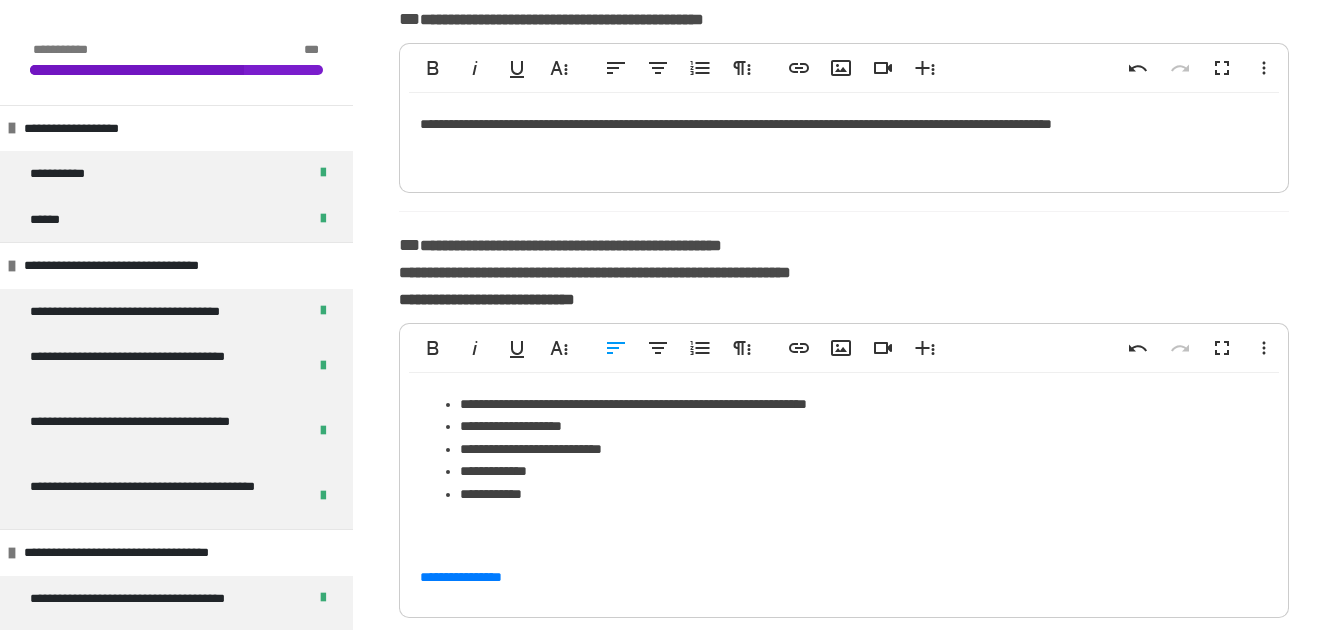 click on "**********" at bounding box center (864, 426) 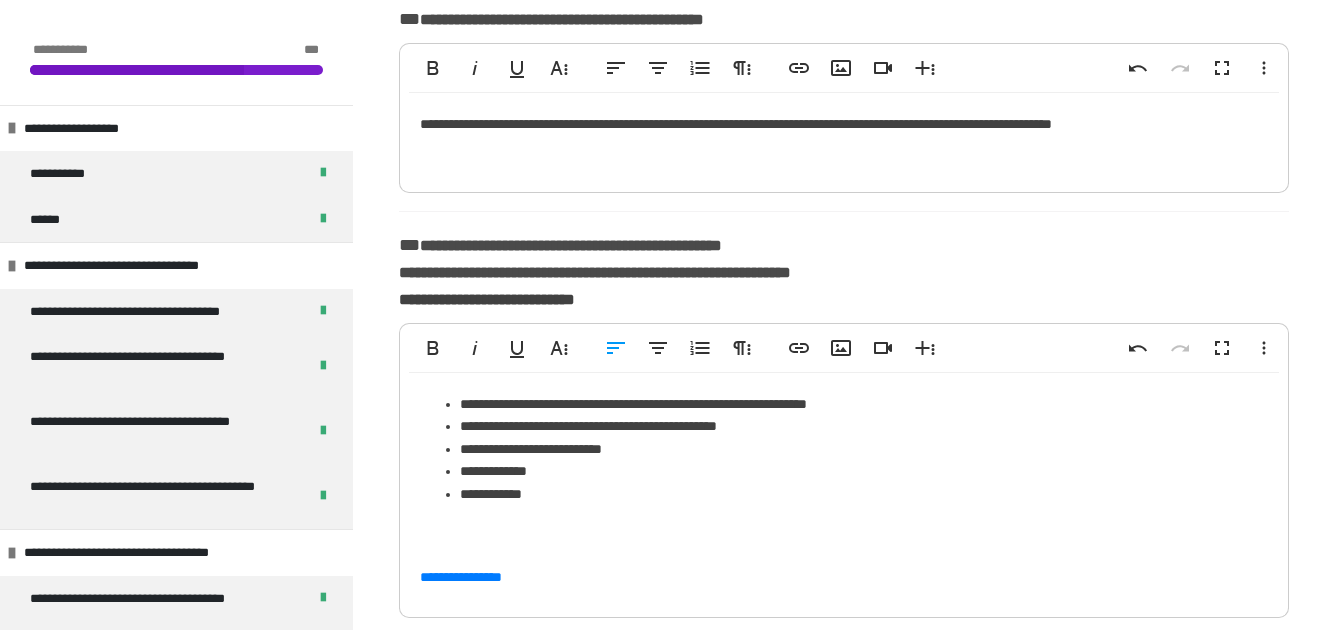 click on "**********" at bounding box center [864, 426] 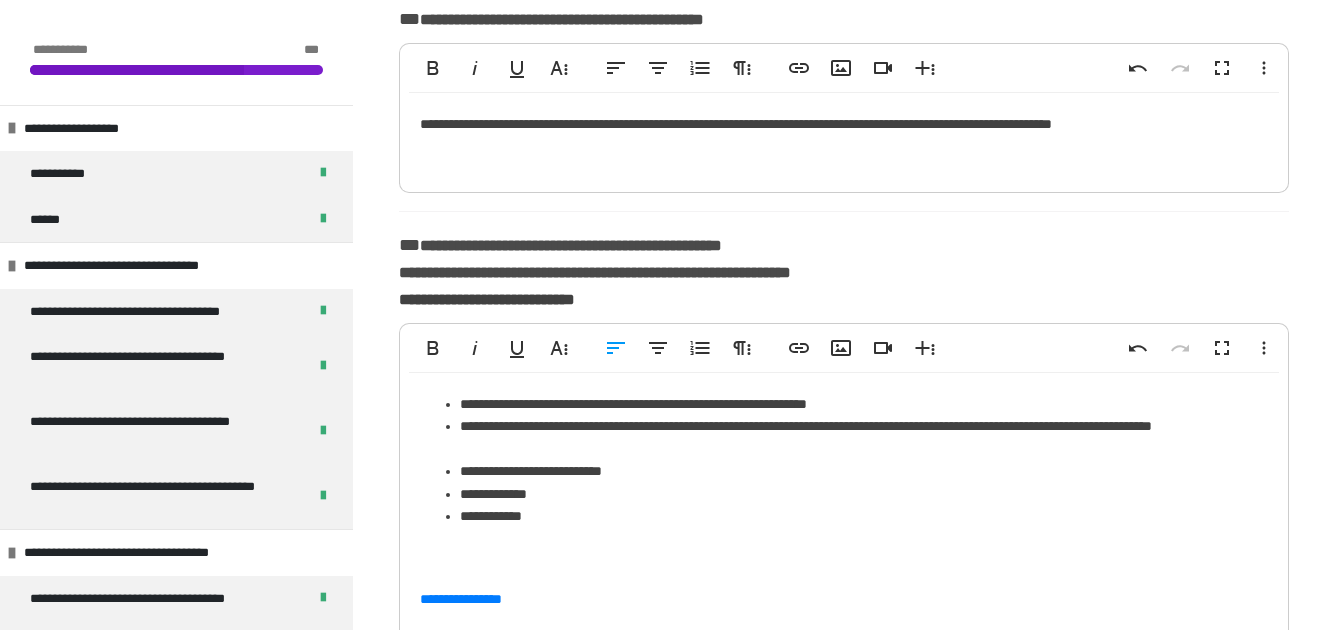click on "**********" at bounding box center (864, 404) 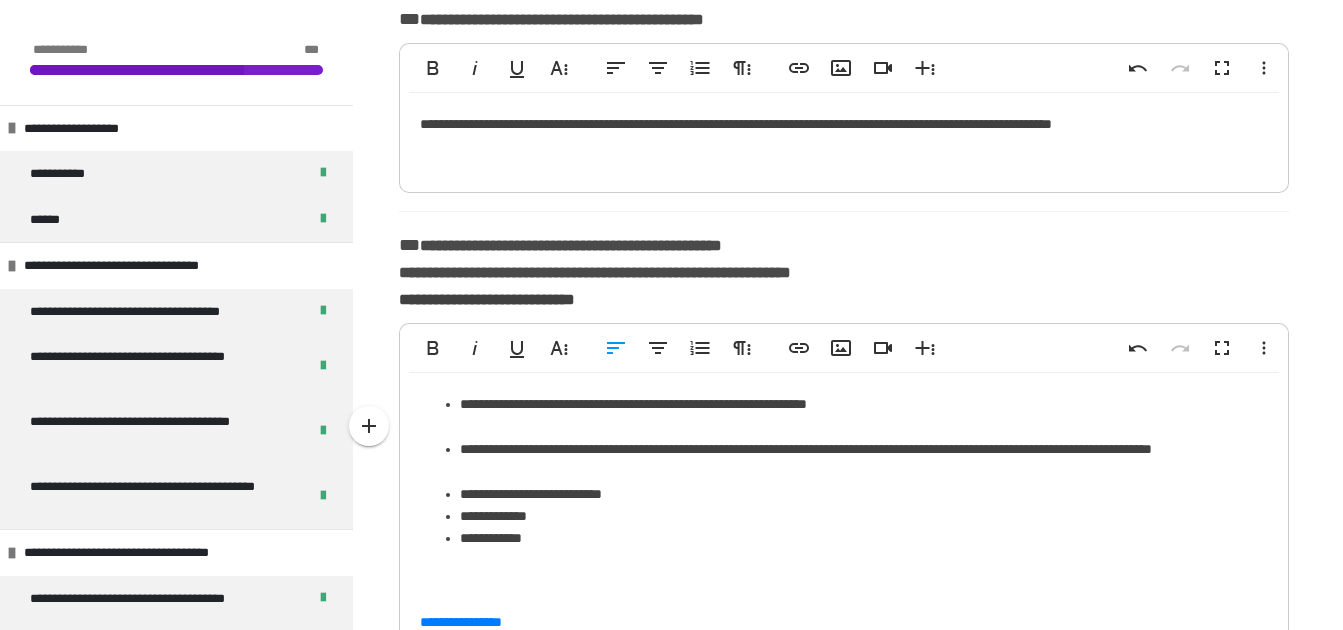 click on "[CITY]" at bounding box center [864, 460] 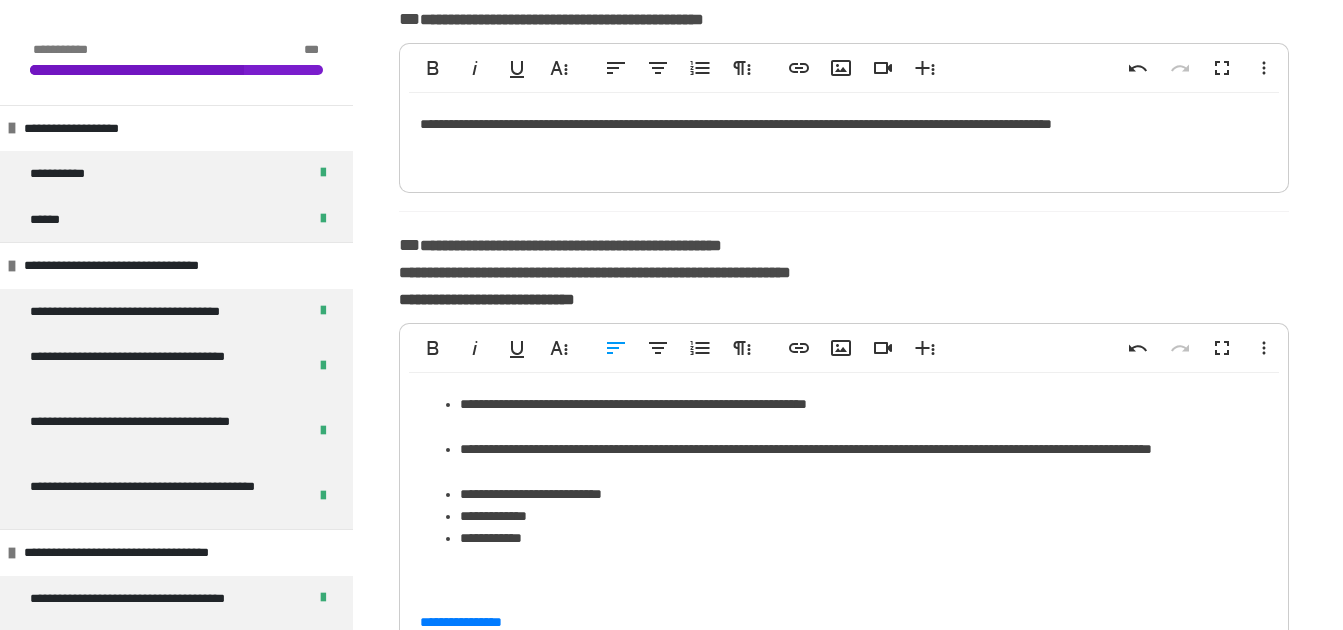 click on "**********" at bounding box center [864, 494] 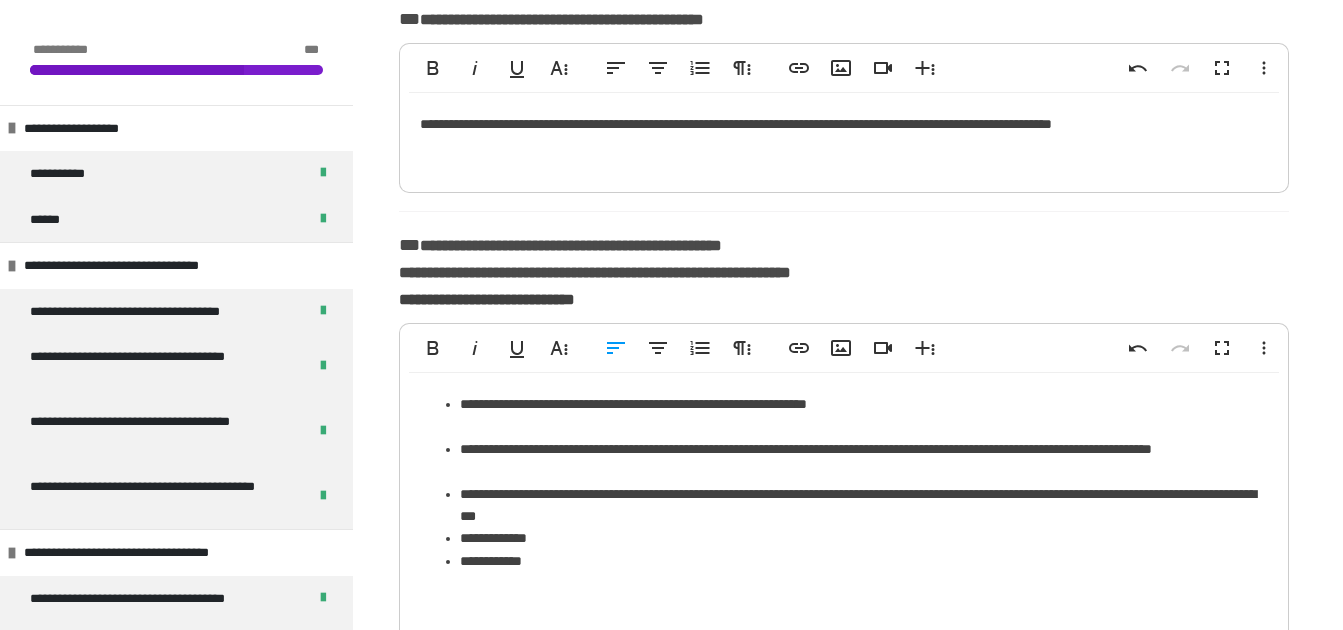 click on "[LAST]" at bounding box center [864, 505] 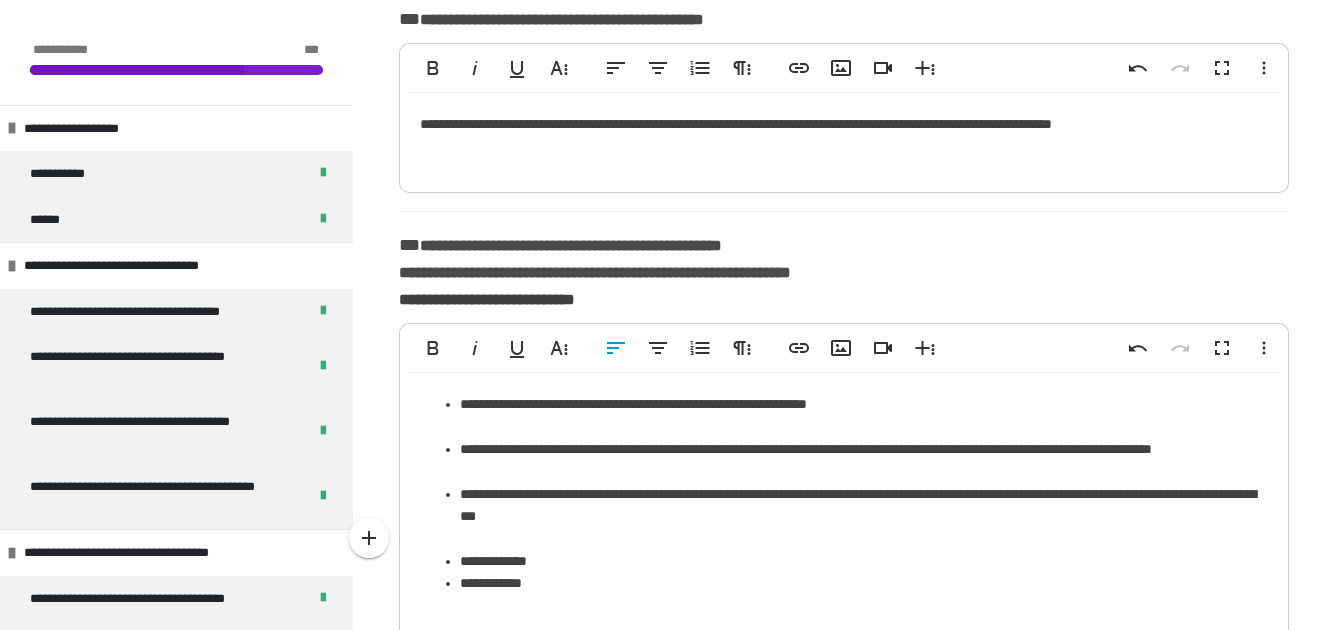 click on "[CITY]" at bounding box center [864, 460] 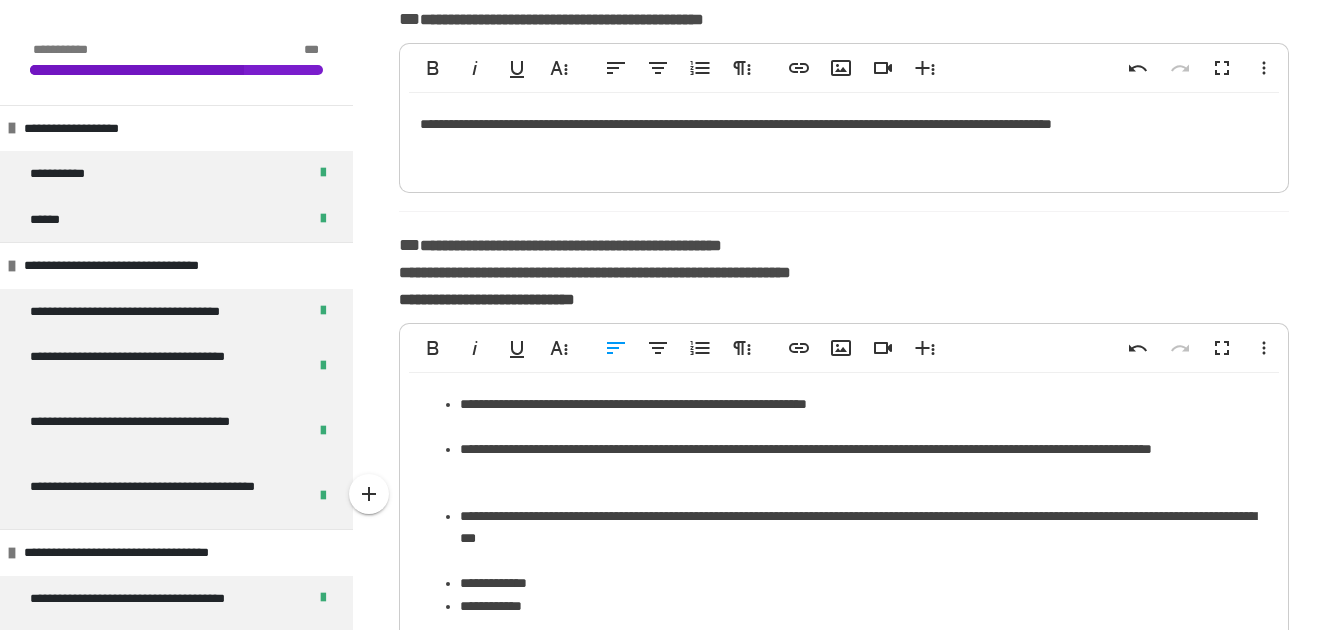 click on "**********" at bounding box center (864, 583) 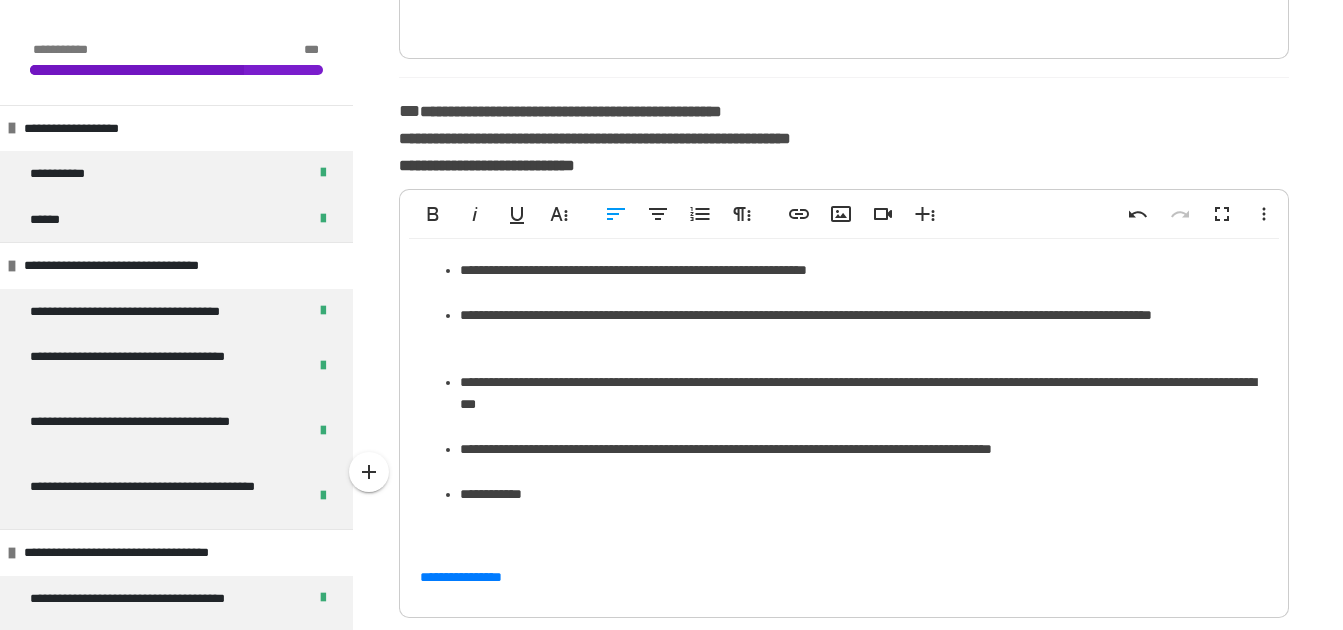 scroll, scrollTop: 543, scrollLeft: 0, axis: vertical 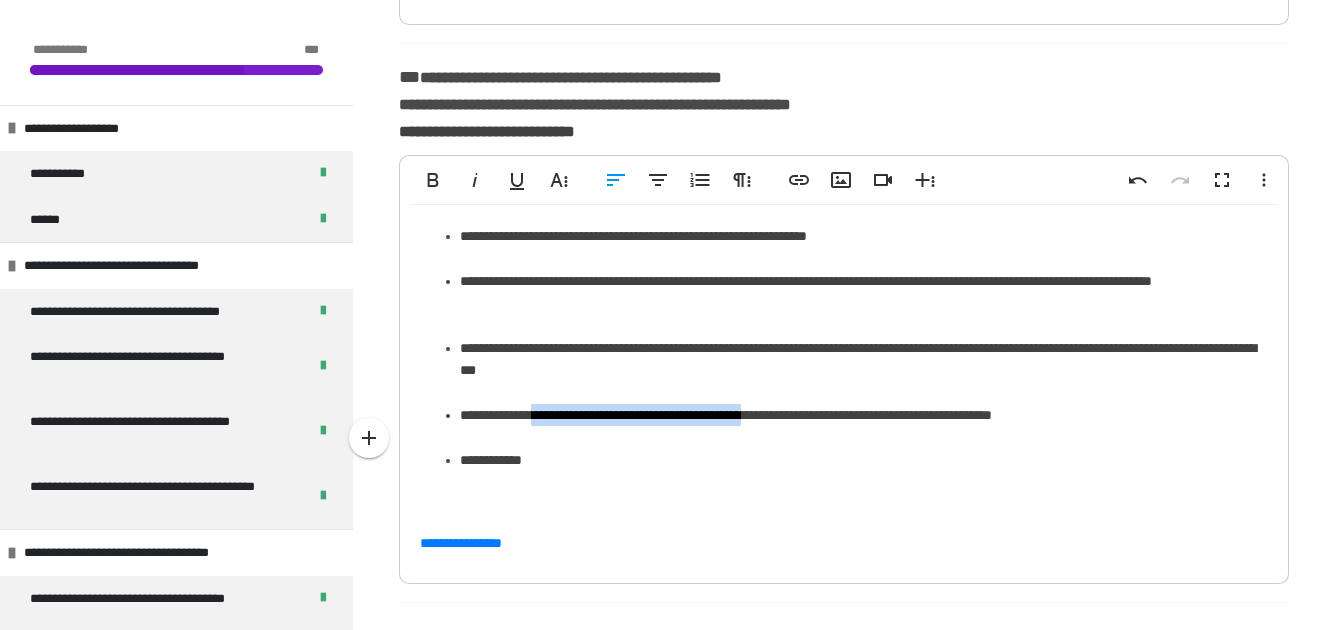 drag, startPoint x: 552, startPoint y: 416, endPoint x: 814, endPoint y: 411, distance: 262.0477 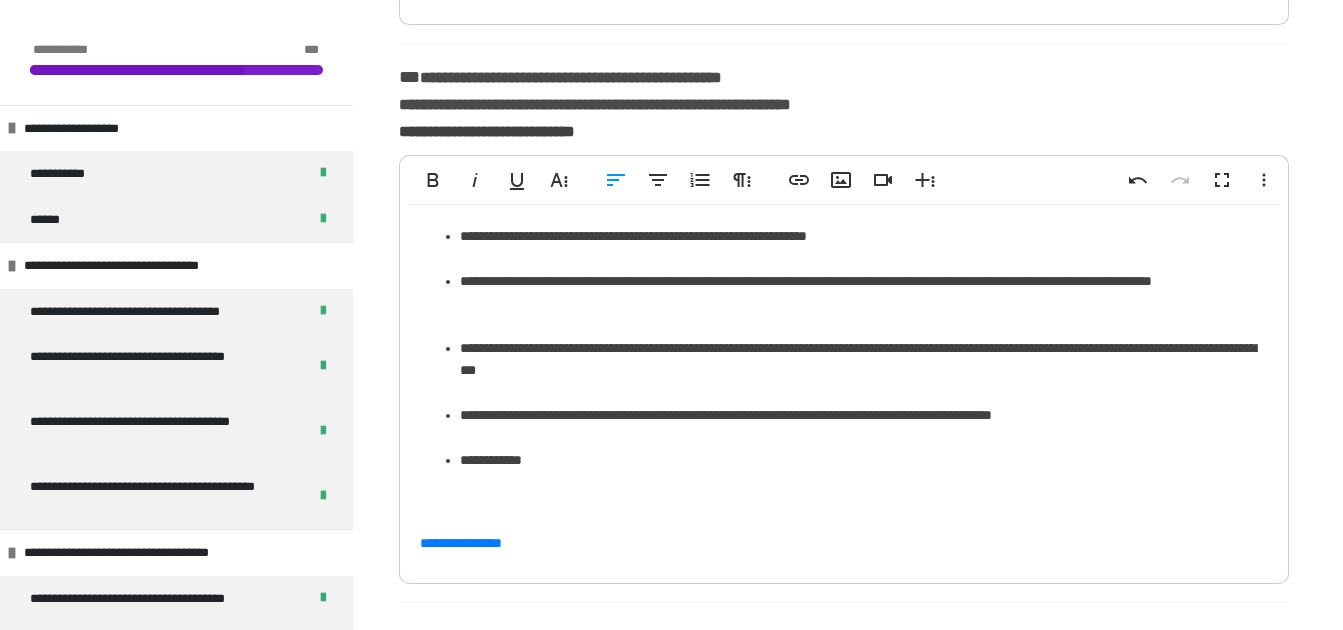 click on "[FIRST] [LAST] [LAST] [LAST] [LAST] [LAST] [LAST] [LAST] [LAST] [LAST] [LAST] [LAST] [LAST]" at bounding box center [844, 389] 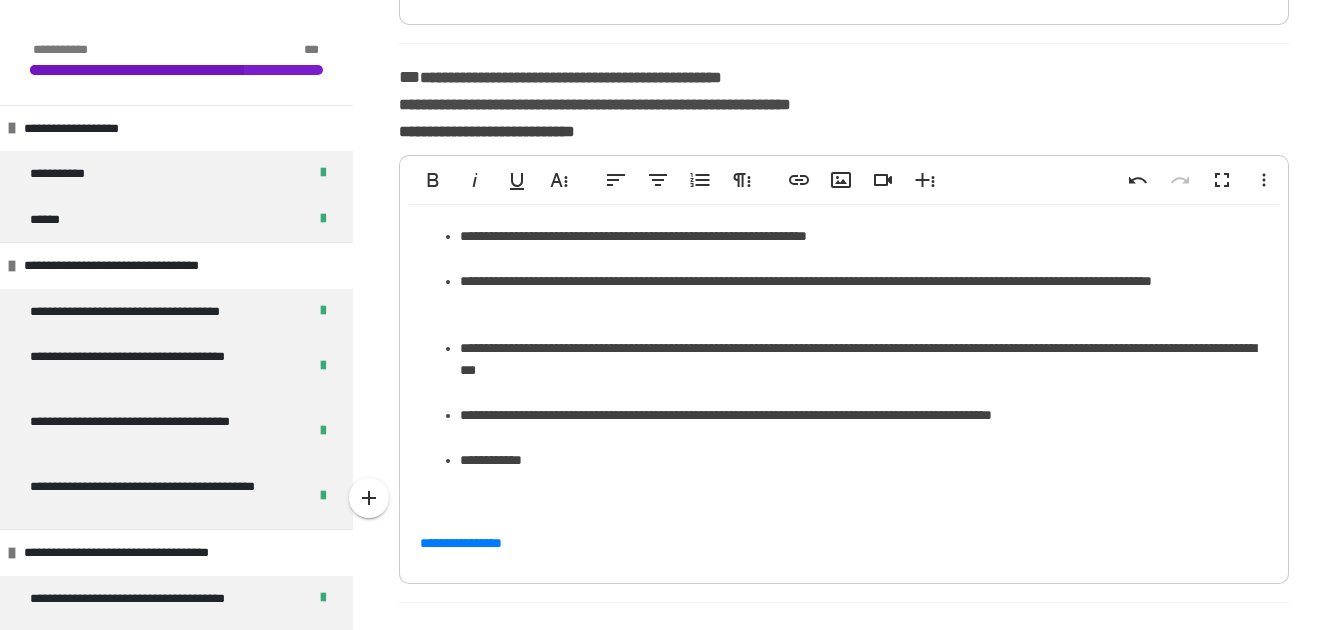 click on "**********" at bounding box center [864, 426] 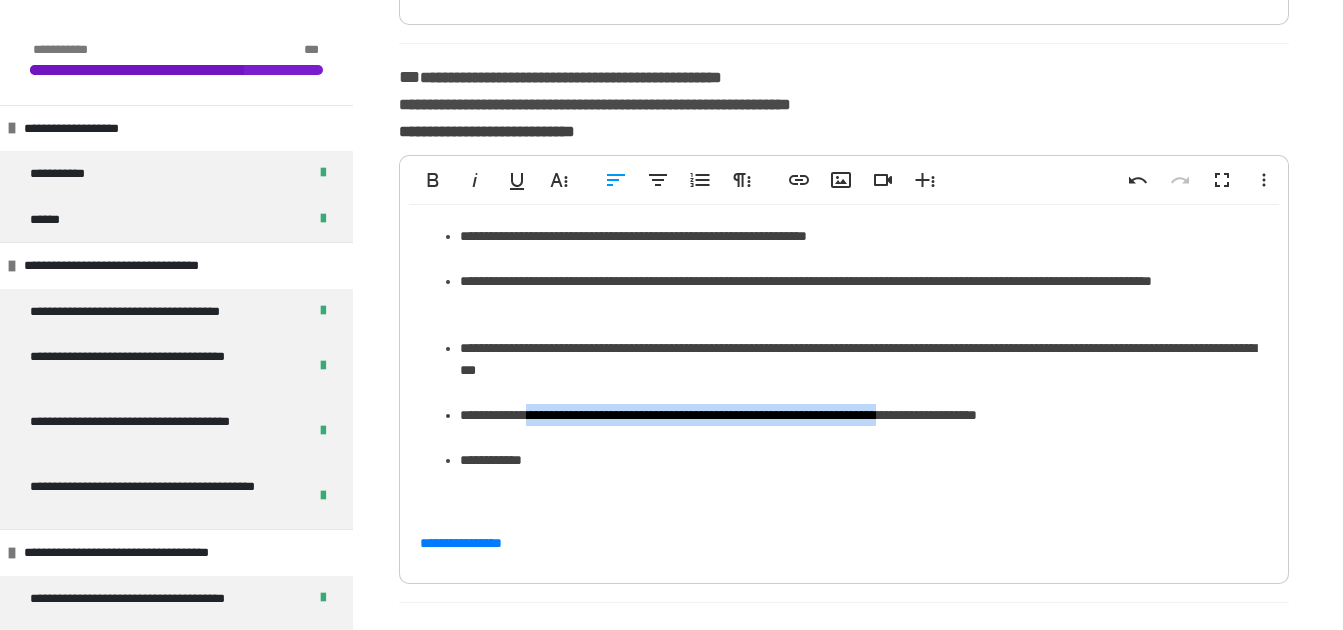 drag, startPoint x: 992, startPoint y: 415, endPoint x: 549, endPoint y: 417, distance: 443.00452 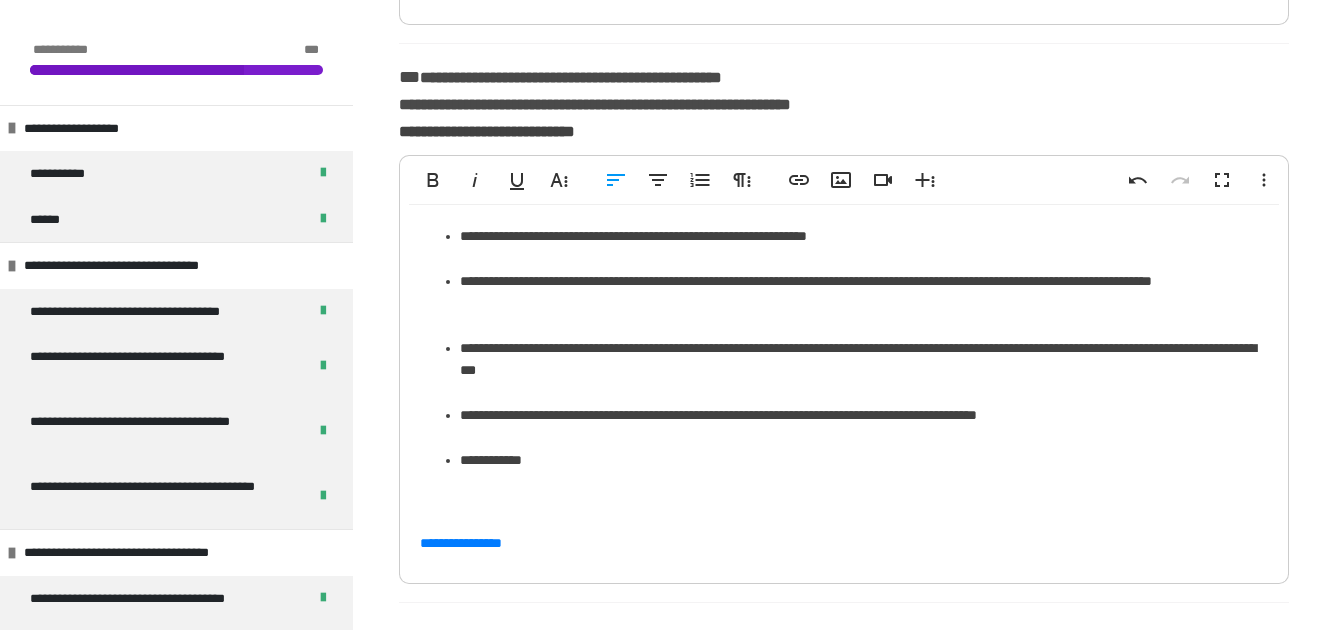 click on "**********" at bounding box center [864, 460] 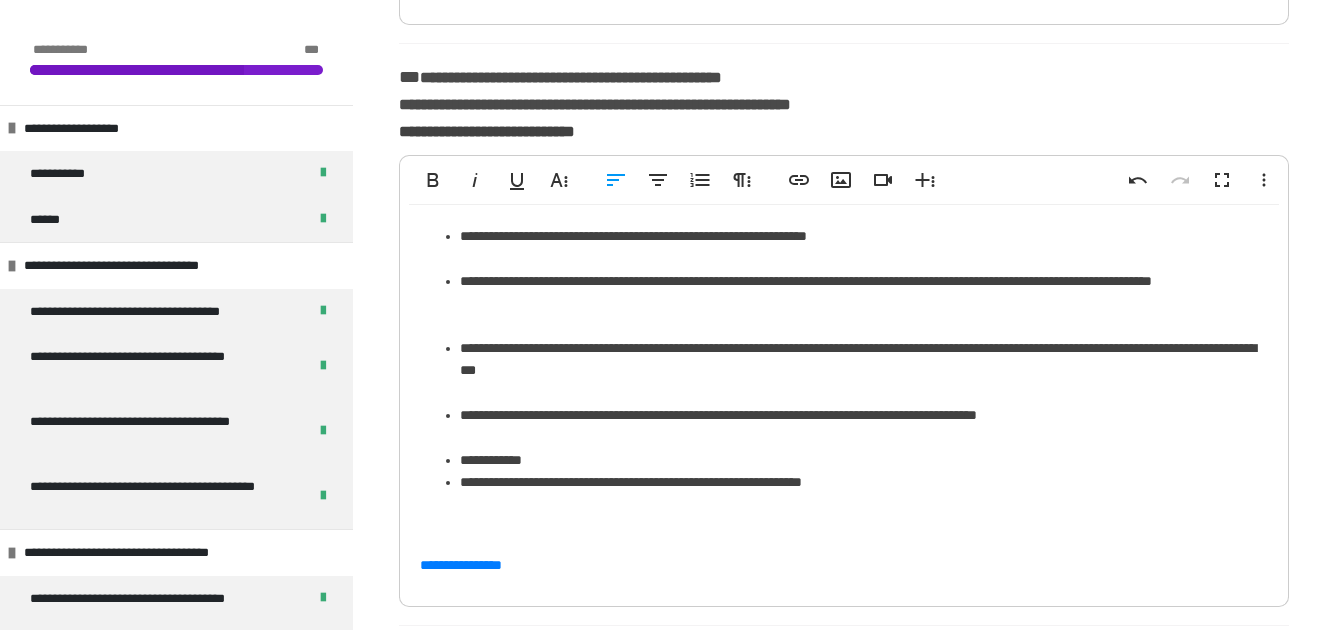 click on "[FIRST] [LAST] [LAST] [LAST] [LAST] [LAST] [LAST] [LAST] [LAST] [LAST] [LAST] [LAST] [LAST] [LAST] [LAST] [LAST] [LAST] [LAST] [LAST] [LAST] [LAST]" at bounding box center [844, 359] 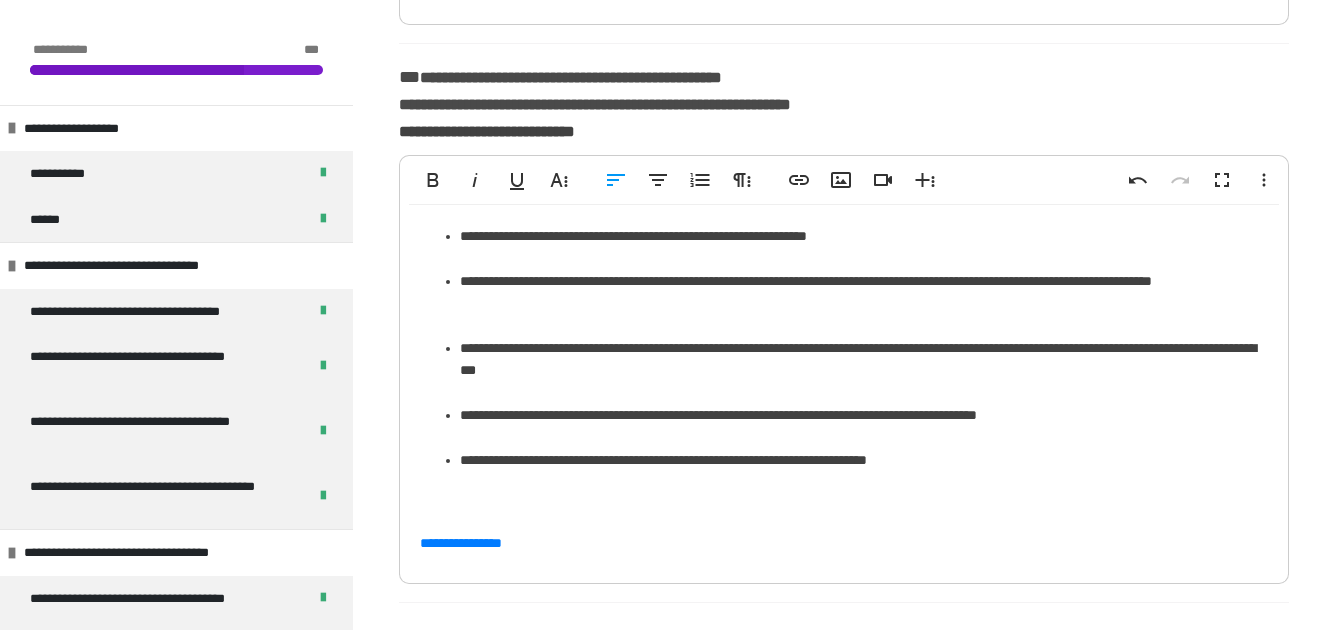 click on "**********" at bounding box center [864, 460] 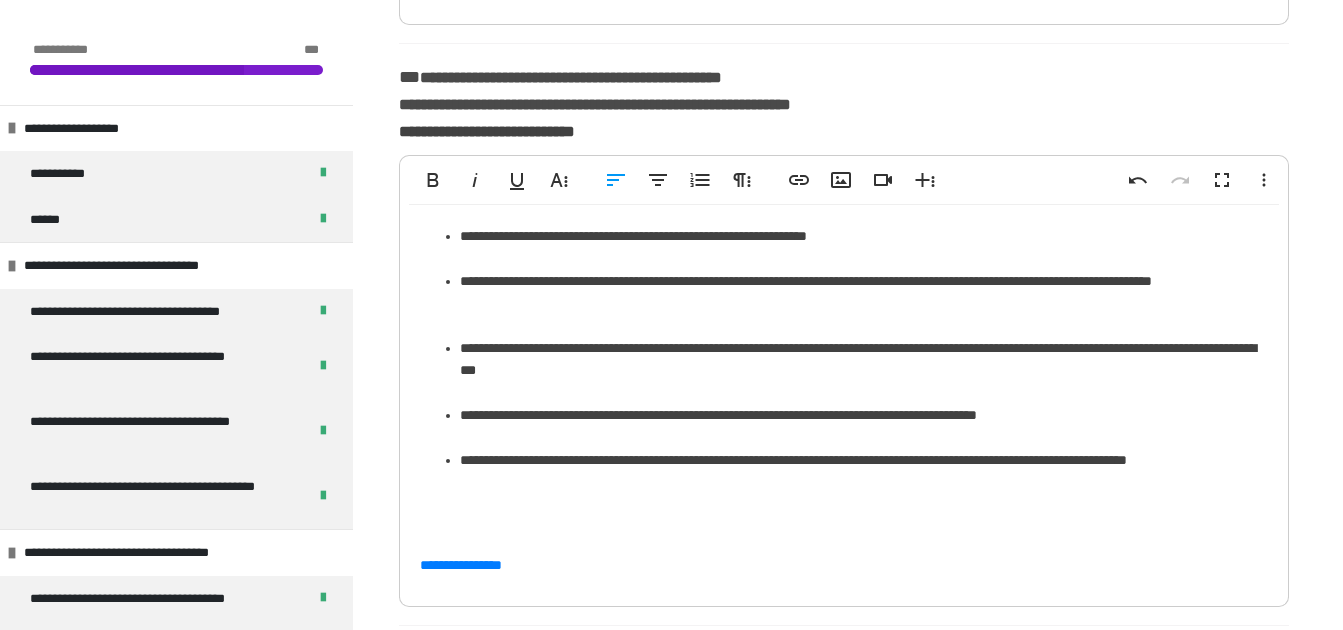 click on "[FIRST] [LAST] [LAST] [LAST] [LAST] [LAST] [LAST] [LAST] [LAST] [LAST] [LAST] [LAST] [LAST] [LAST] [LAST] [LAST] [LAST] [LAST] [LAST] [LAST] [LAST] [LAST] [LAST] [LAST] [LAST] [LAST]" at bounding box center (844, 401) 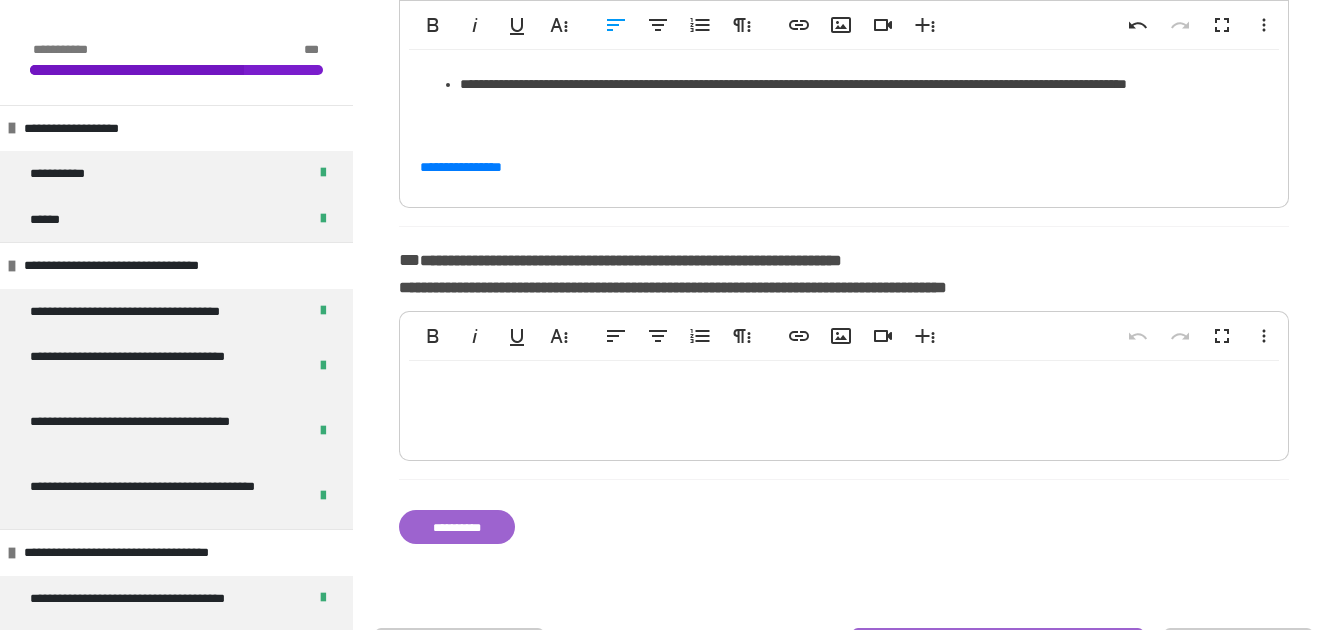 scroll, scrollTop: 935, scrollLeft: 0, axis: vertical 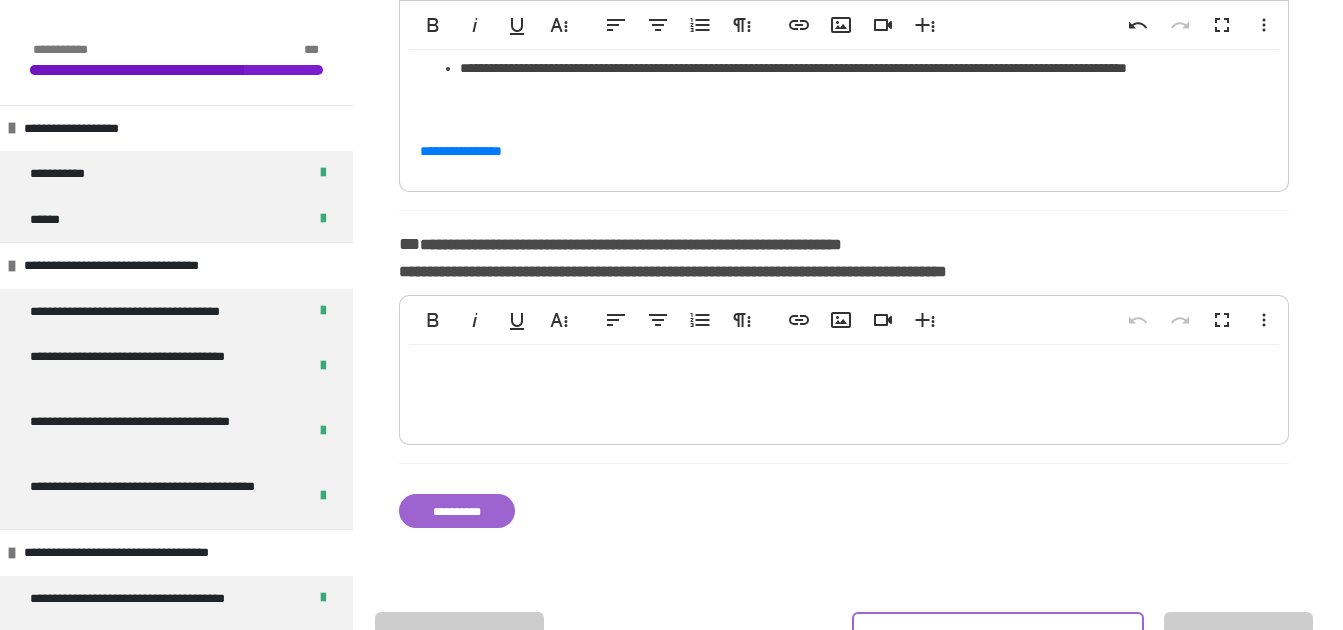 click at bounding box center (844, 390) 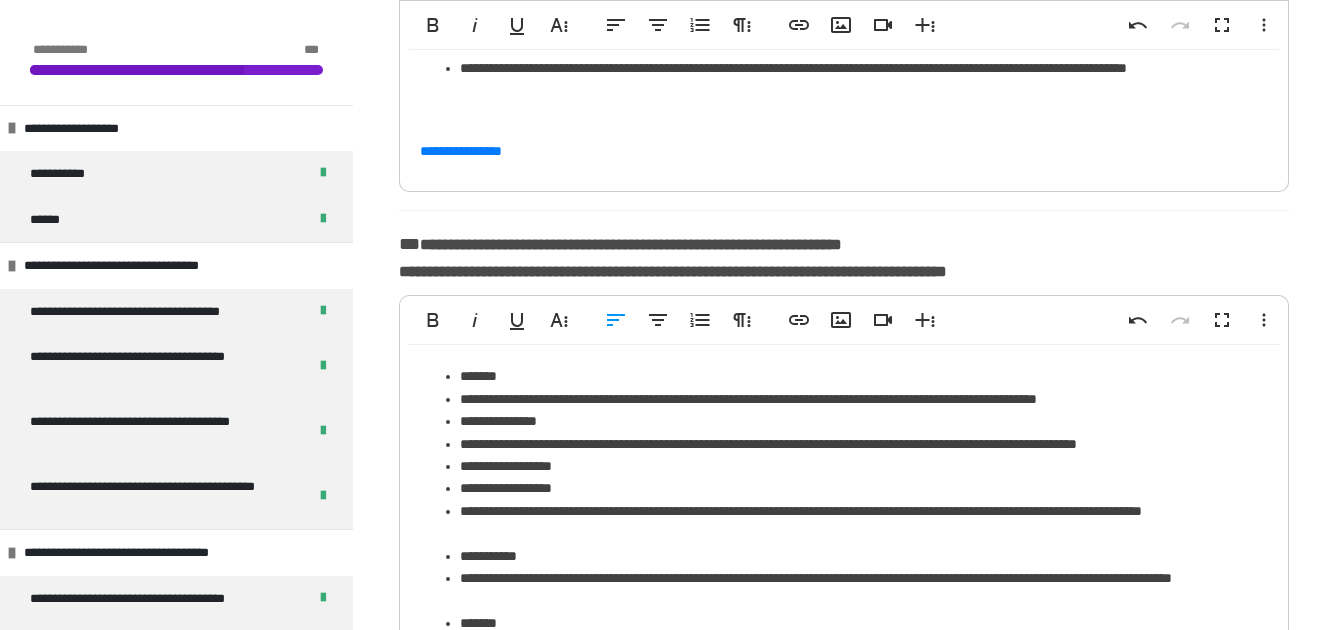 click on "**********" at bounding box center (864, -89) 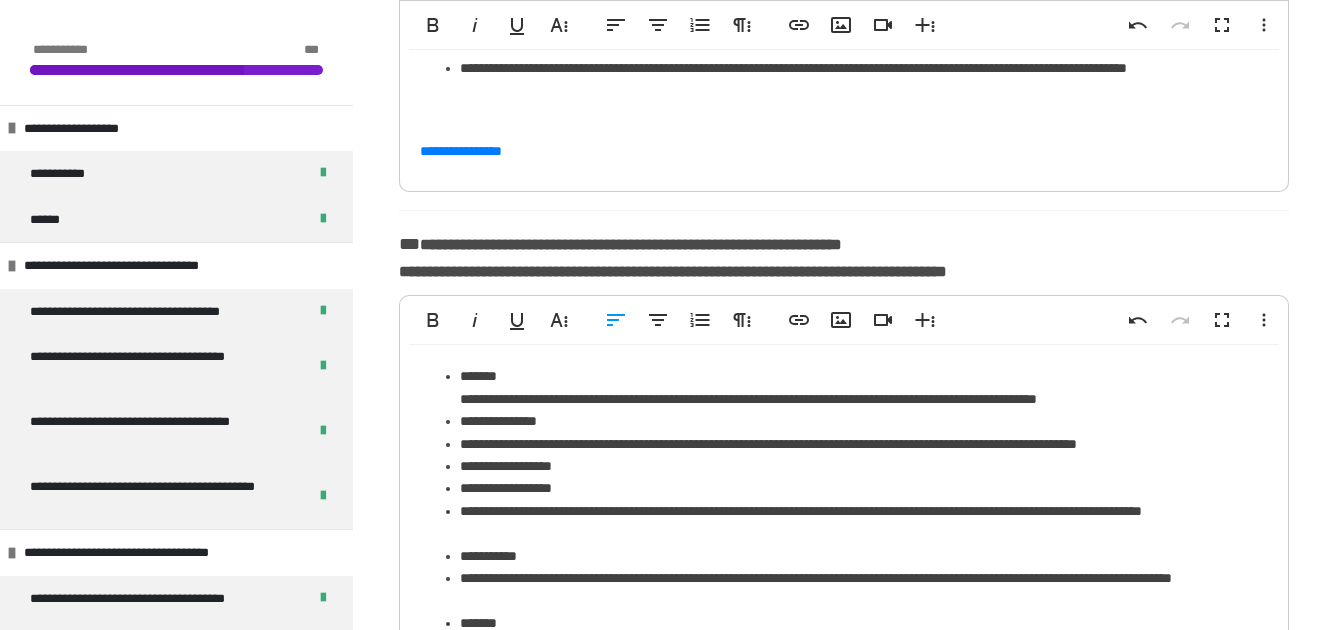 click on "[FIRST] [LAST]" at bounding box center [864, -145] 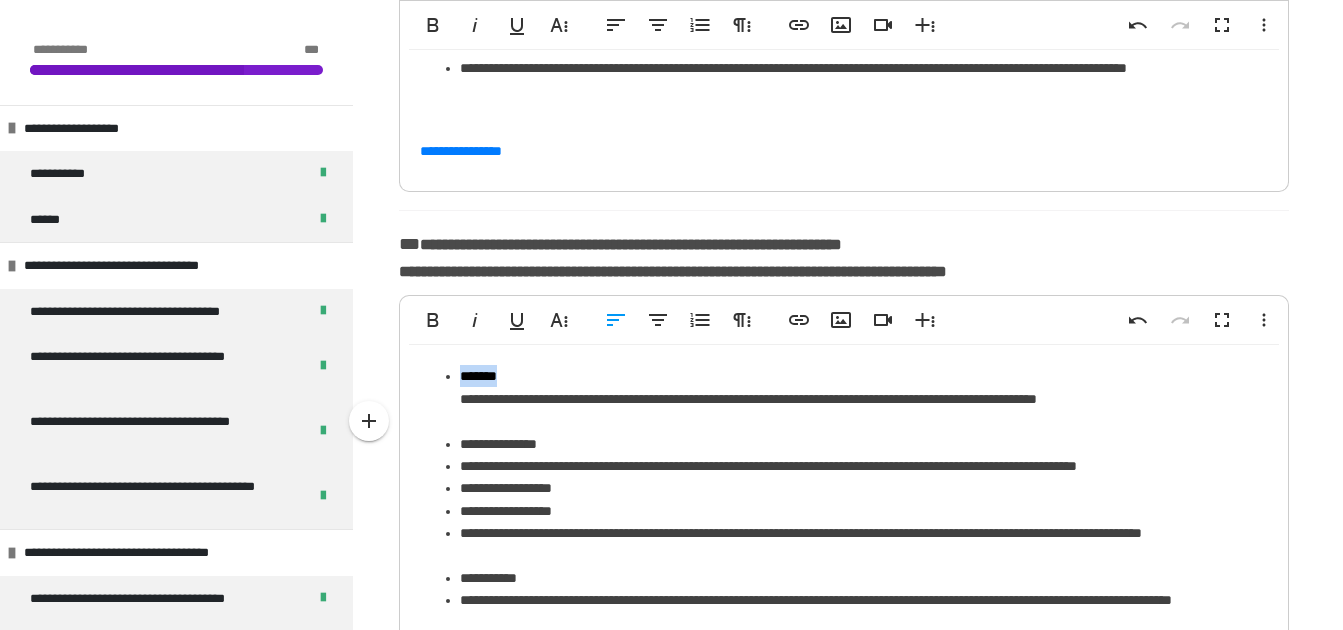 drag, startPoint x: 512, startPoint y: 371, endPoint x: 461, endPoint y: 379, distance: 51.62364 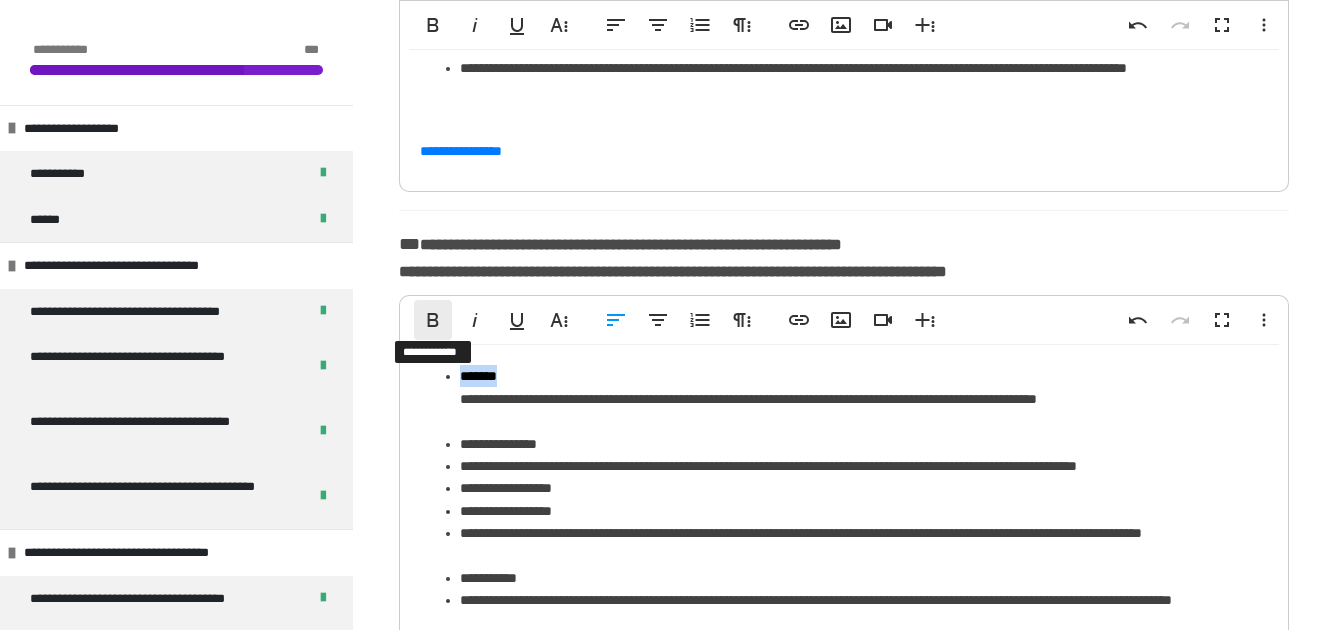 click 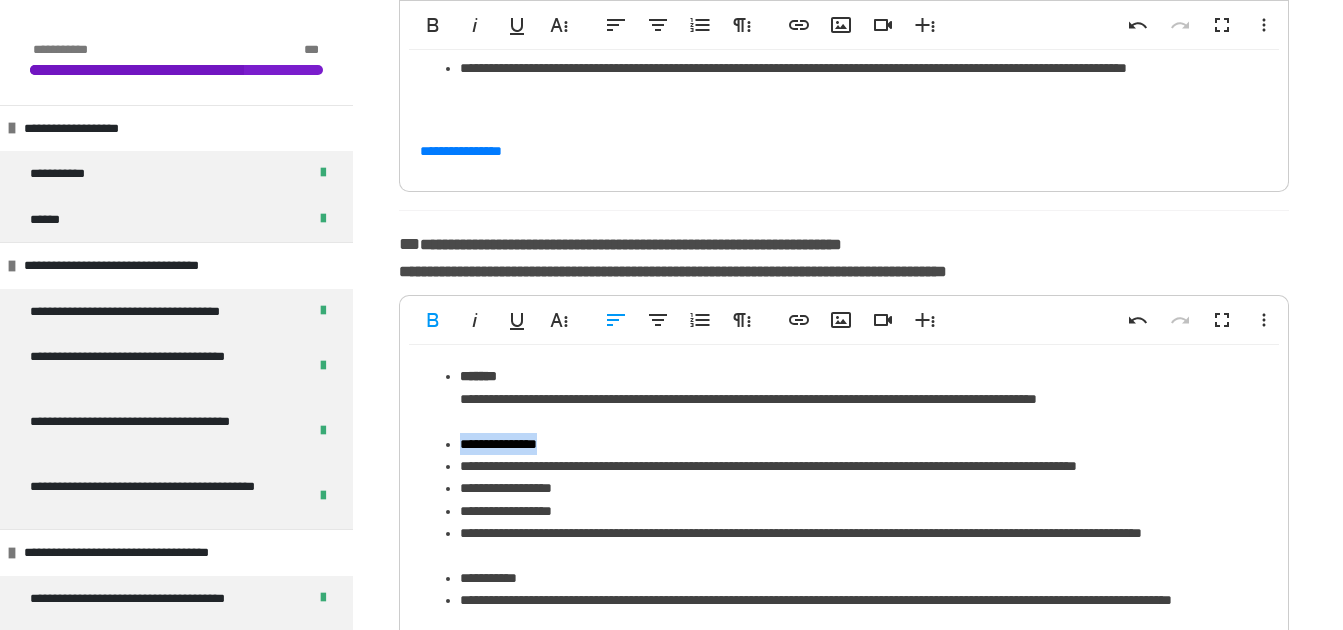 drag, startPoint x: 558, startPoint y: 439, endPoint x: 454, endPoint y: 443, distance: 104.0769 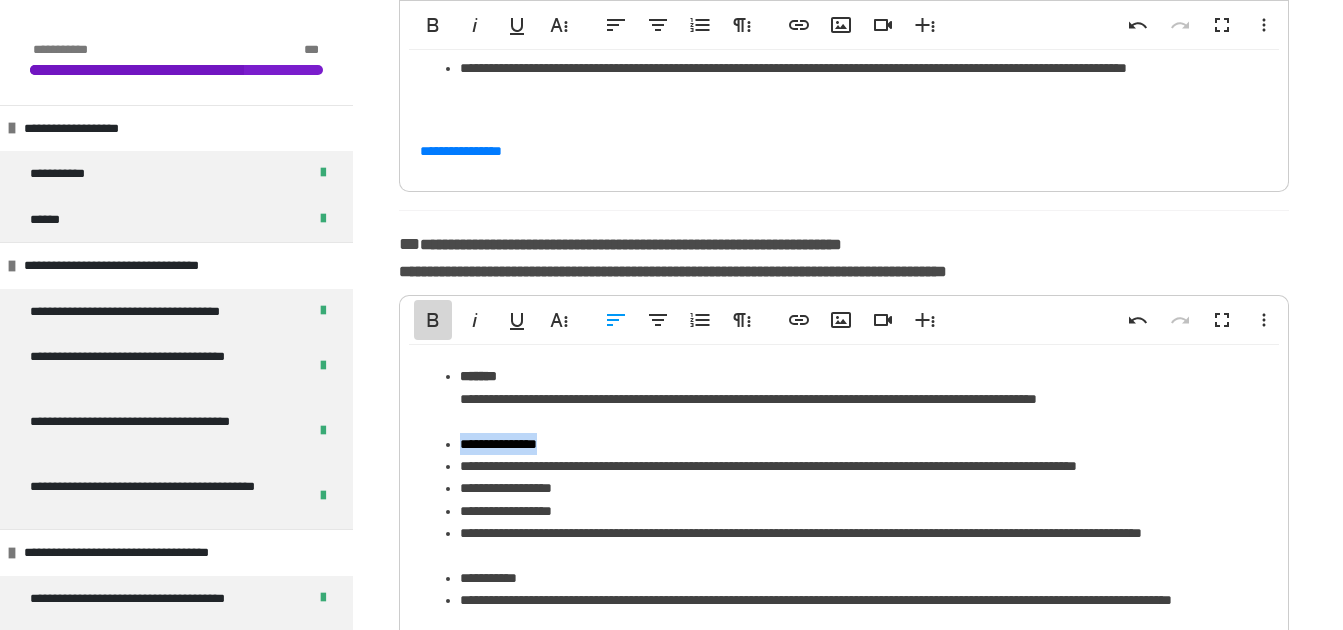 click 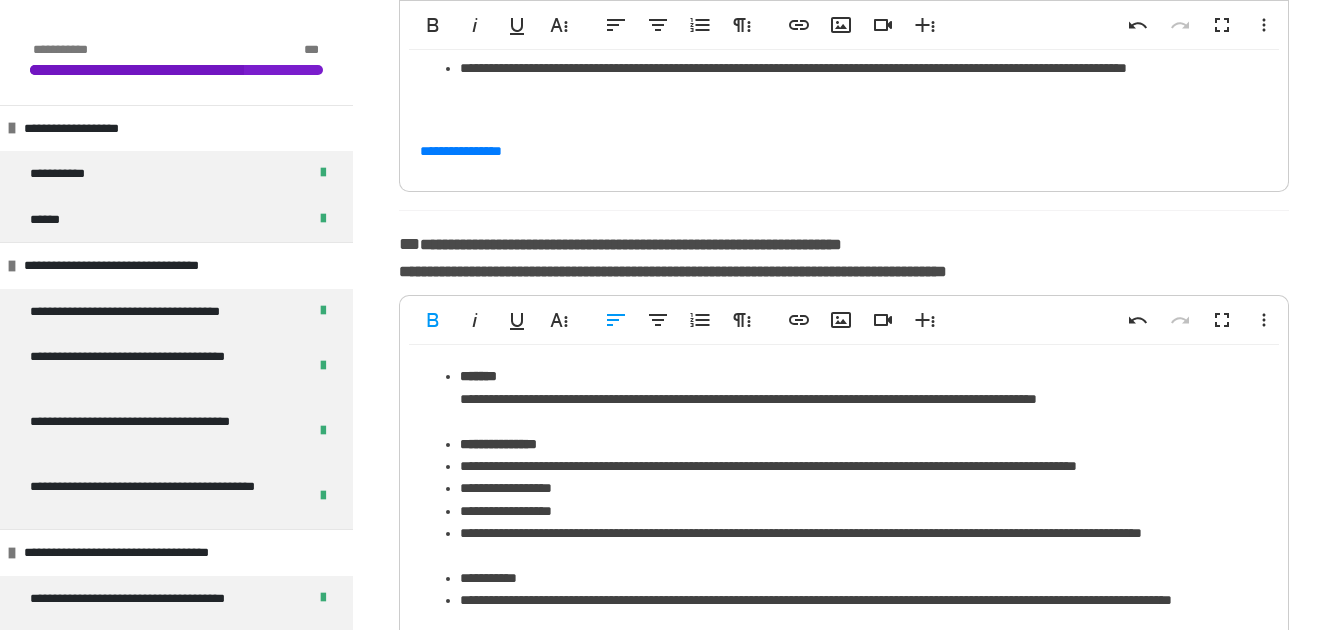 click on "[NUMBER] [STREET], [CITY], [STATE] [ZIP] [COUNTRY] [ADDRESS] [ADDRESS] [ADDRESS] [ADDRESS] [ADDRESS] [ADDRESS]" at bounding box center (844, -33) 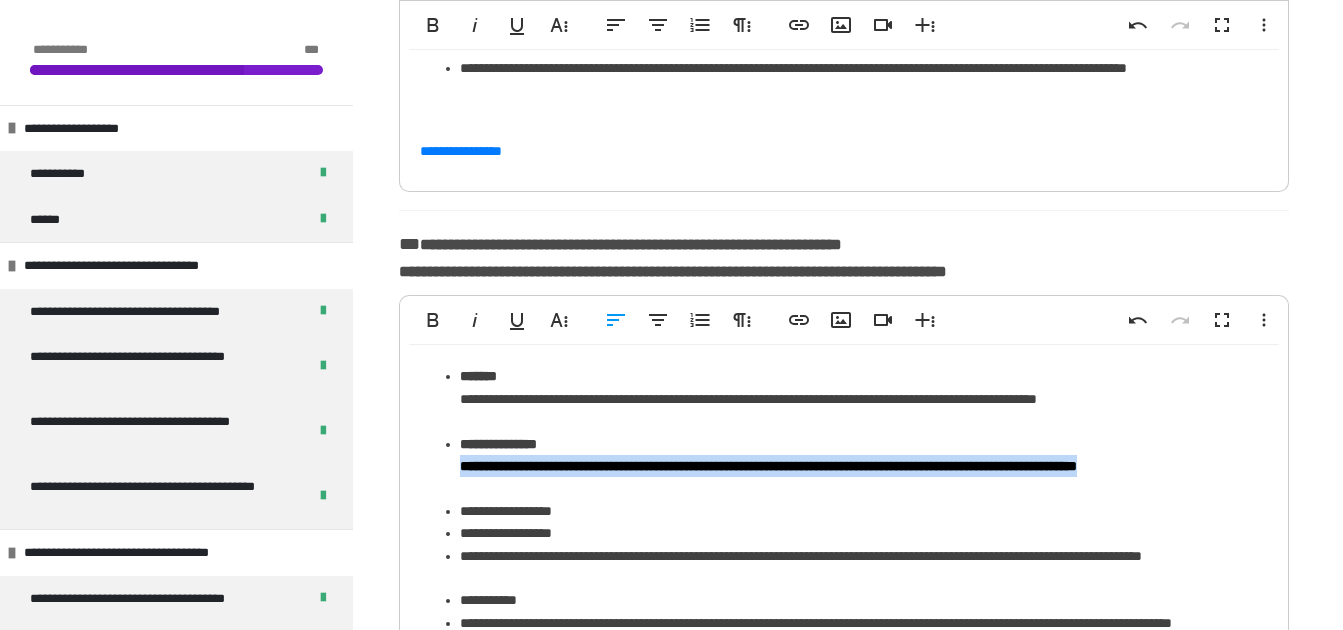 drag, startPoint x: 495, startPoint y: 486, endPoint x: 451, endPoint y: 467, distance: 47.92703 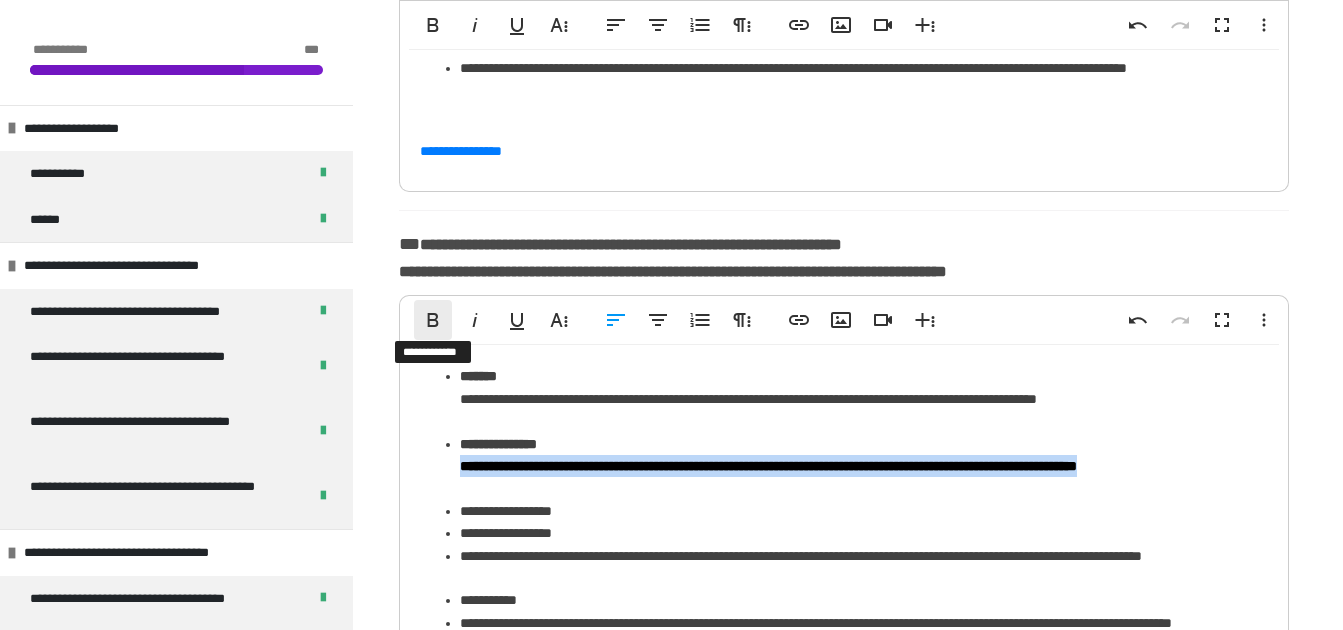 click 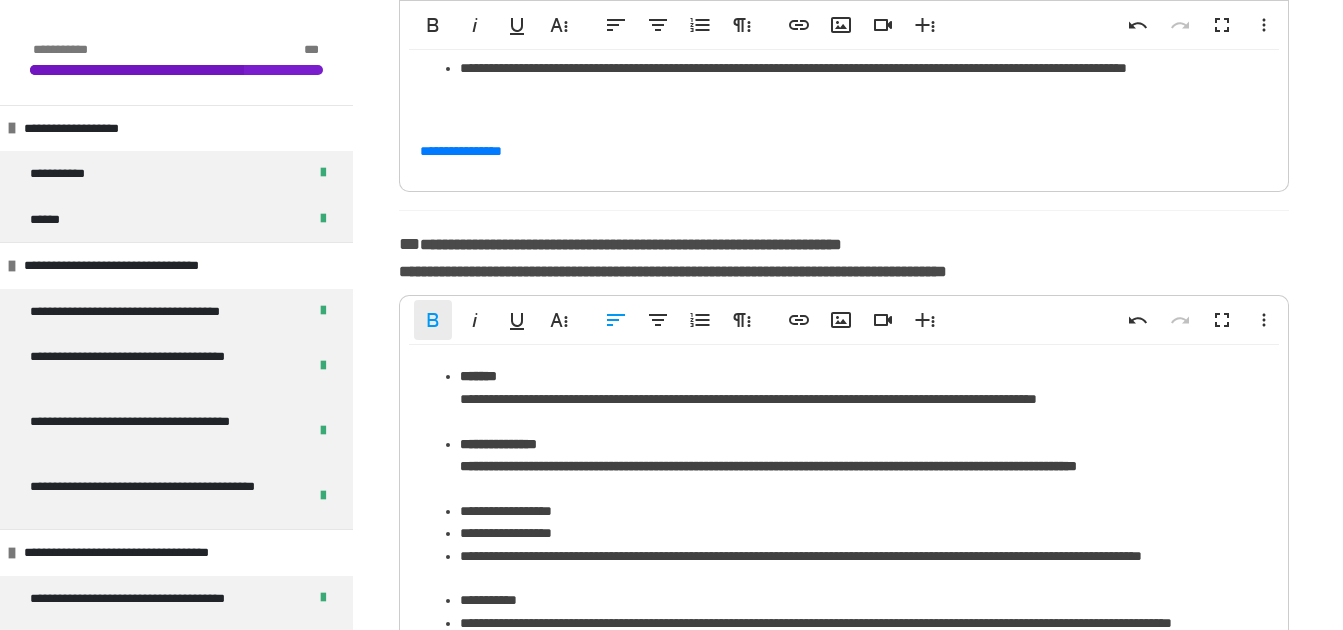 click 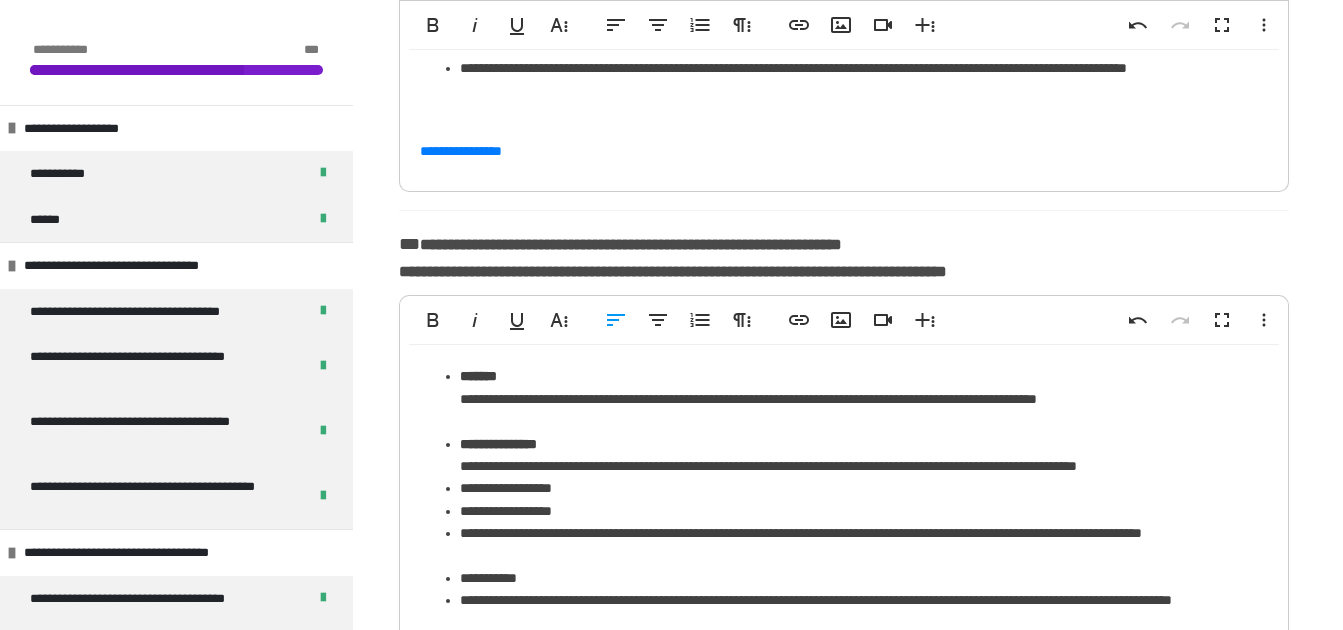 click on "**********" at bounding box center [864, -22] 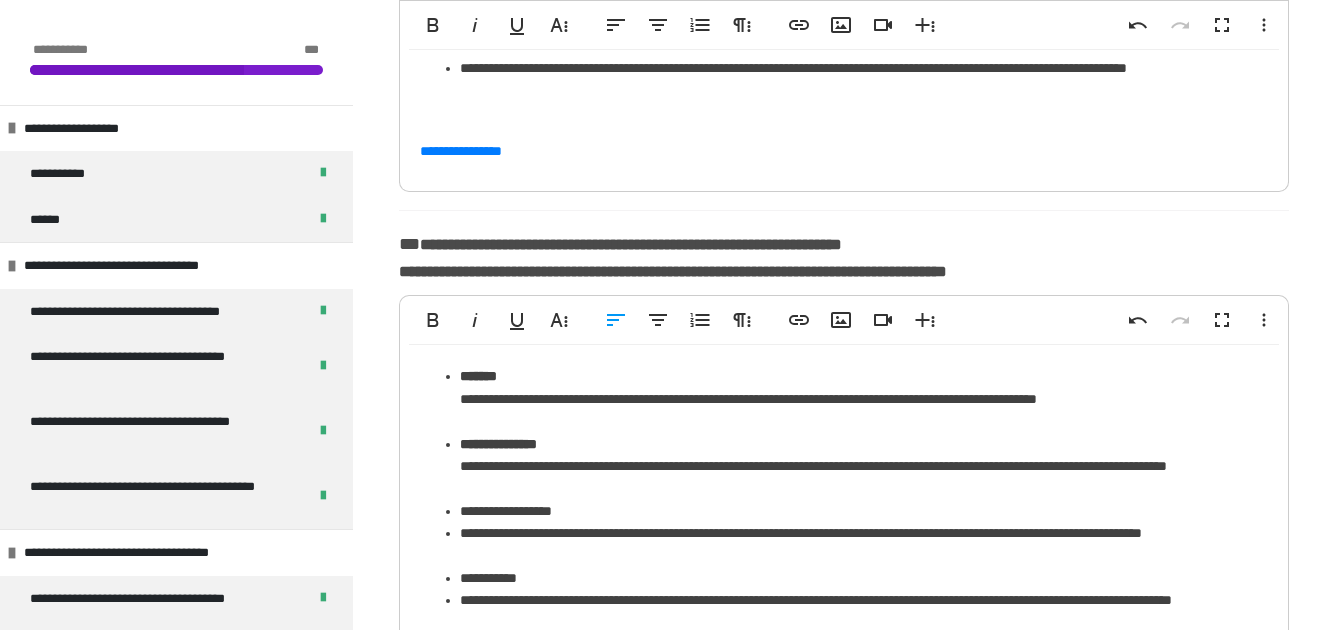 type 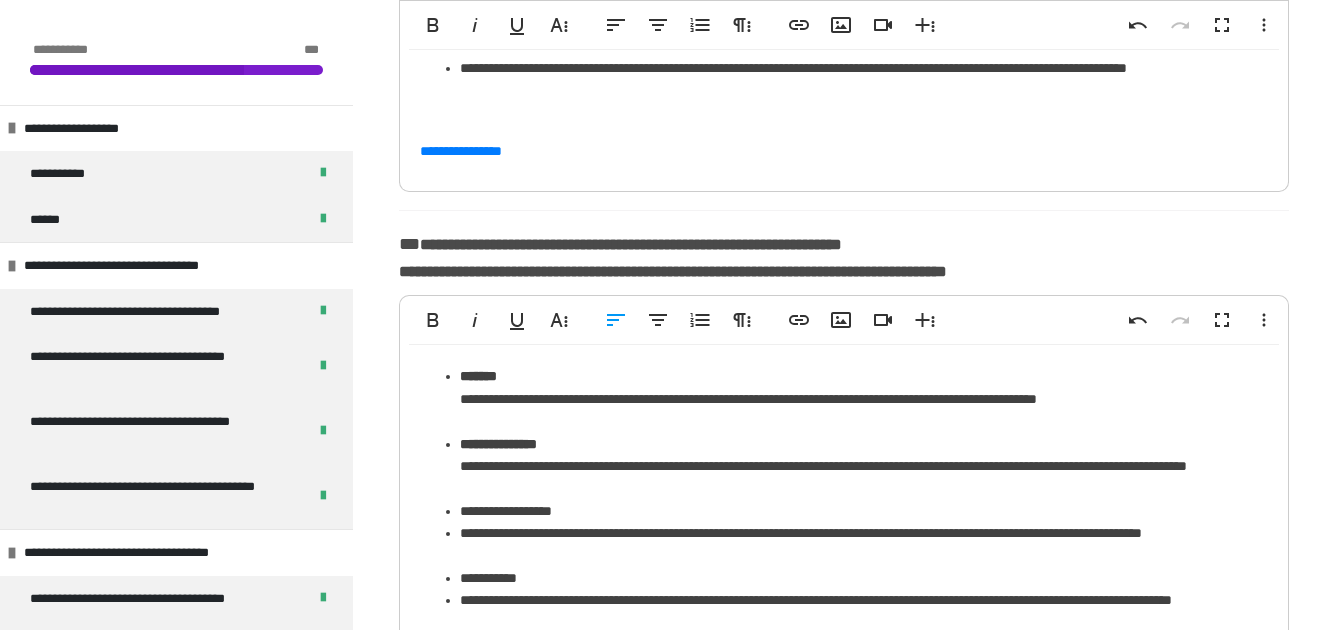 click on "[FIRST] [LAST] [LAST]" at bounding box center (864, -89) 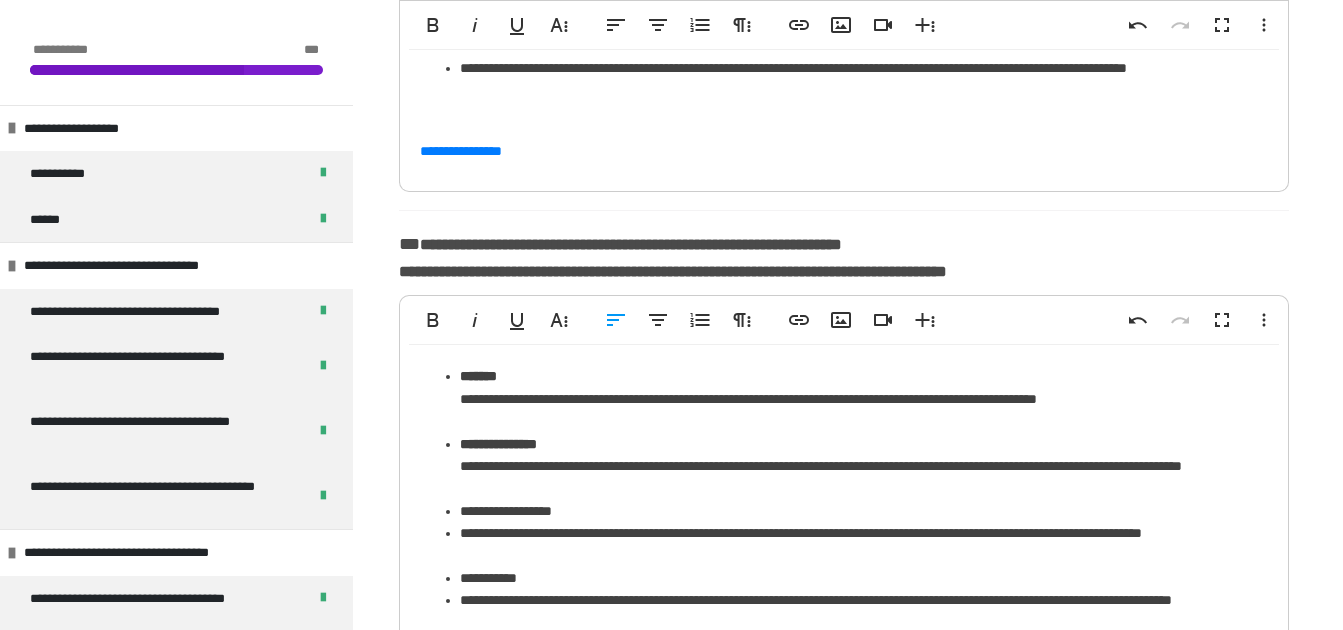 click on "[FIRST] [LAST]" at bounding box center (864, -89) 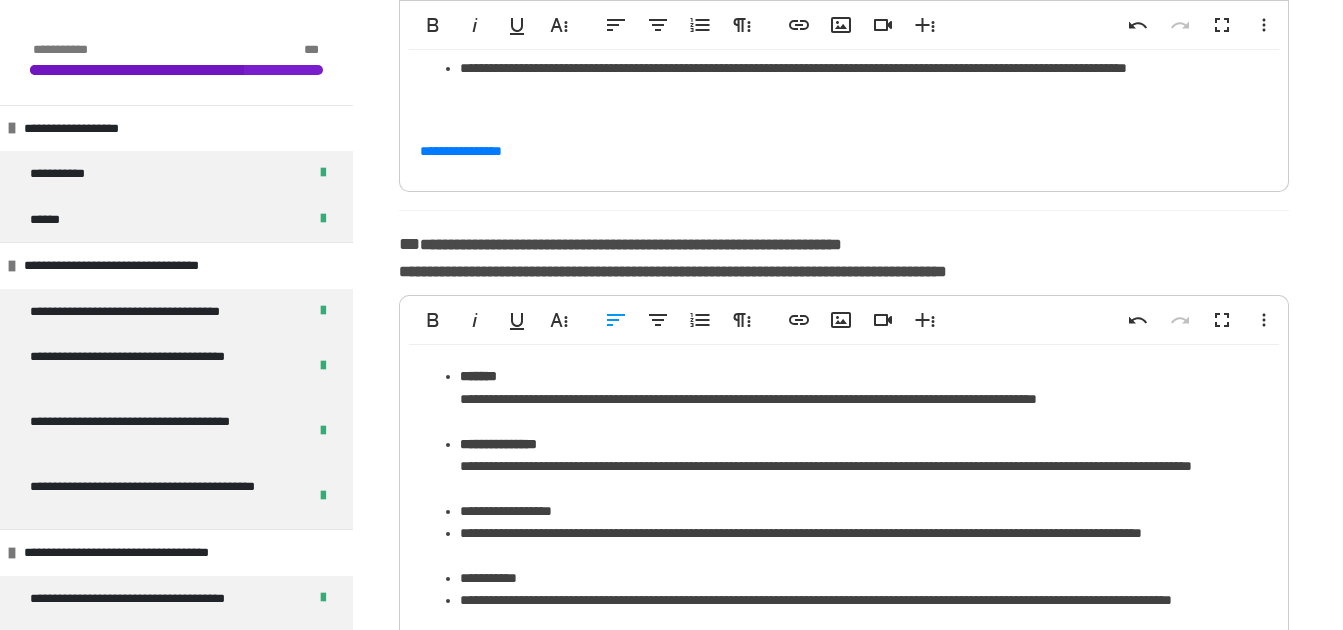 click on "[FIRST] [LAST]" at bounding box center [864, -89] 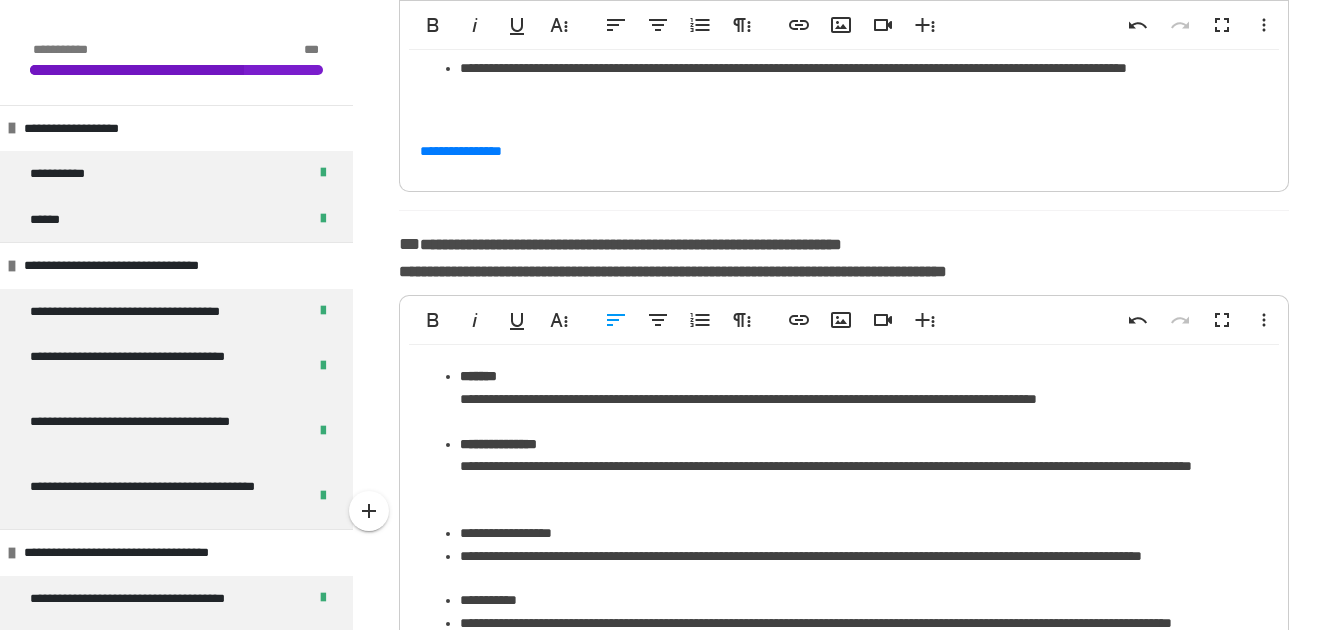 click on "[CITY]" at bounding box center (864, 34) 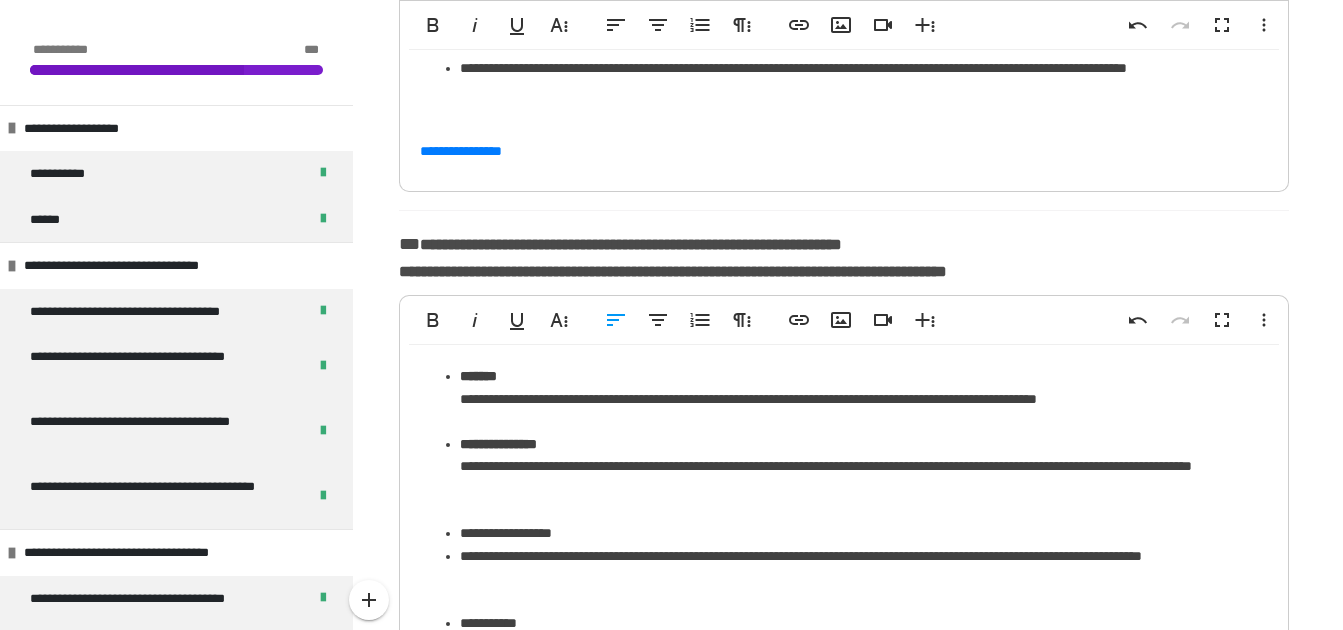 click on "[CITY]" at bounding box center [864, 34] 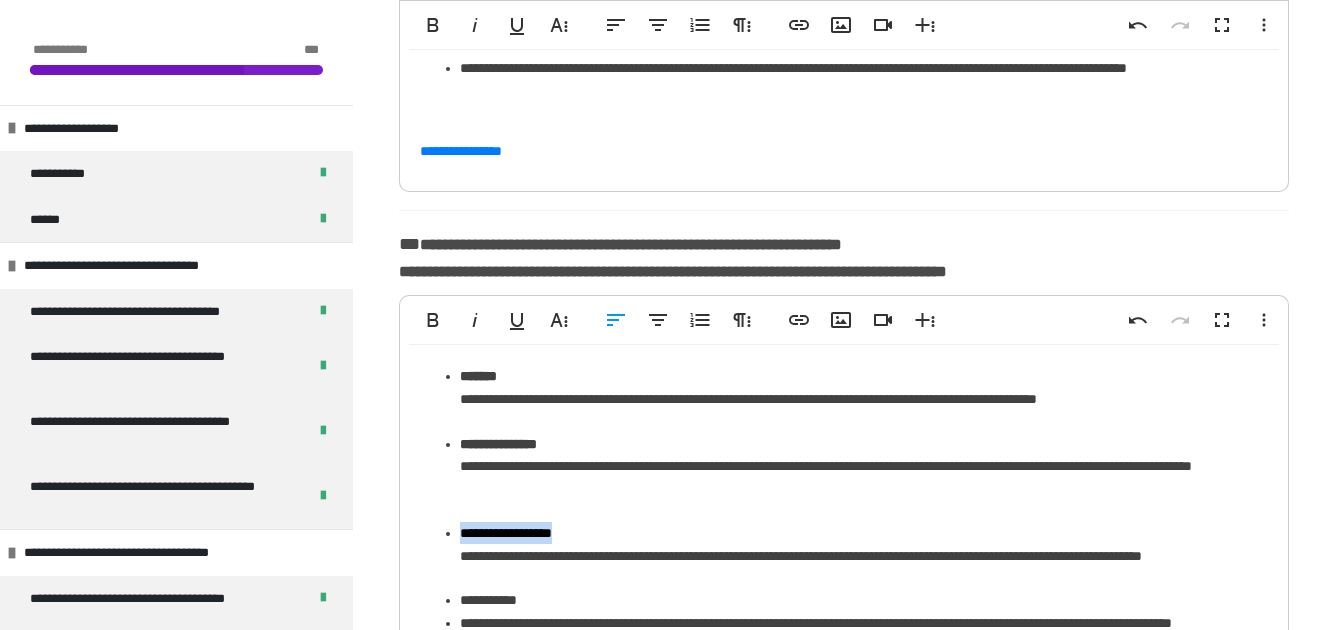 drag, startPoint x: 505, startPoint y: 537, endPoint x: 444, endPoint y: 533, distance: 61.13101 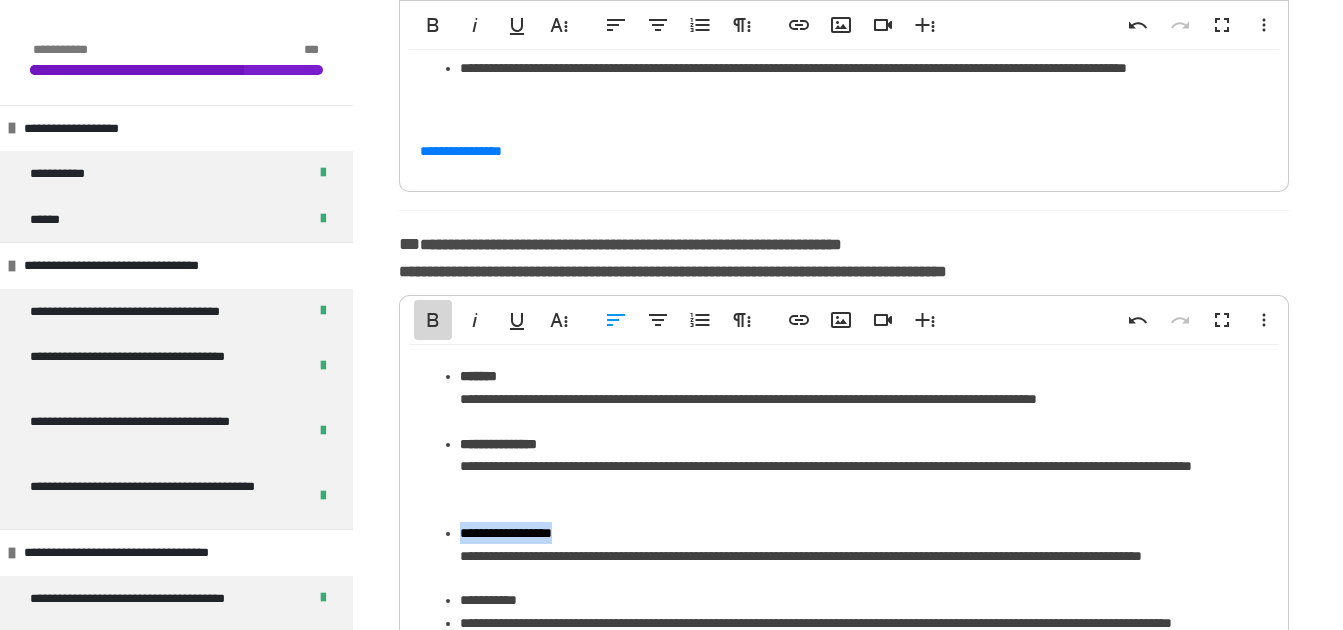 click 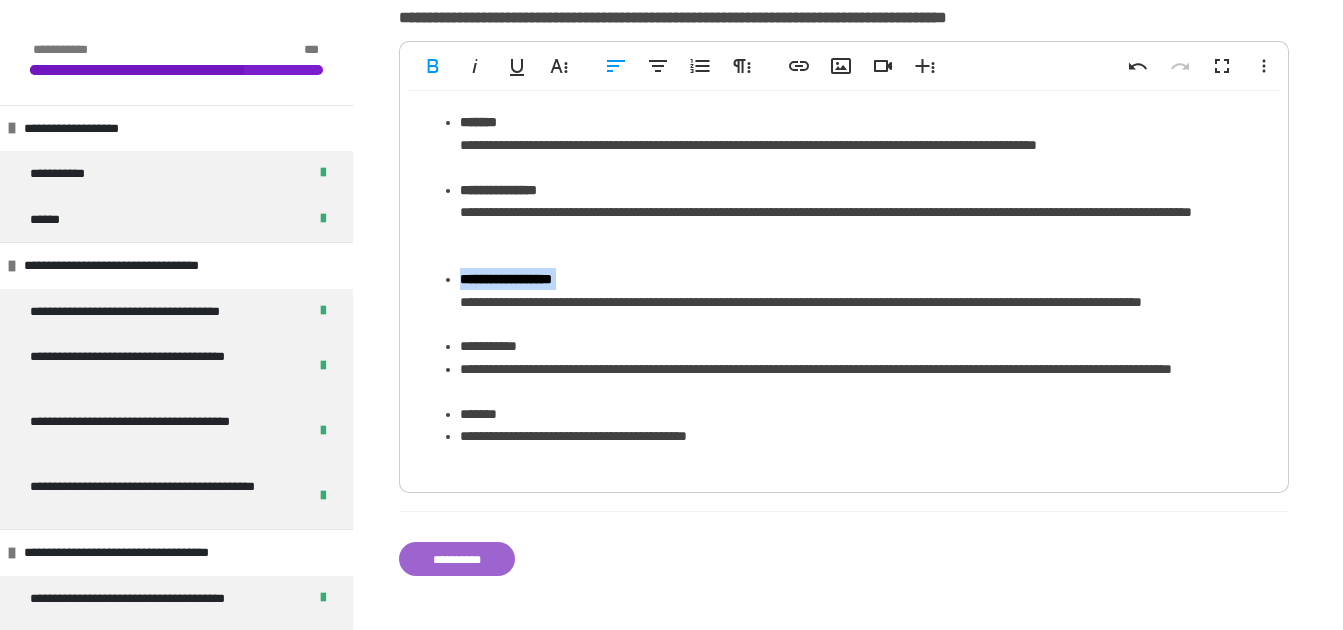 scroll, scrollTop: 1192, scrollLeft: 0, axis: vertical 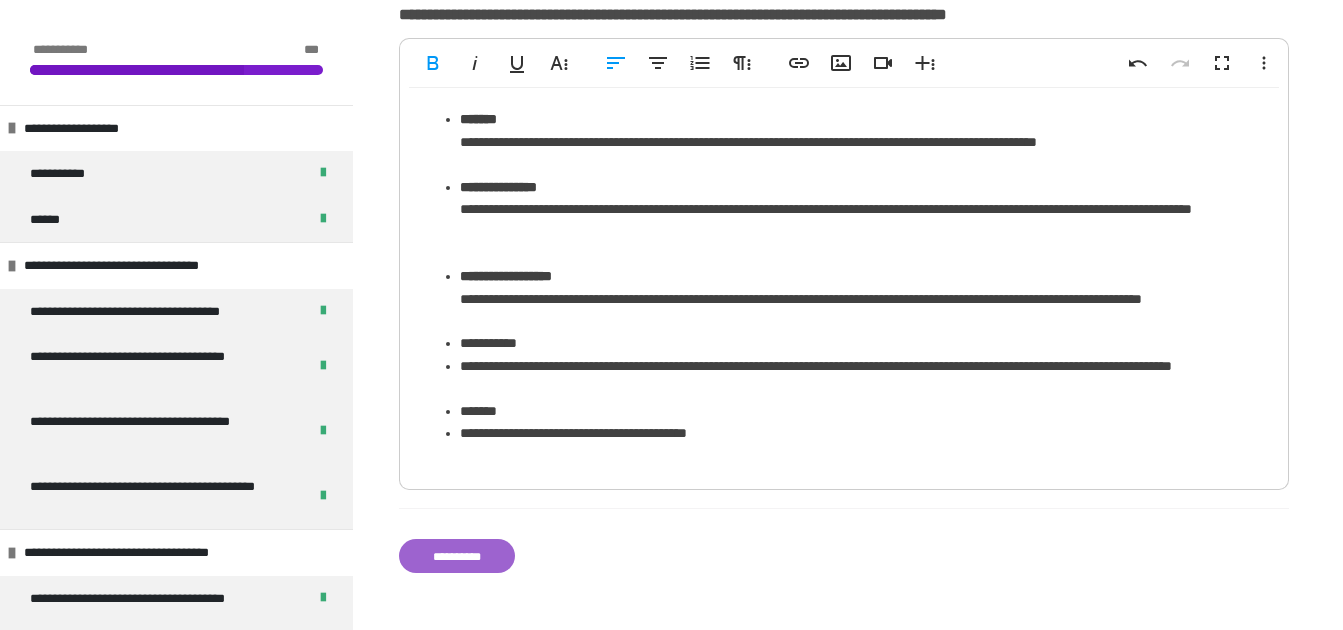 click on "[FIRST] [LAST]" at bounding box center (864, -279) 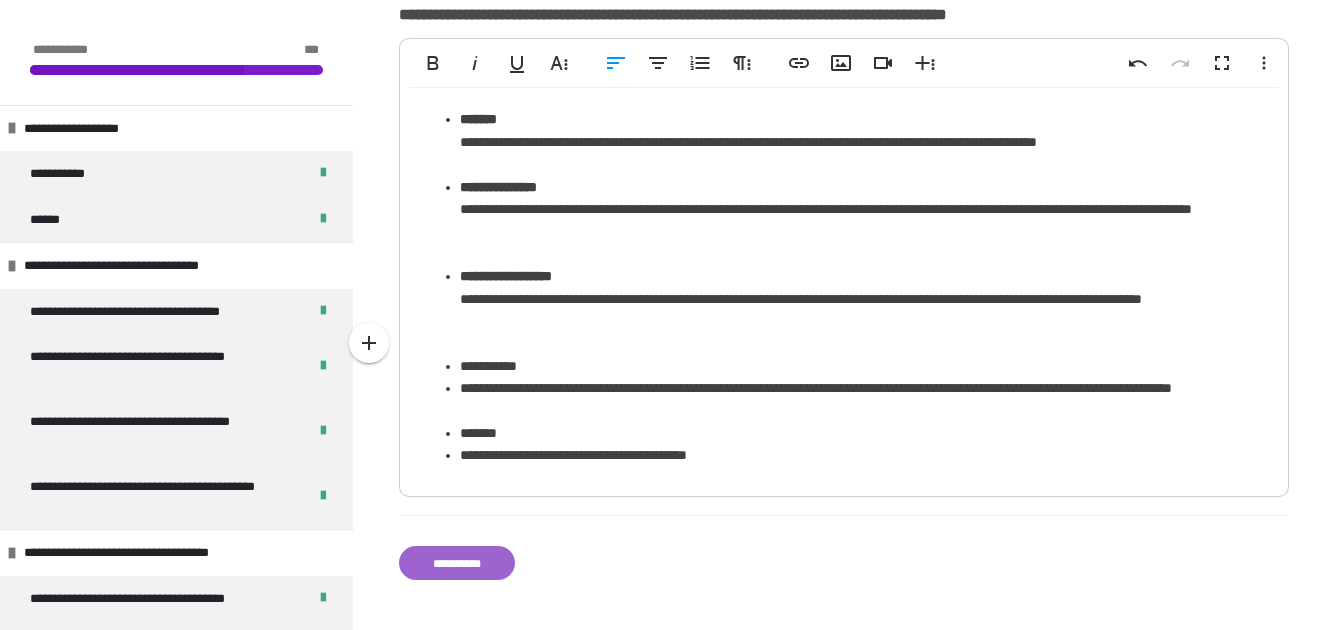 click on "[CITY]" at bounding box center (864, -178) 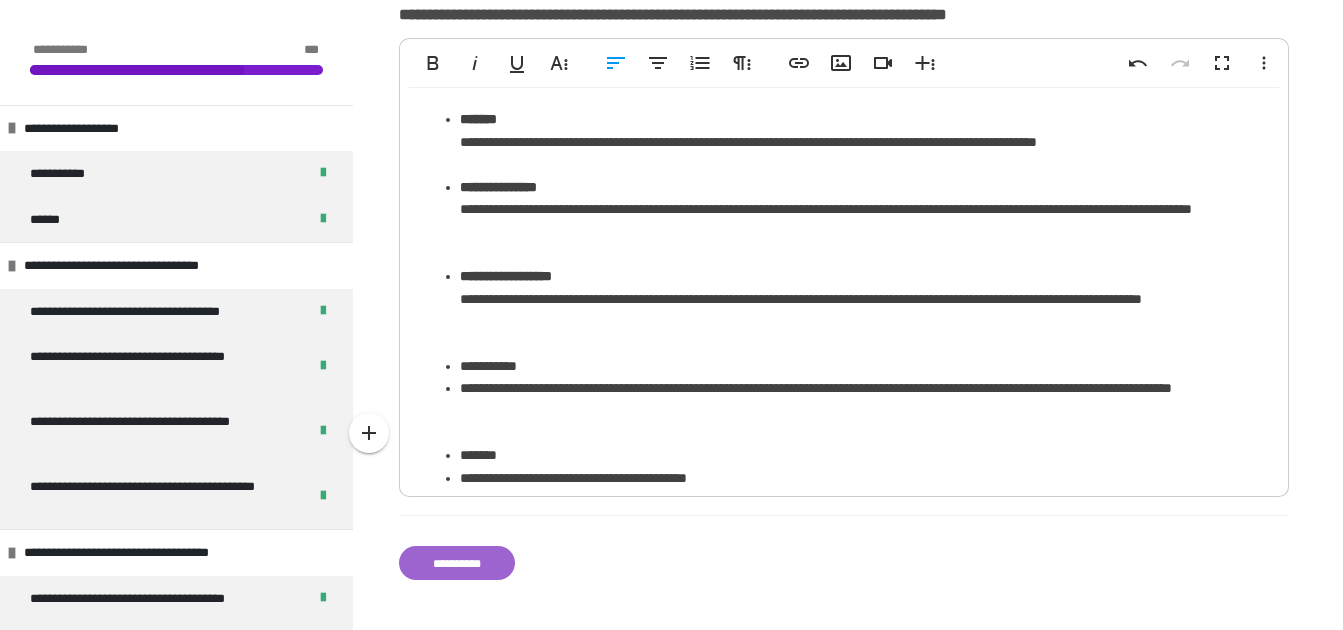 click on "**********" at bounding box center [856, 478] 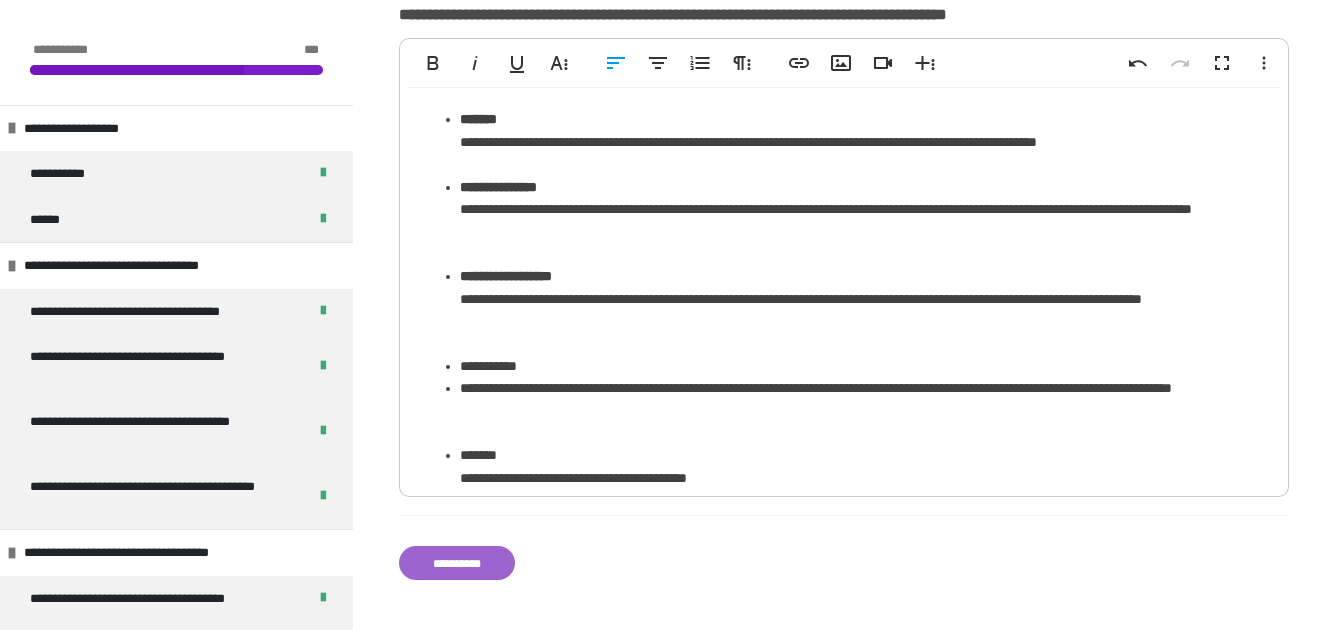 scroll, scrollTop: 1, scrollLeft: 0, axis: vertical 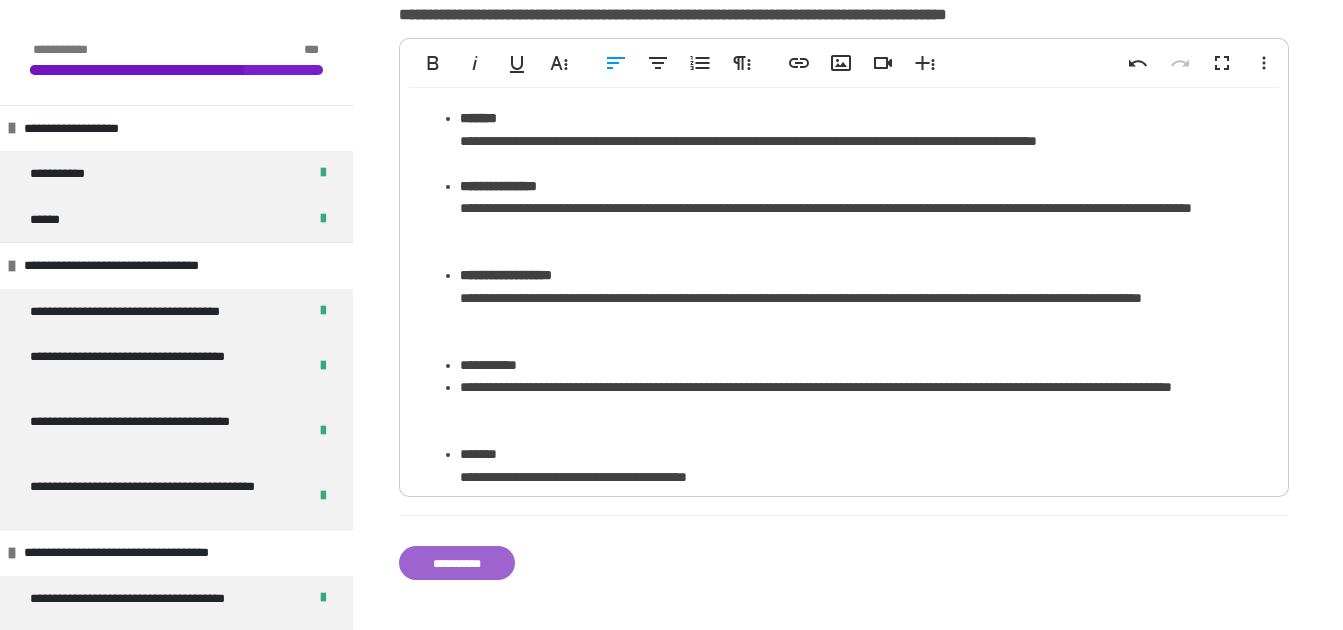 click on "[CITY]" at bounding box center [864, -178] 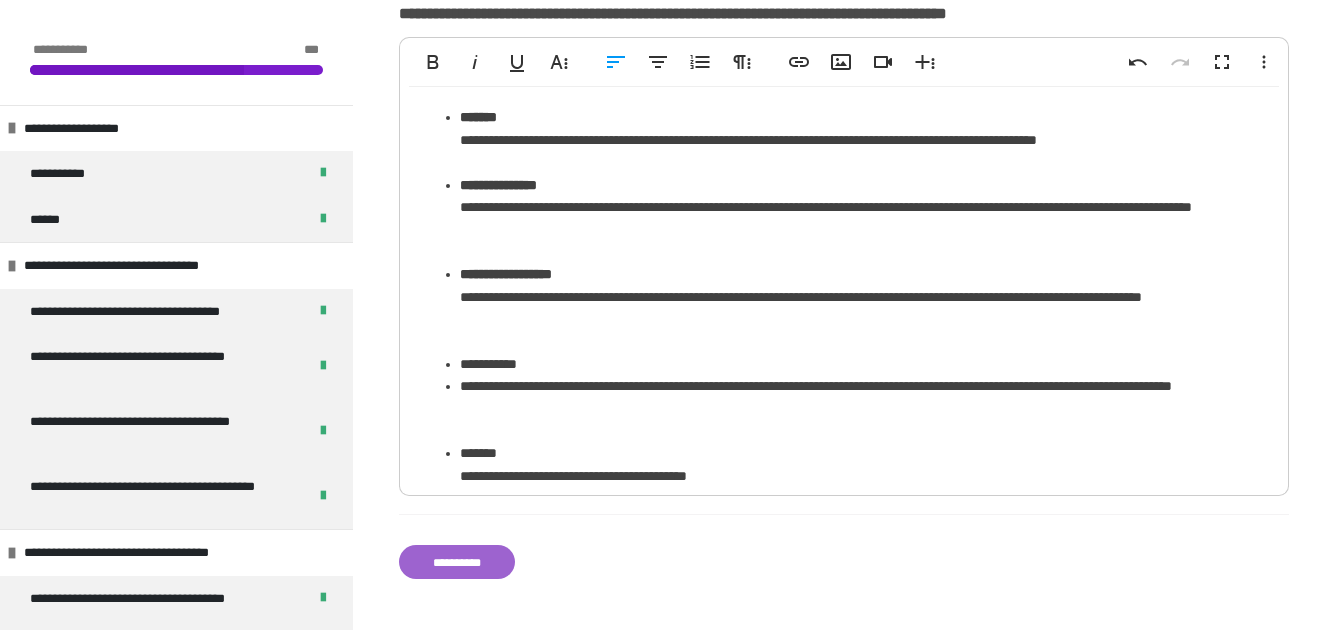 scroll, scrollTop: 0, scrollLeft: 0, axis: both 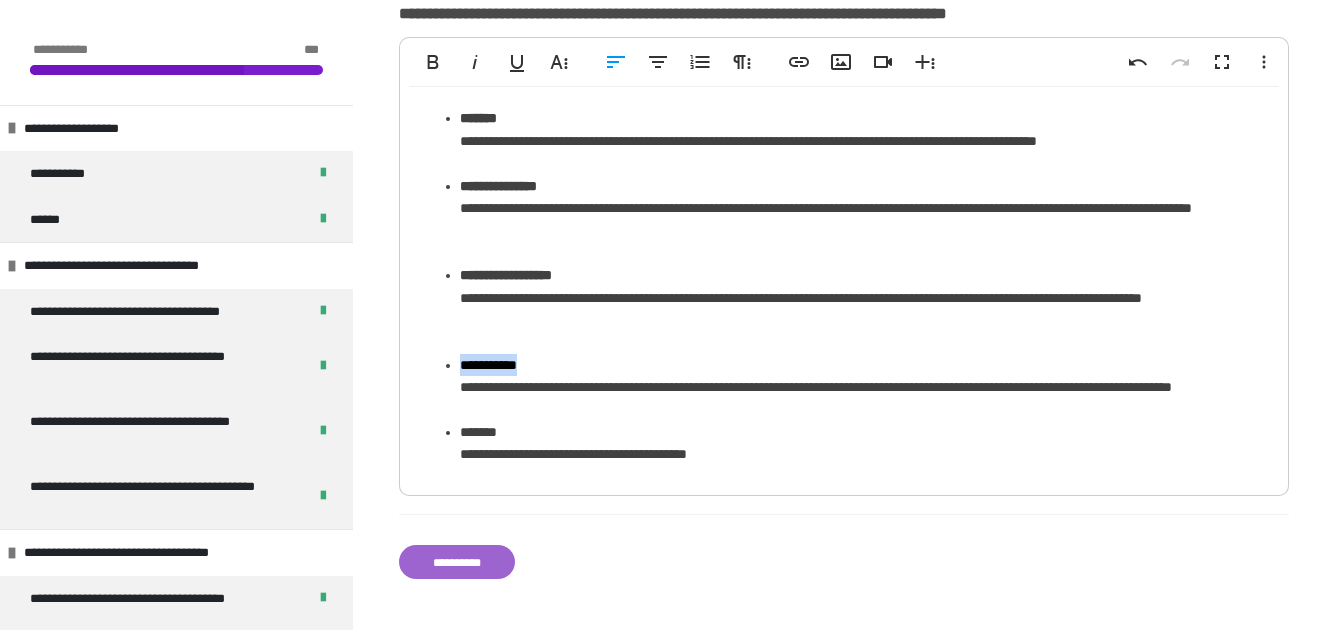 drag, startPoint x: 546, startPoint y: 364, endPoint x: 462, endPoint y: 369, distance: 84.14868 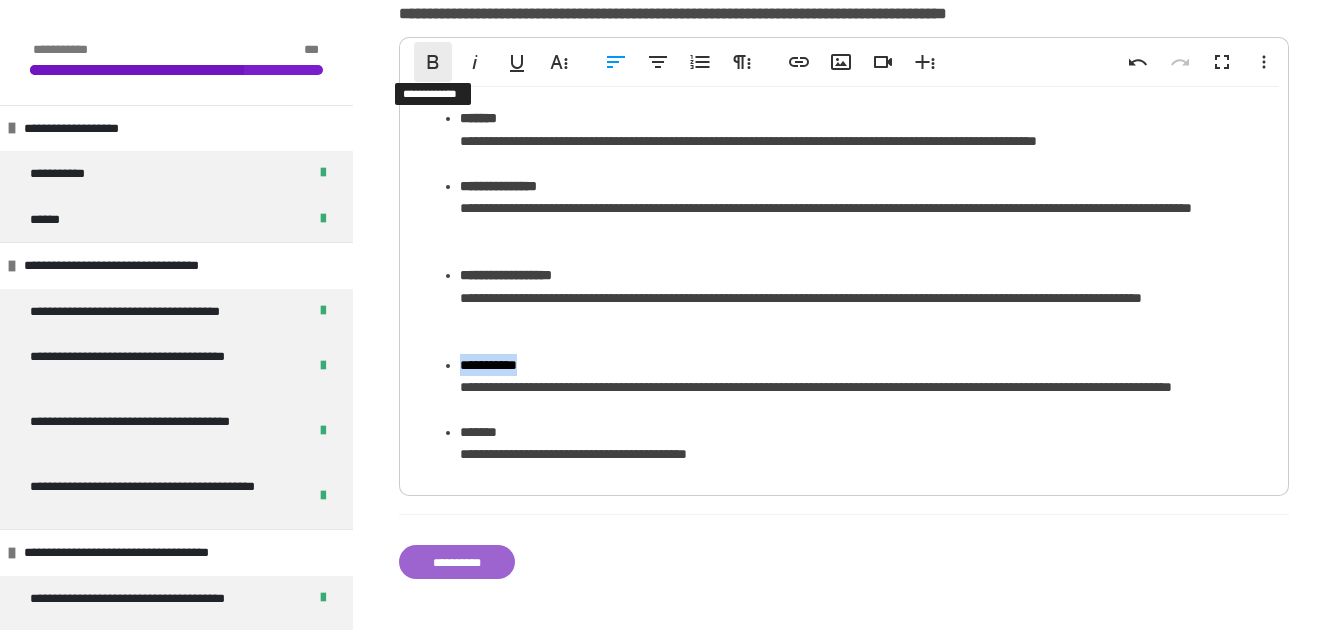 click 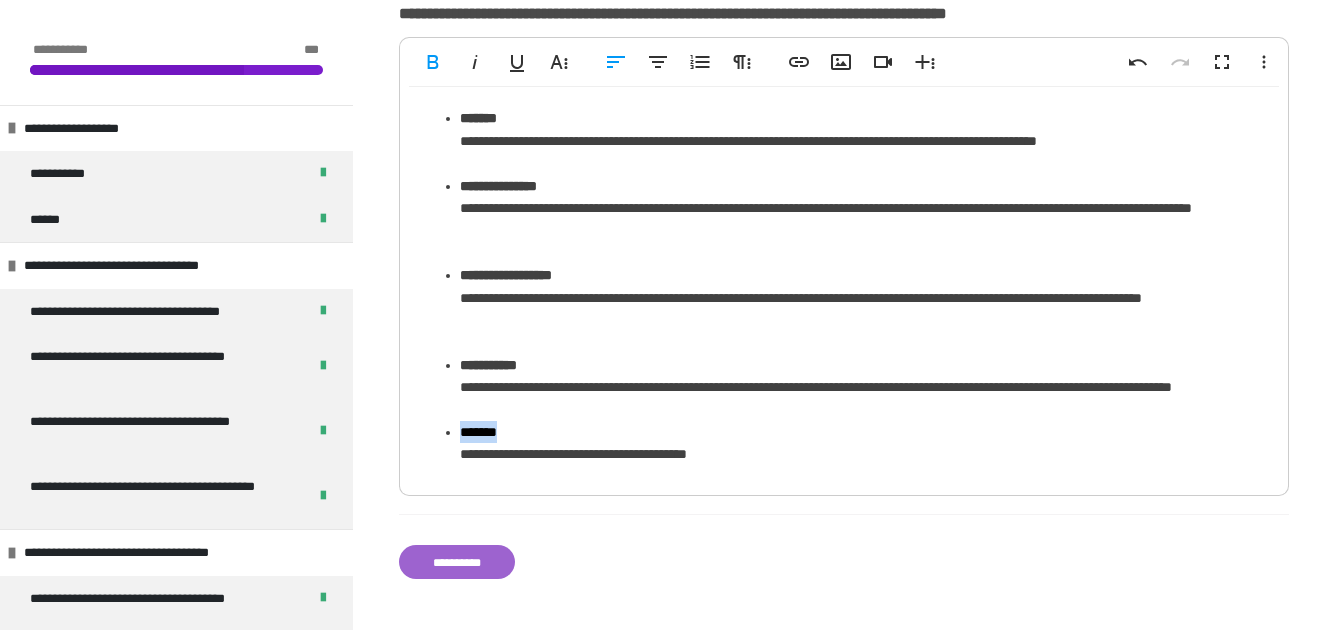 drag, startPoint x: 521, startPoint y: 432, endPoint x: 462, endPoint y: 433, distance: 59.008472 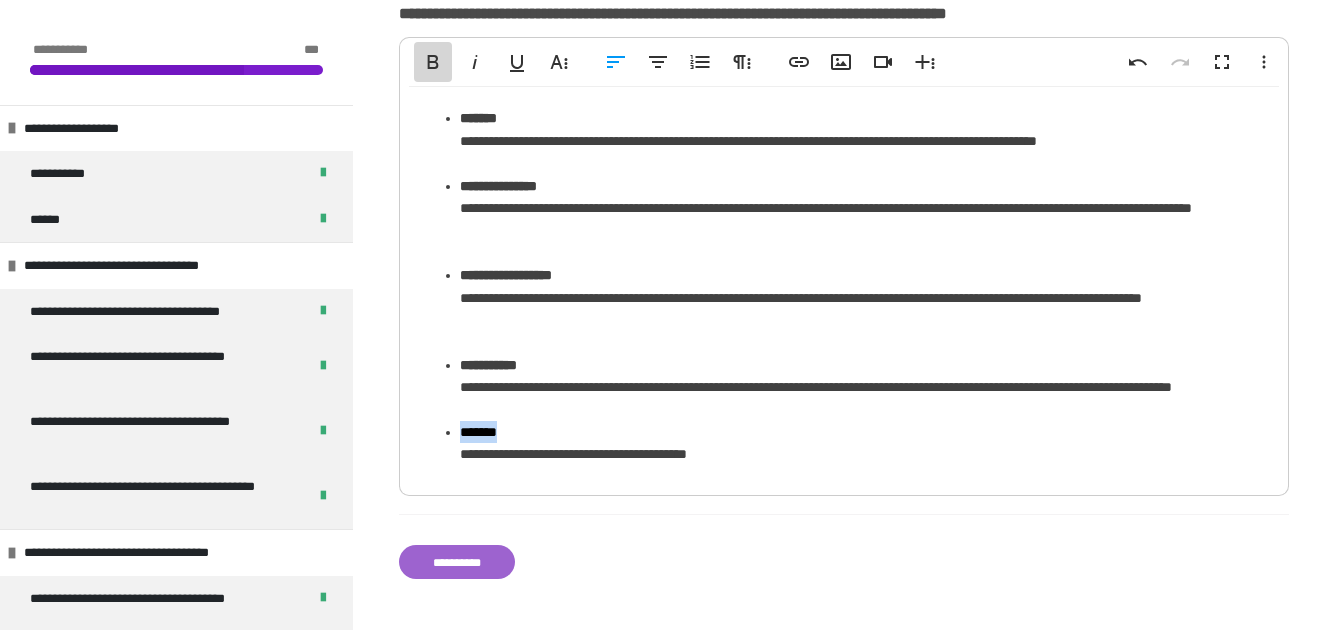 click 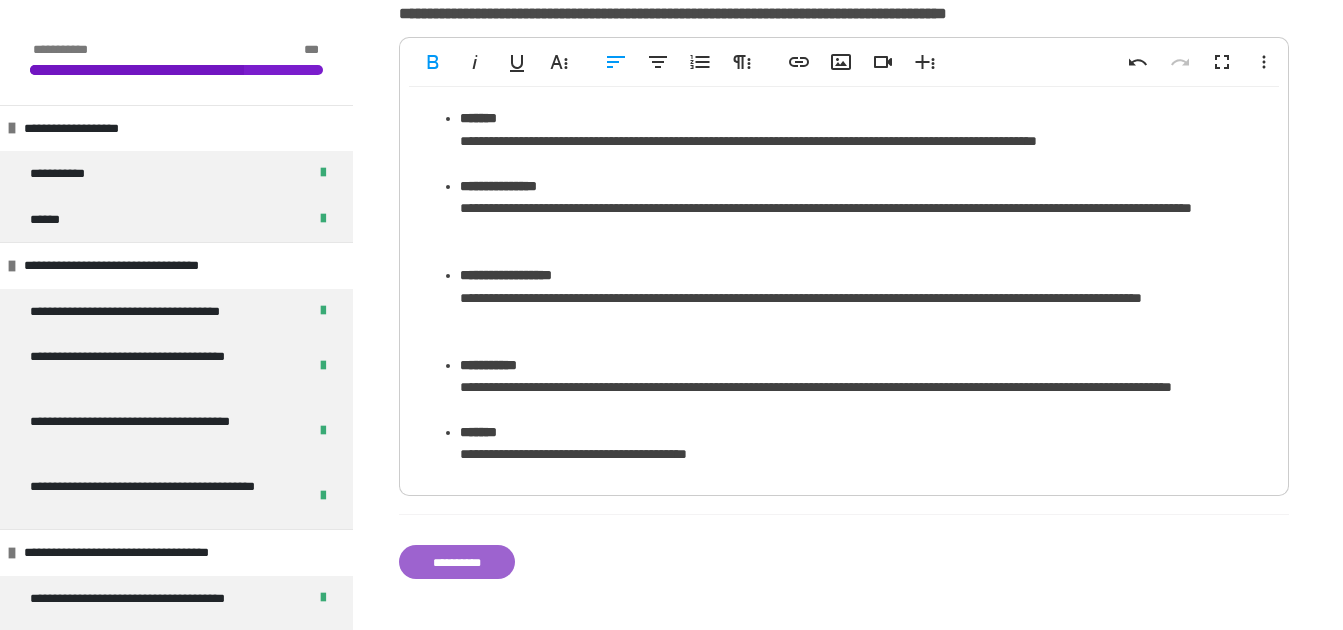 click on "[FIRST] [LAST]" at bounding box center [864, -224] 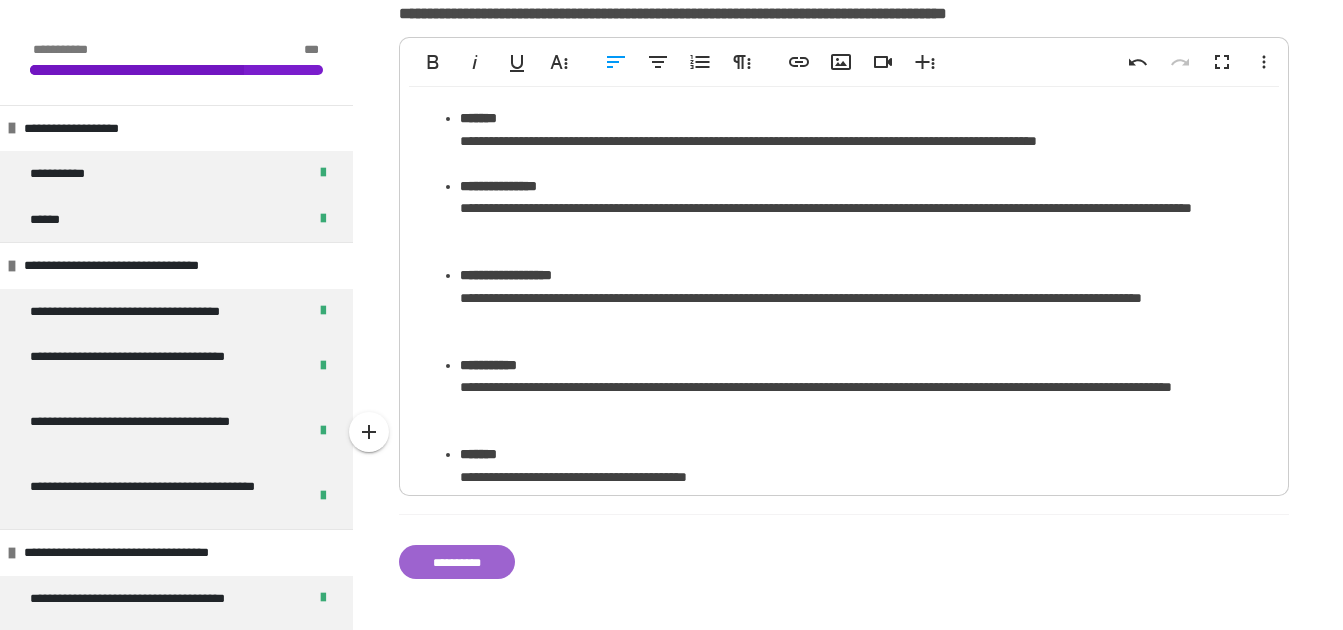 click on "[FIRST] [LAST]" at bounding box center (864, -224) 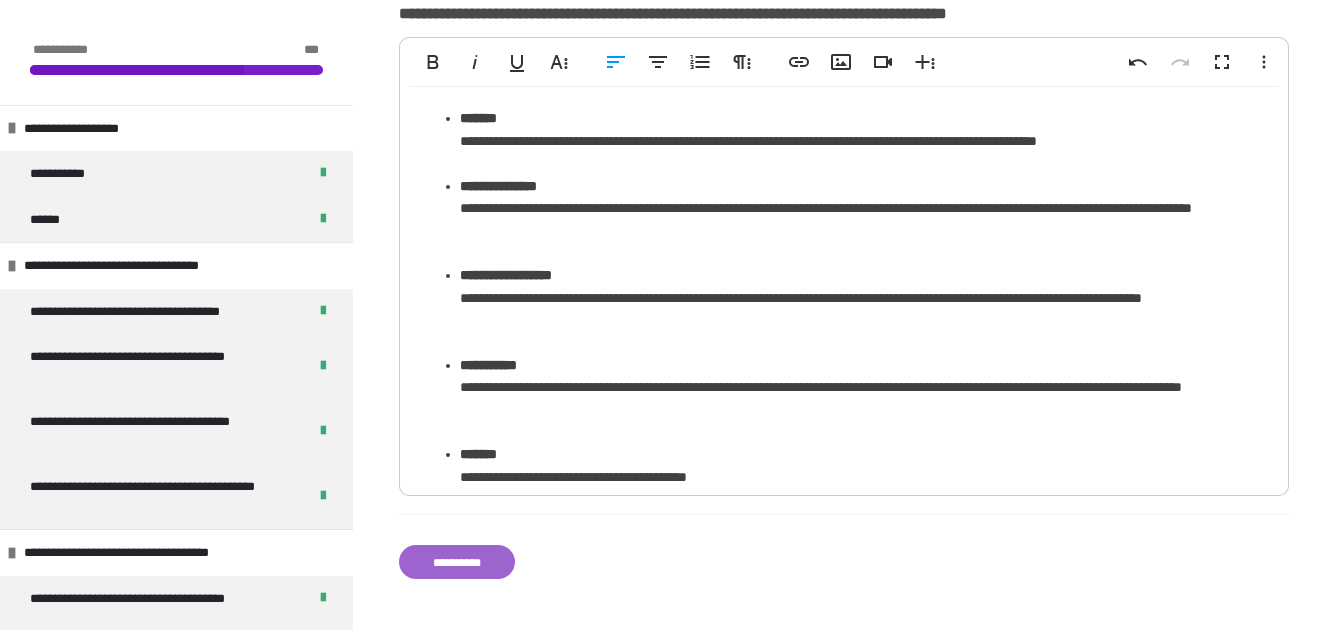 click on "[FIRST] [LAST]" at bounding box center (864, -280) 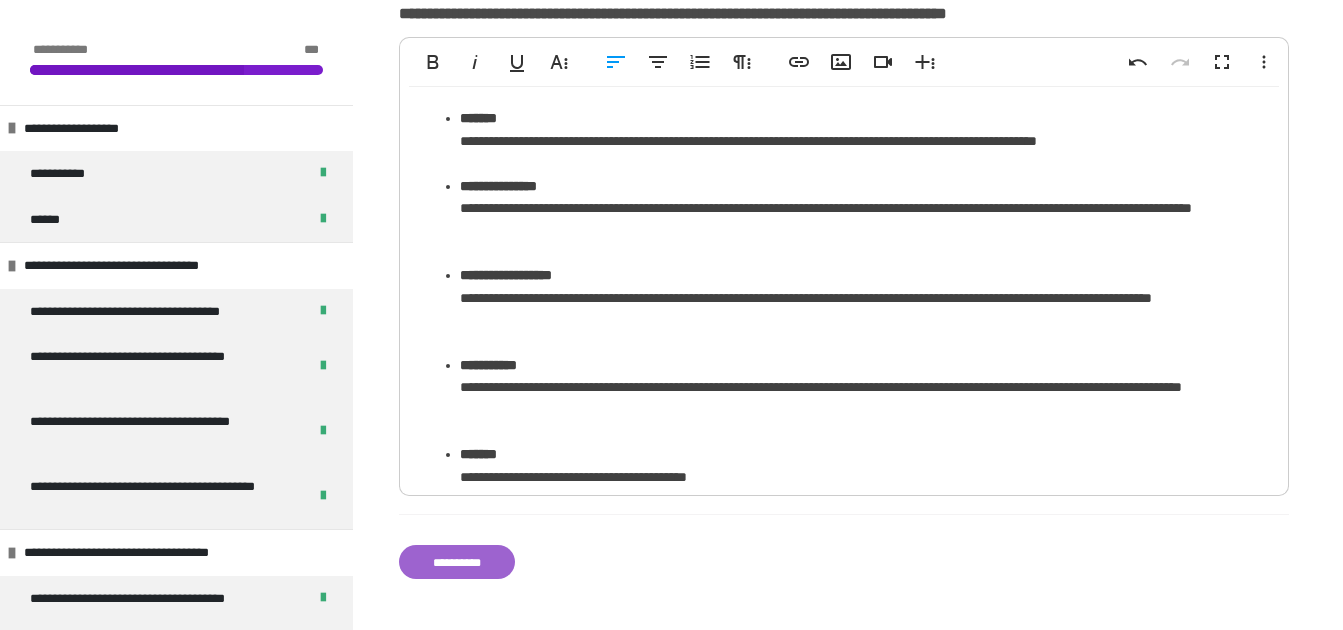 click on "[FIRST] [LAST]" at bounding box center (864, -280) 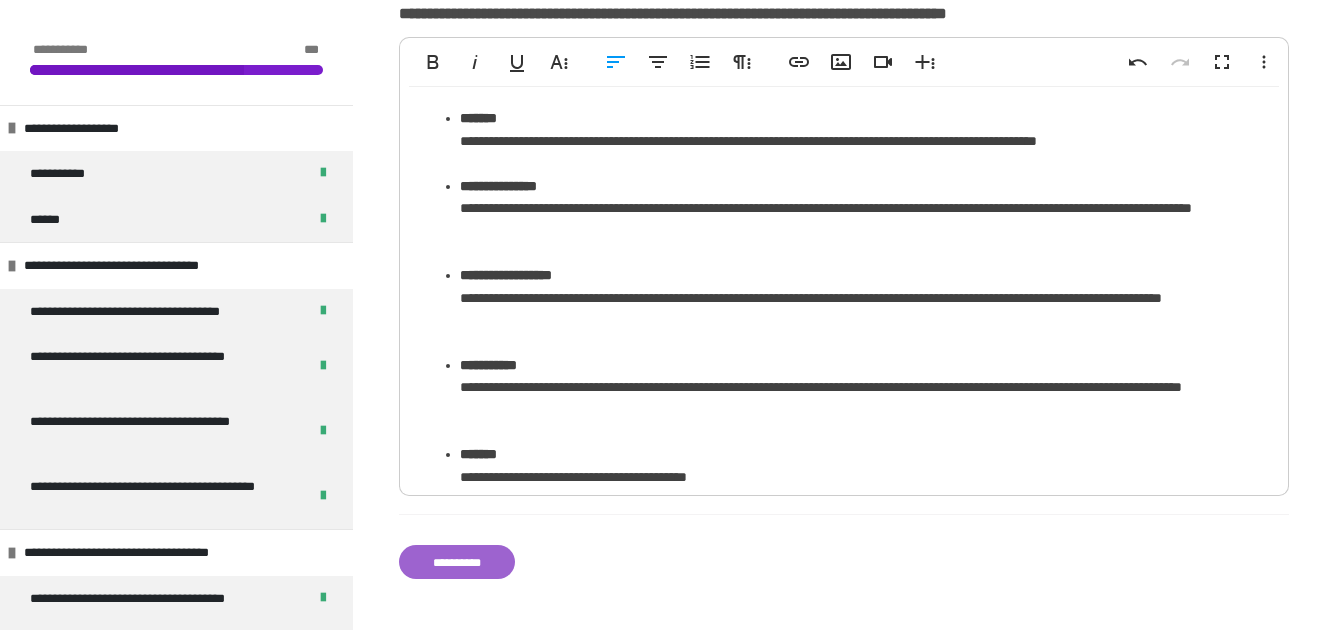 click on "[FIRST] [LAST]" at bounding box center [864, -347] 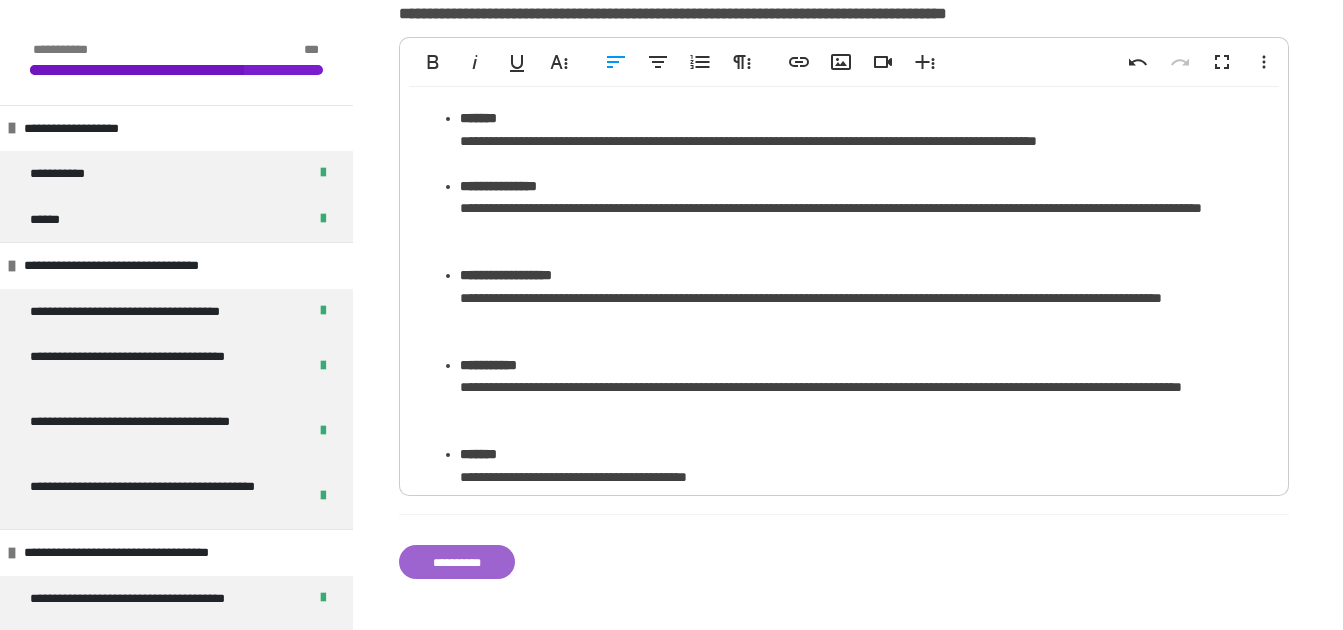 click on "[FIRST] [LAST]" at bounding box center [864, -347] 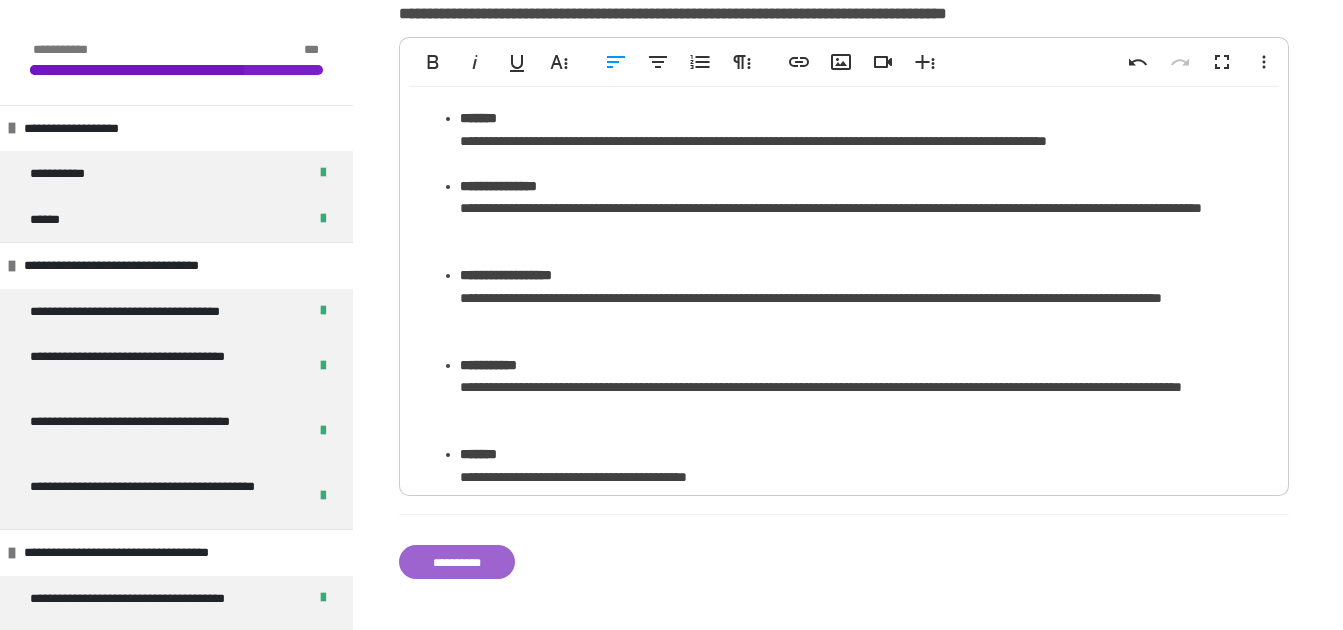 click on "[FIRST] [LAST]" at bounding box center (864, -403) 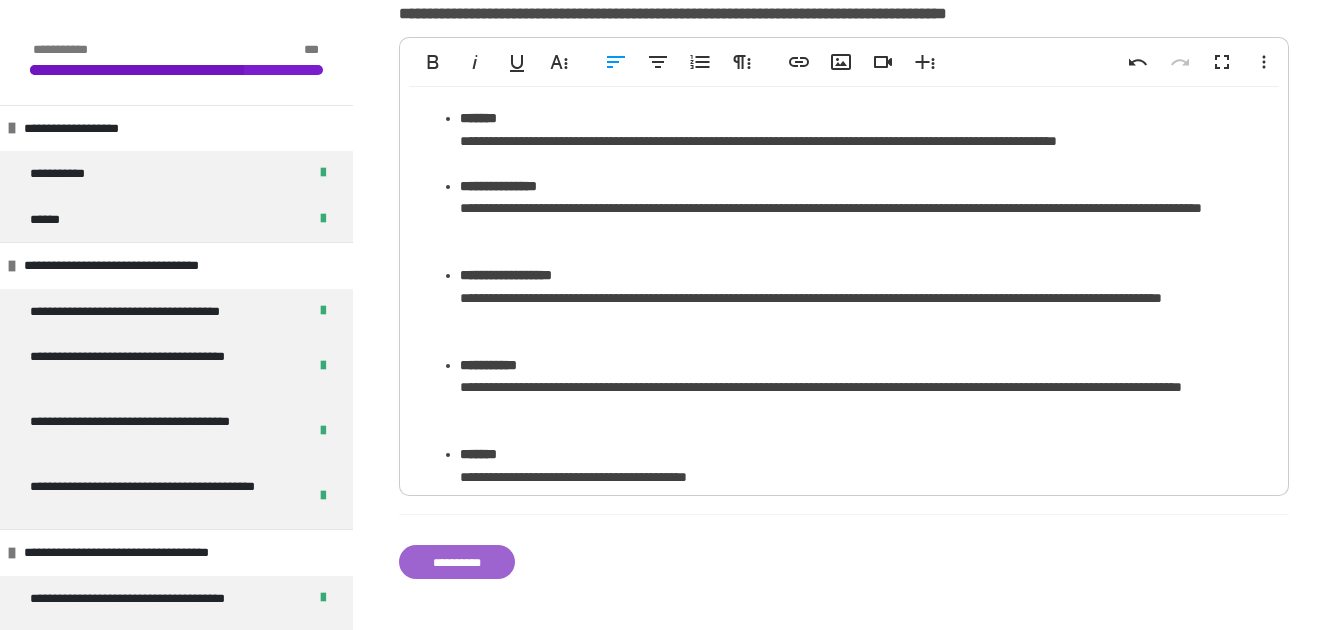 click on "[FIRST] [LAST]" at bounding box center (864, -403) 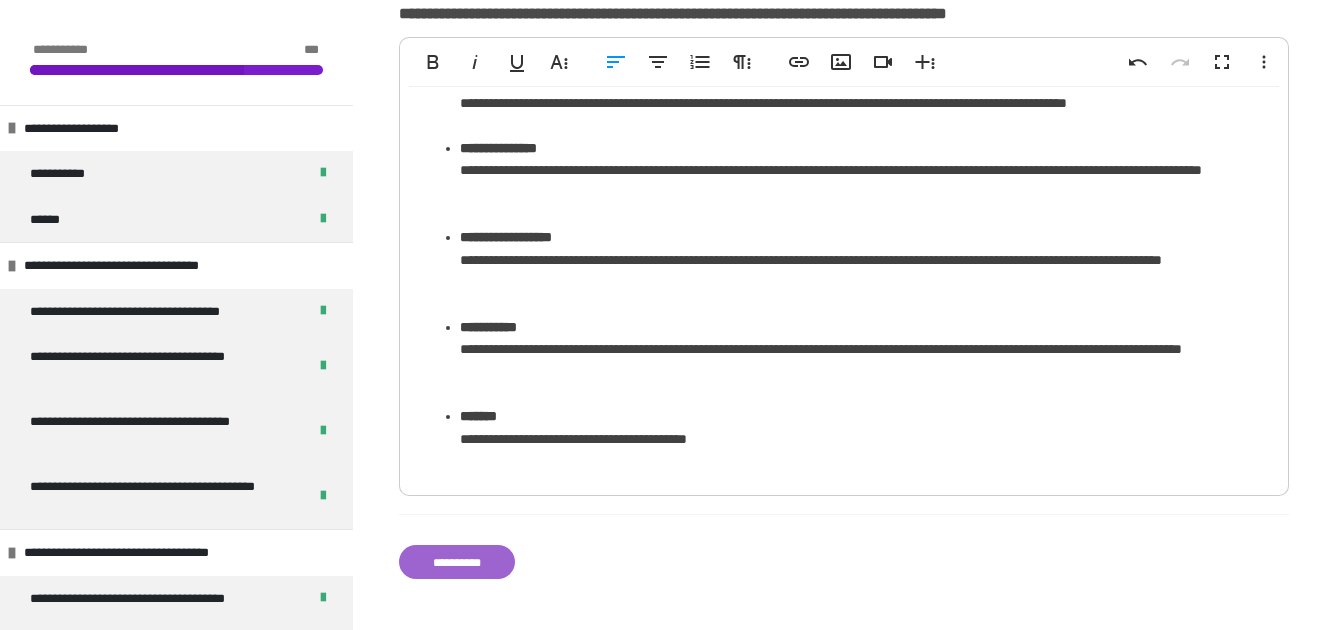 scroll, scrollTop: 0, scrollLeft: 0, axis: both 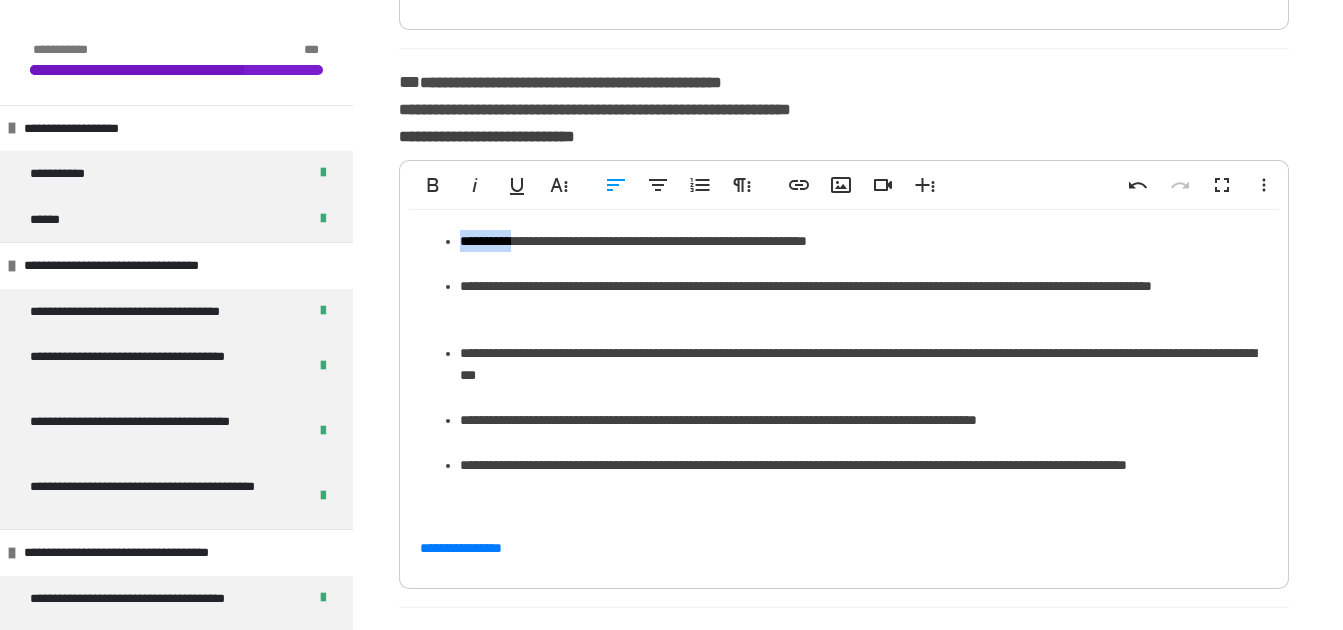 drag, startPoint x: 519, startPoint y: 241, endPoint x: 463, endPoint y: 241, distance: 56 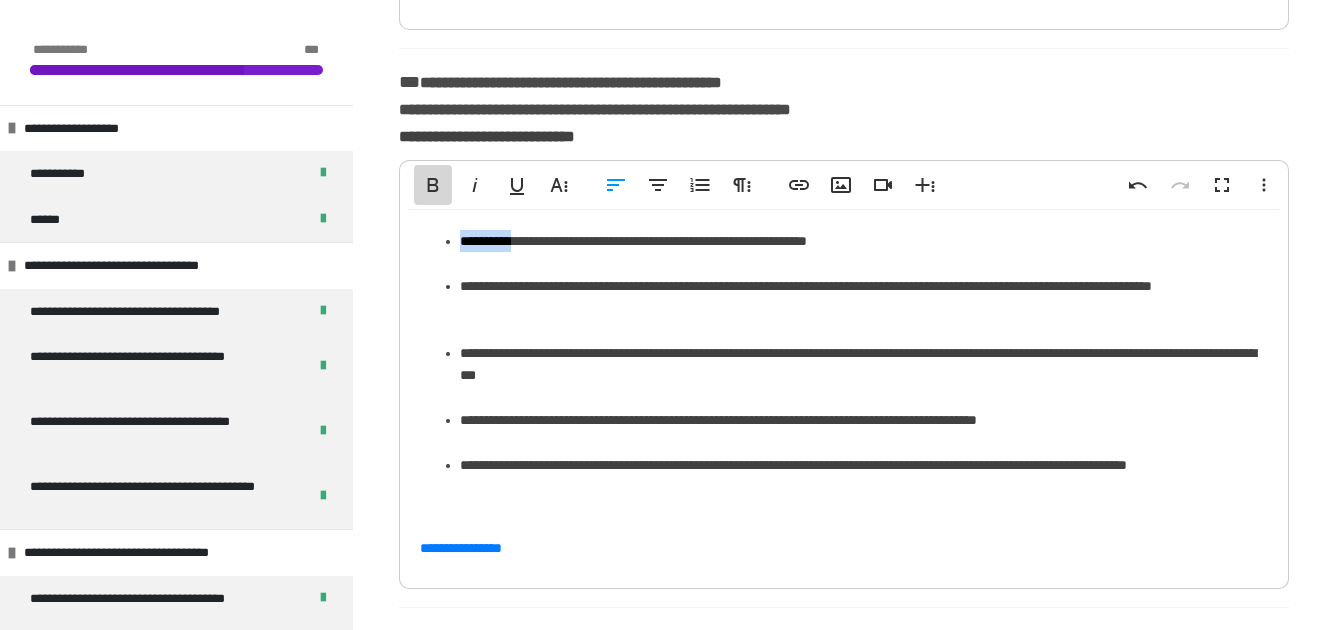 click 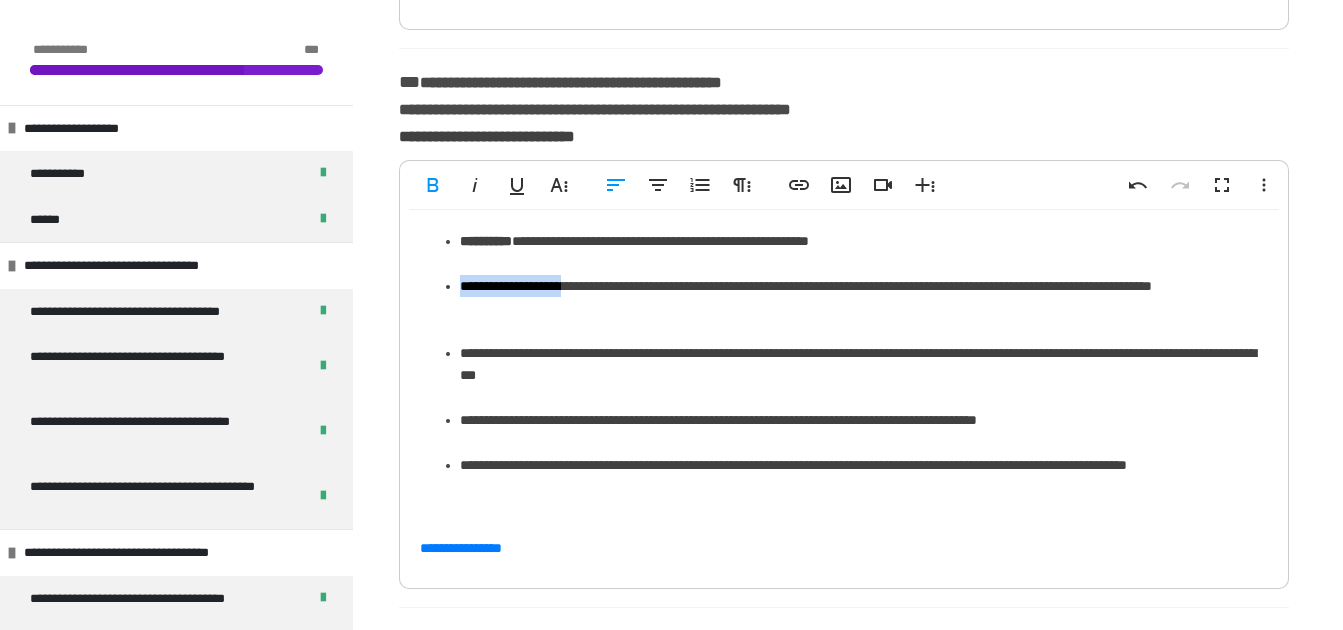 drag, startPoint x: 593, startPoint y: 291, endPoint x: 462, endPoint y: 287, distance: 131.06105 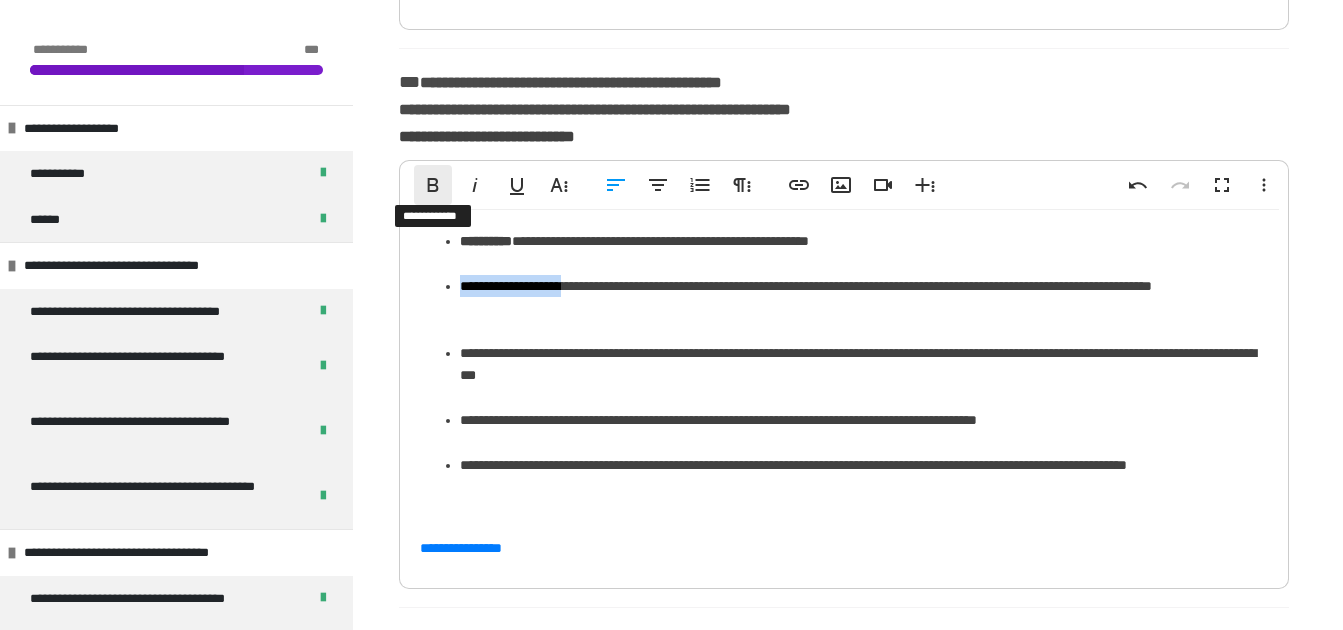 click 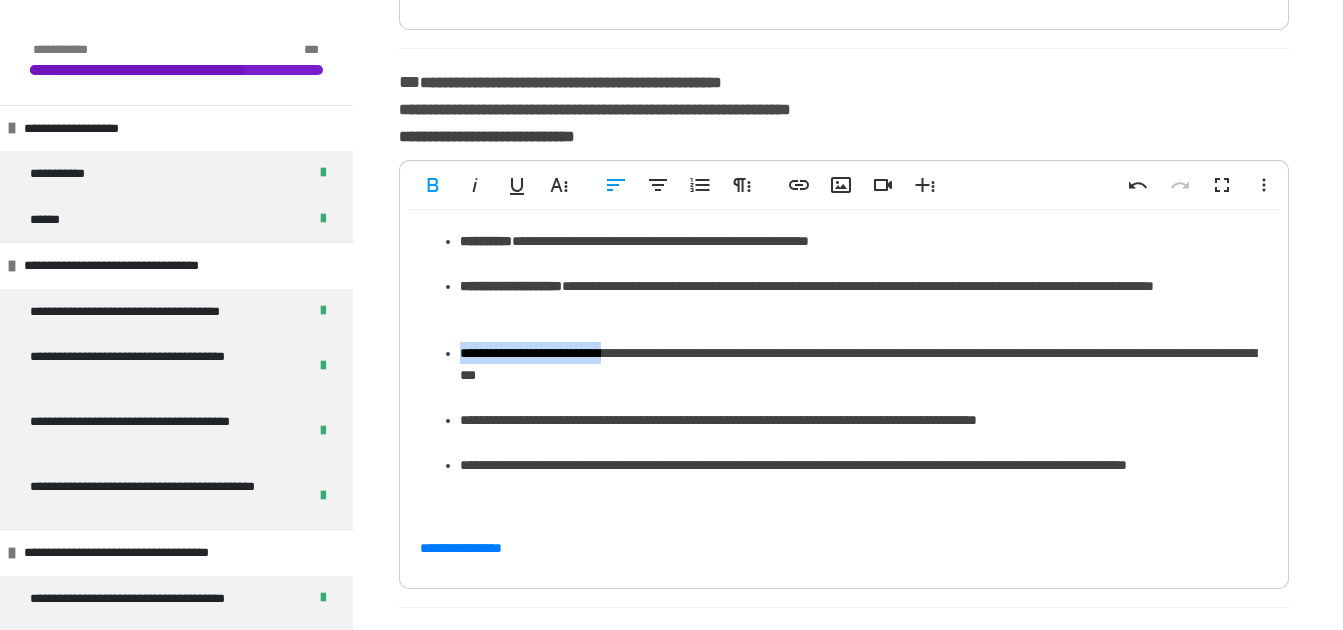 drag, startPoint x: 632, startPoint y: 354, endPoint x: 462, endPoint y: 353, distance: 170.00294 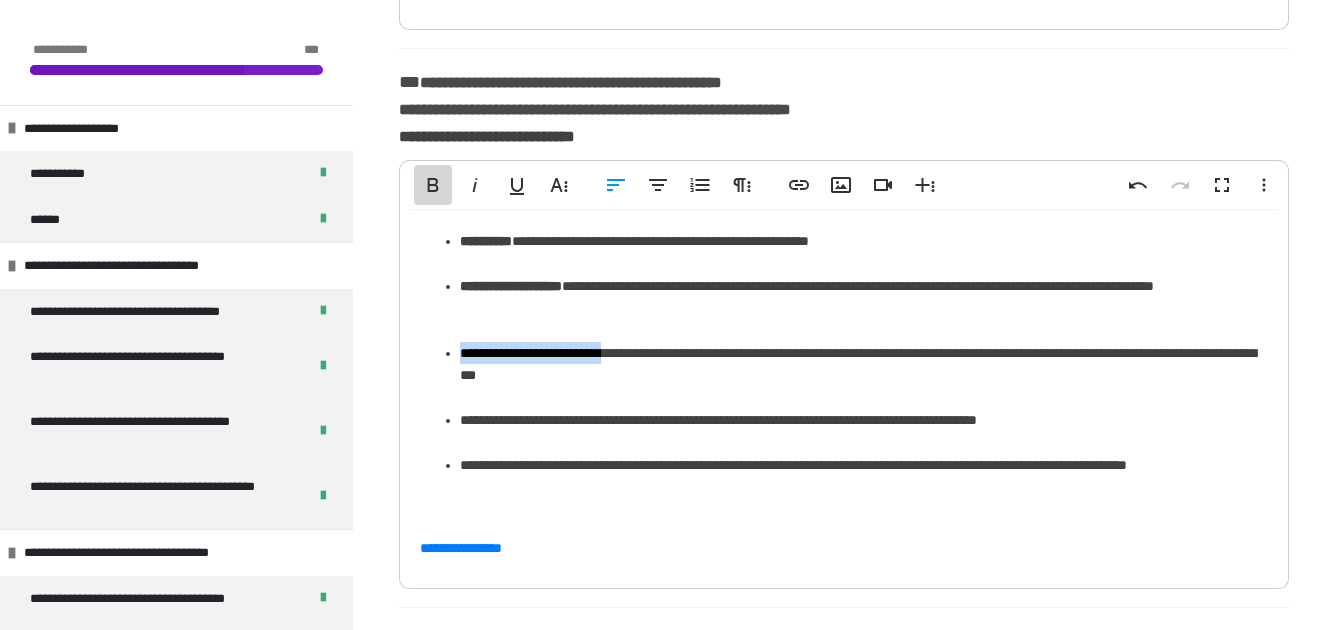 click 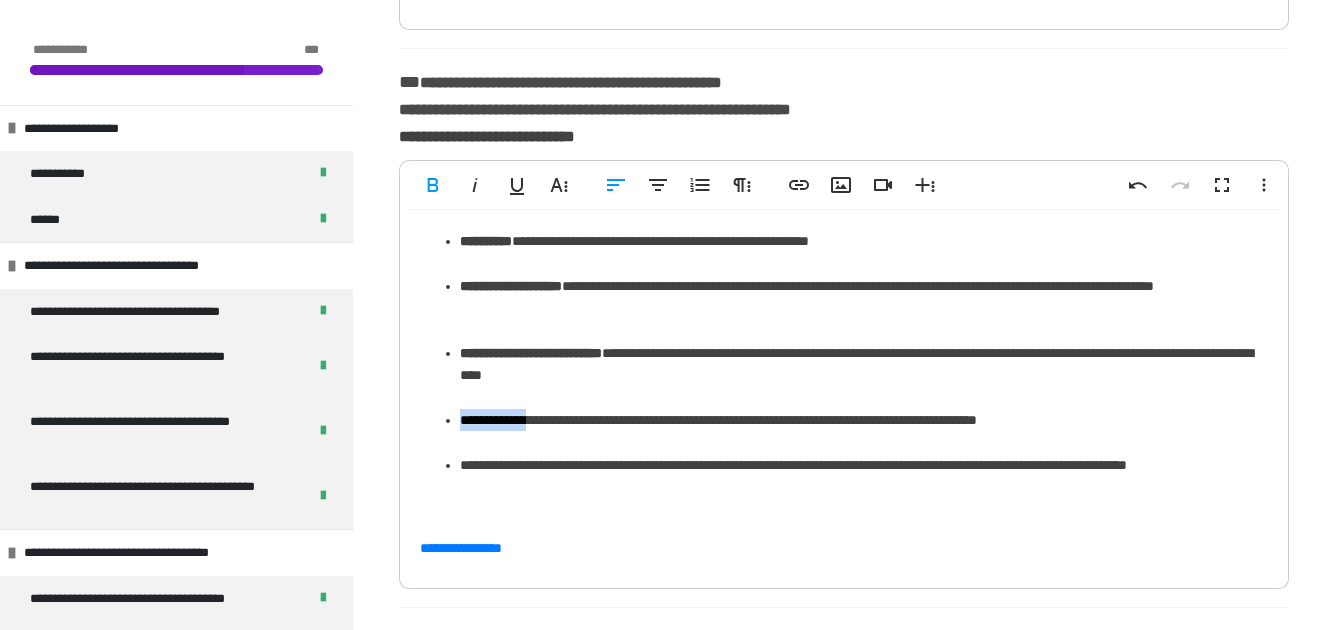 drag, startPoint x: 546, startPoint y: 415, endPoint x: 464, endPoint y: 421, distance: 82.219215 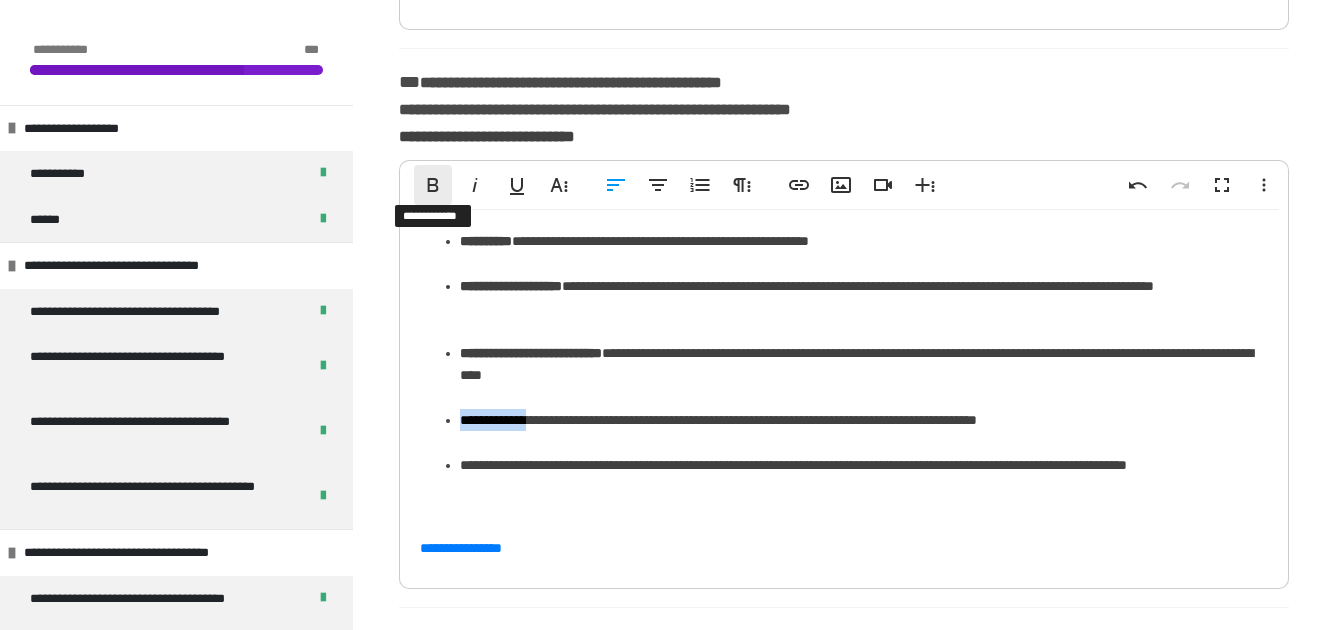 click 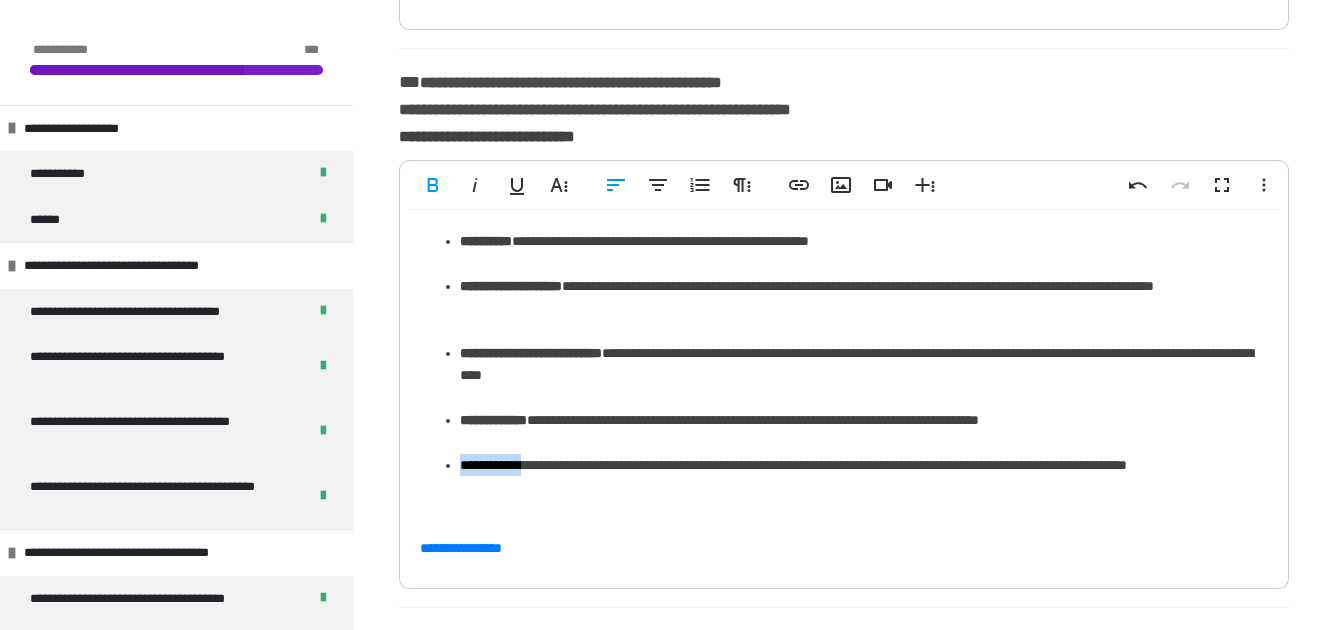 drag, startPoint x: 541, startPoint y: 465, endPoint x: 462, endPoint y: 467, distance: 79.025314 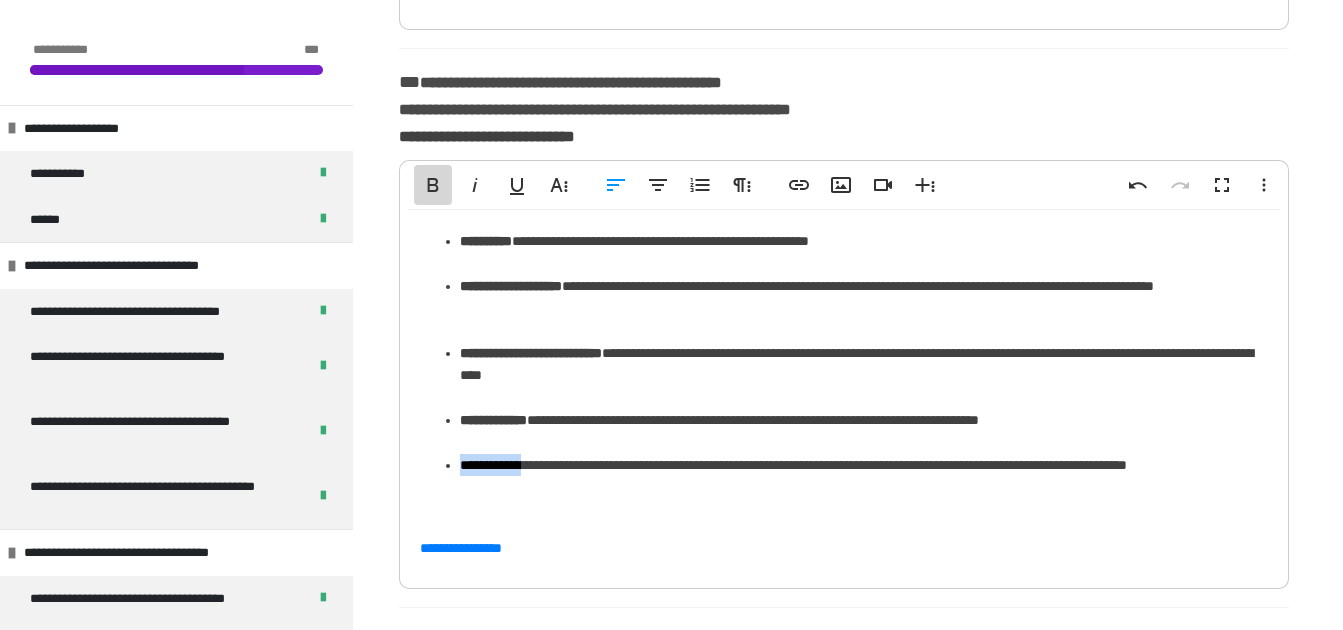 click 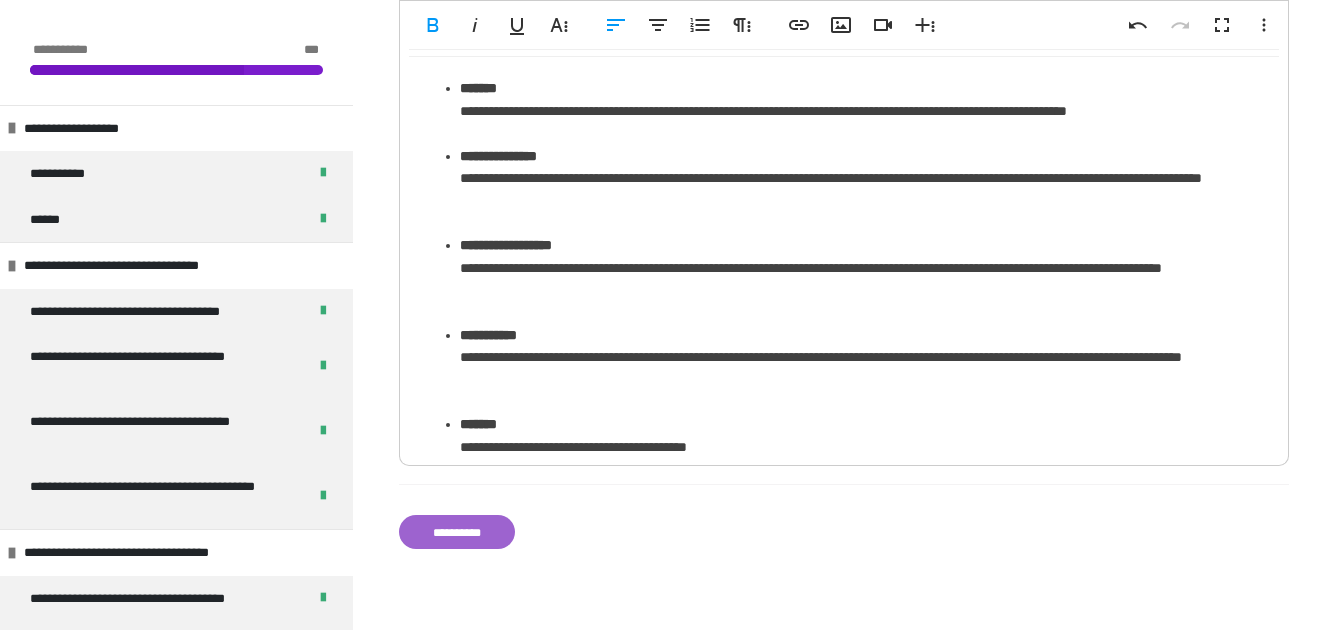 scroll, scrollTop: 1334, scrollLeft: 0, axis: vertical 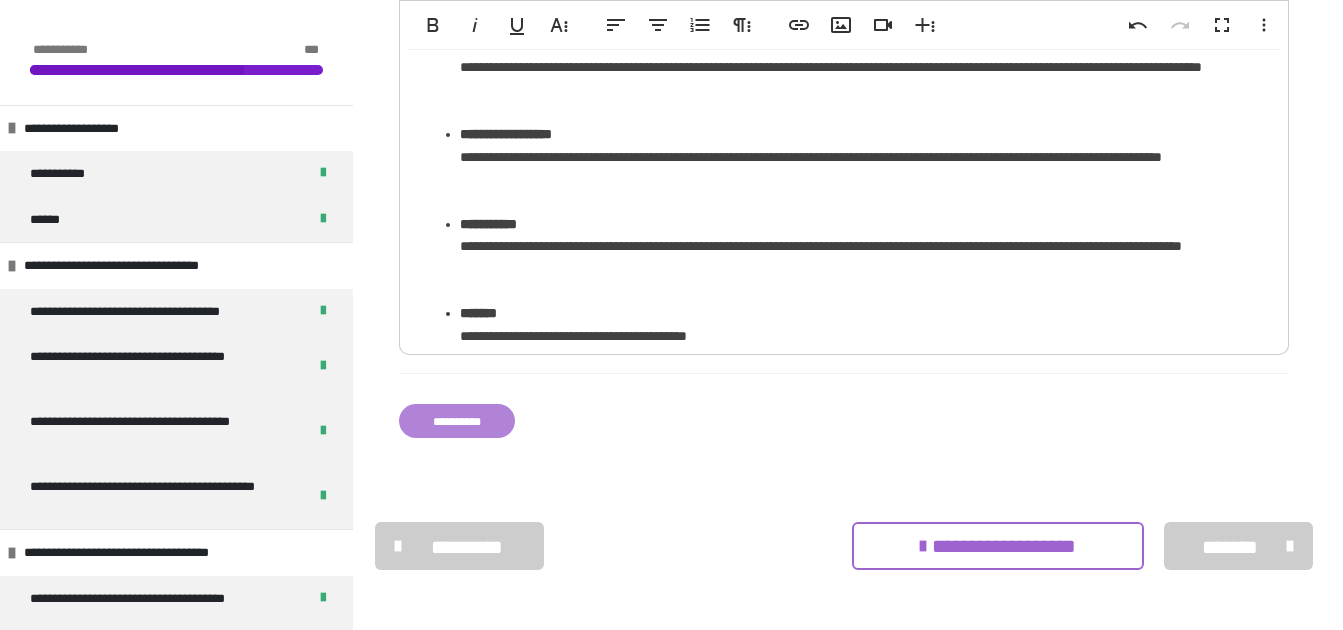 click on "**********" at bounding box center [457, 421] 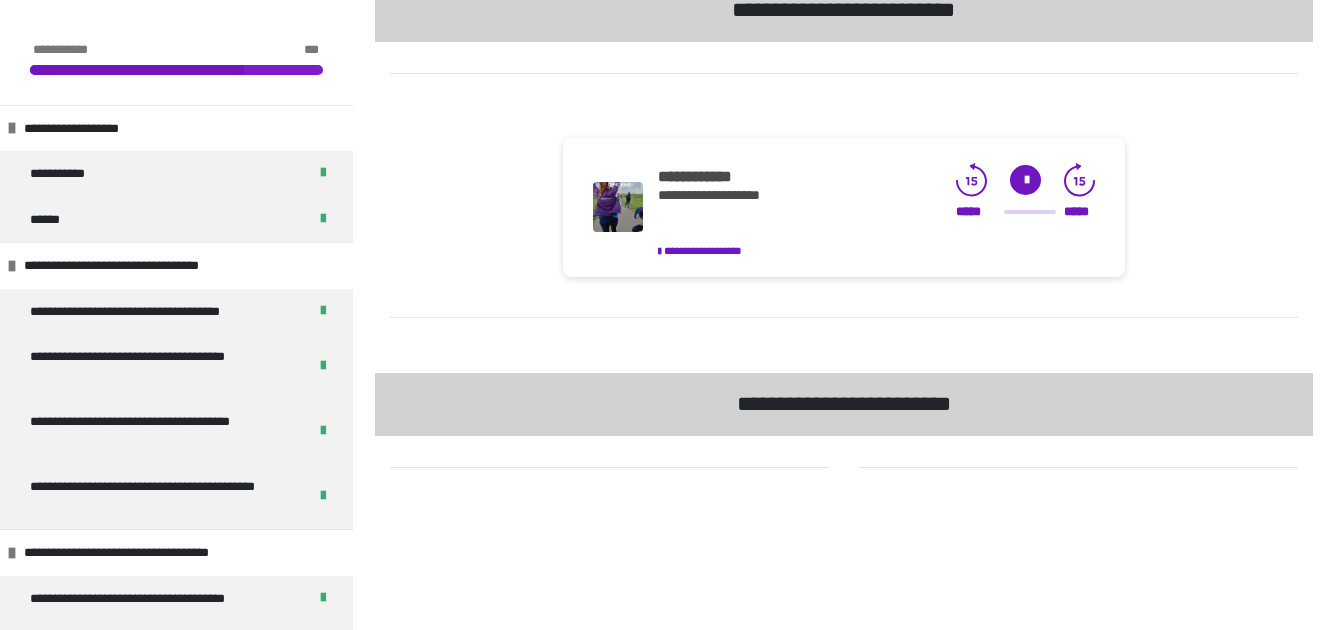 scroll, scrollTop: 1035, scrollLeft: 0, axis: vertical 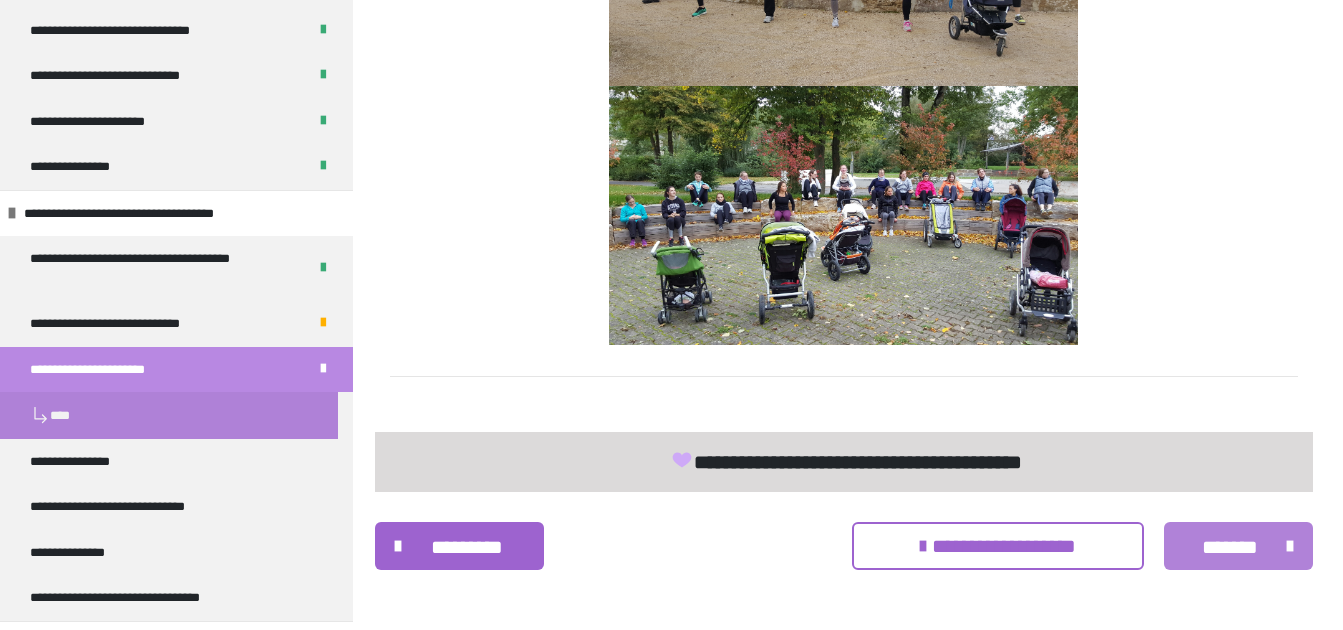 click on "*******" at bounding box center [1230, 547] 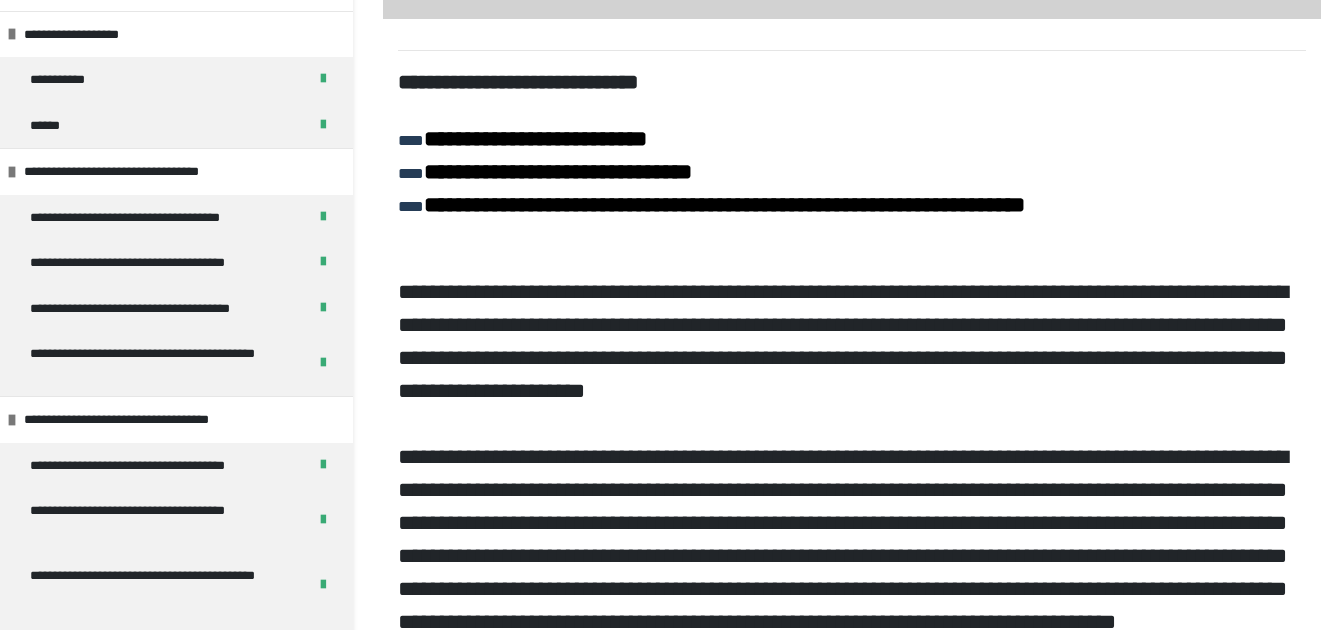 scroll, scrollTop: 0, scrollLeft: 0, axis: both 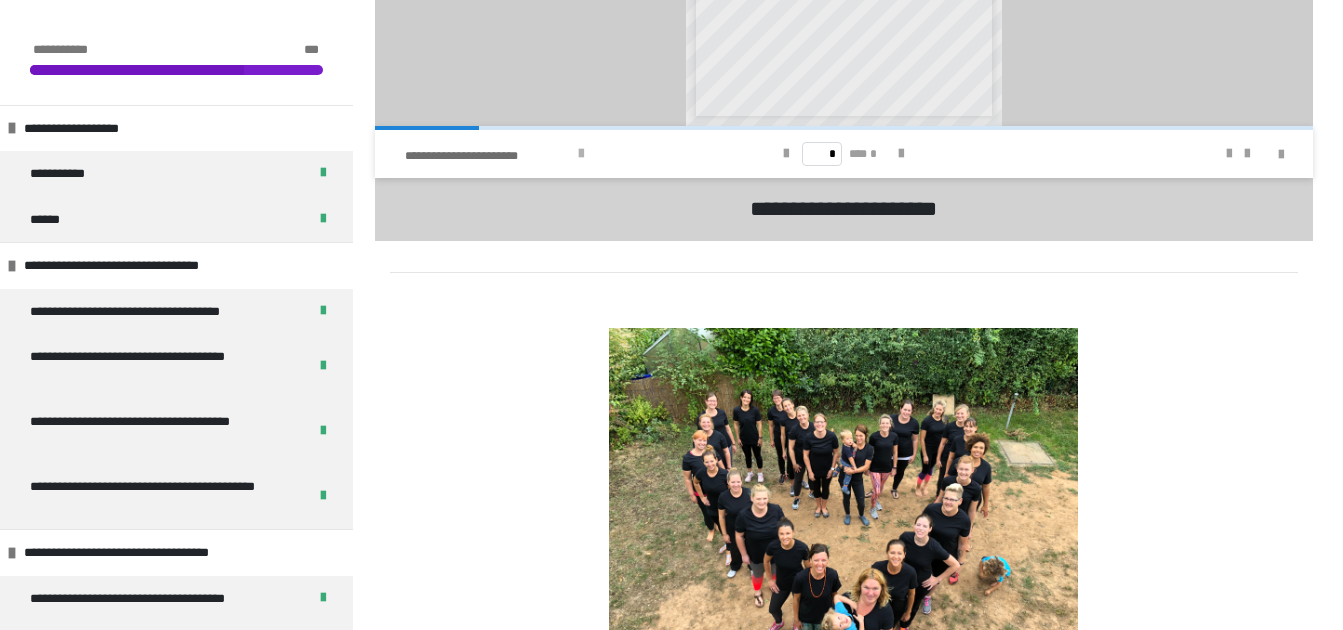 click at bounding box center [581, 154] 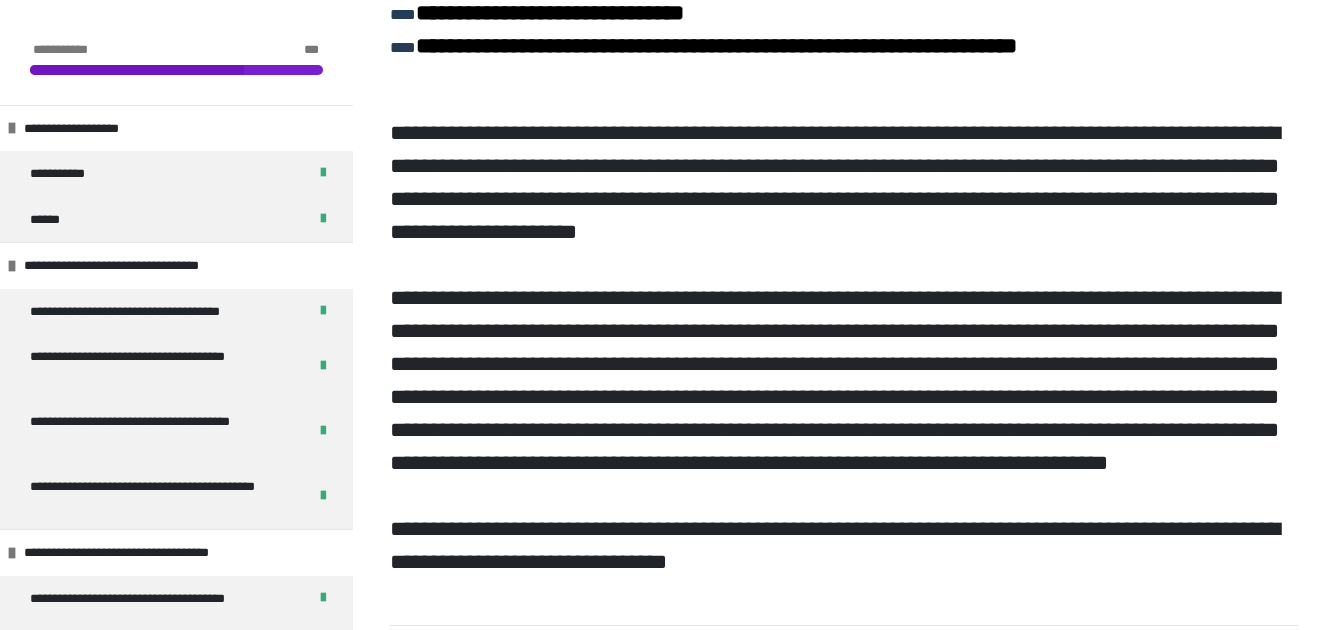 scroll, scrollTop: 522, scrollLeft: 0, axis: vertical 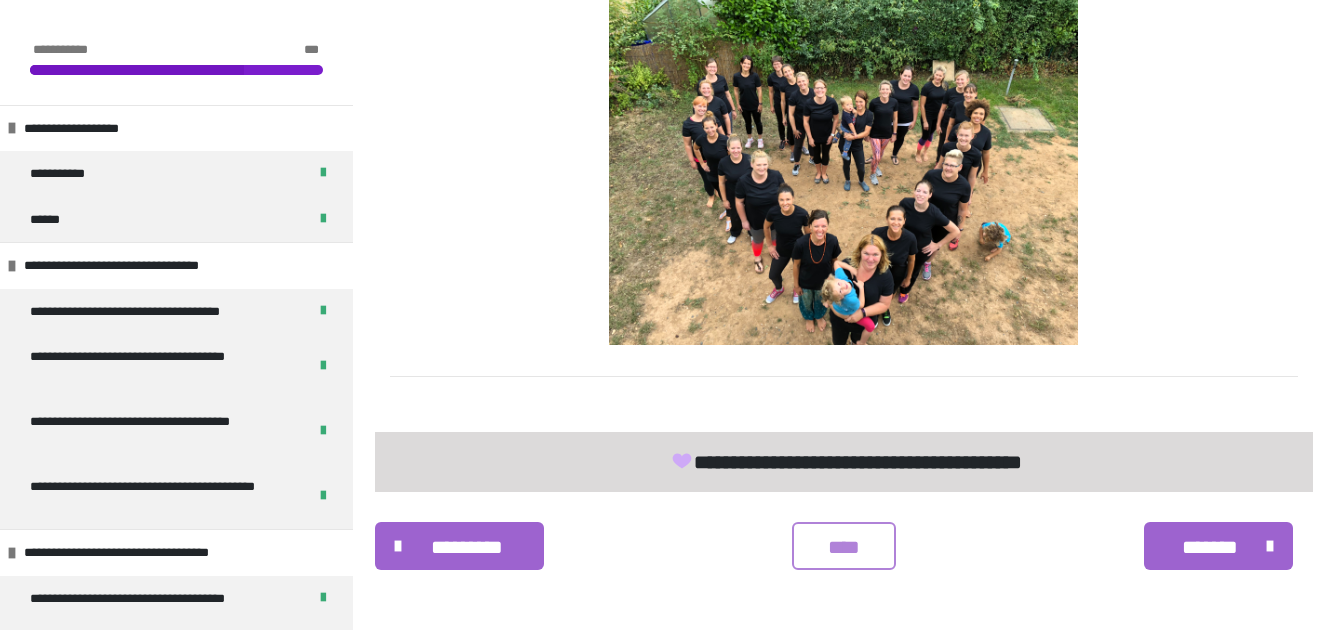 click on "****" at bounding box center (844, 547) 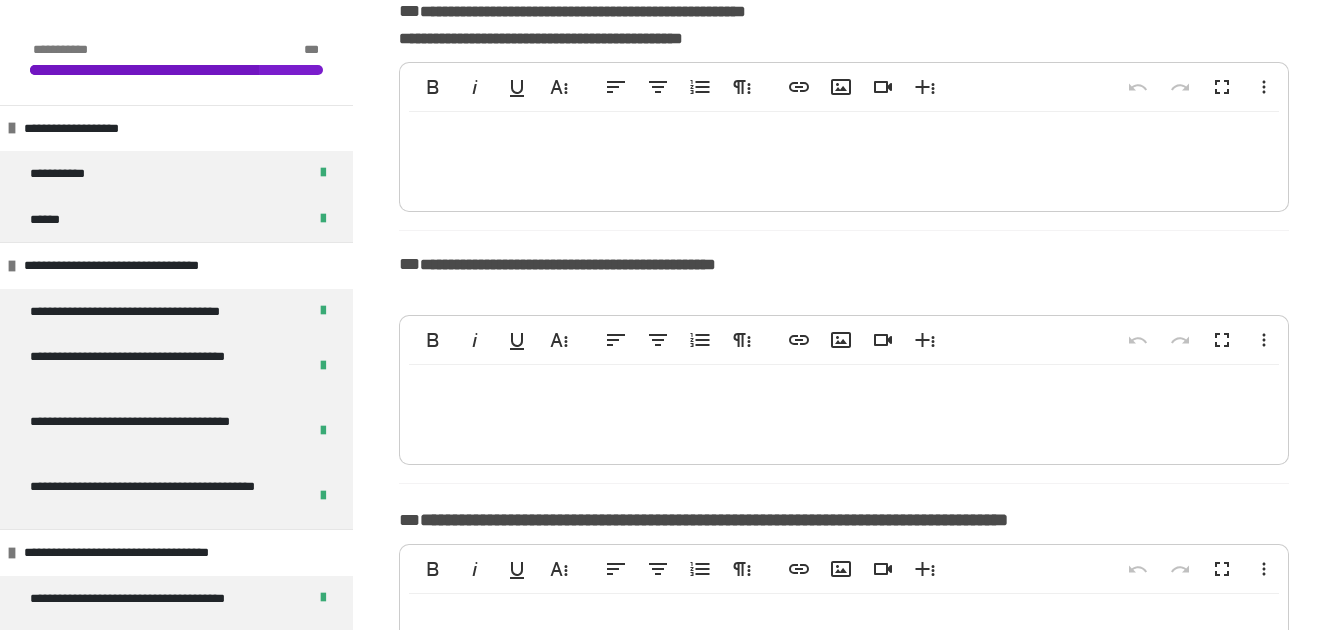 scroll, scrollTop: 378, scrollLeft: 0, axis: vertical 